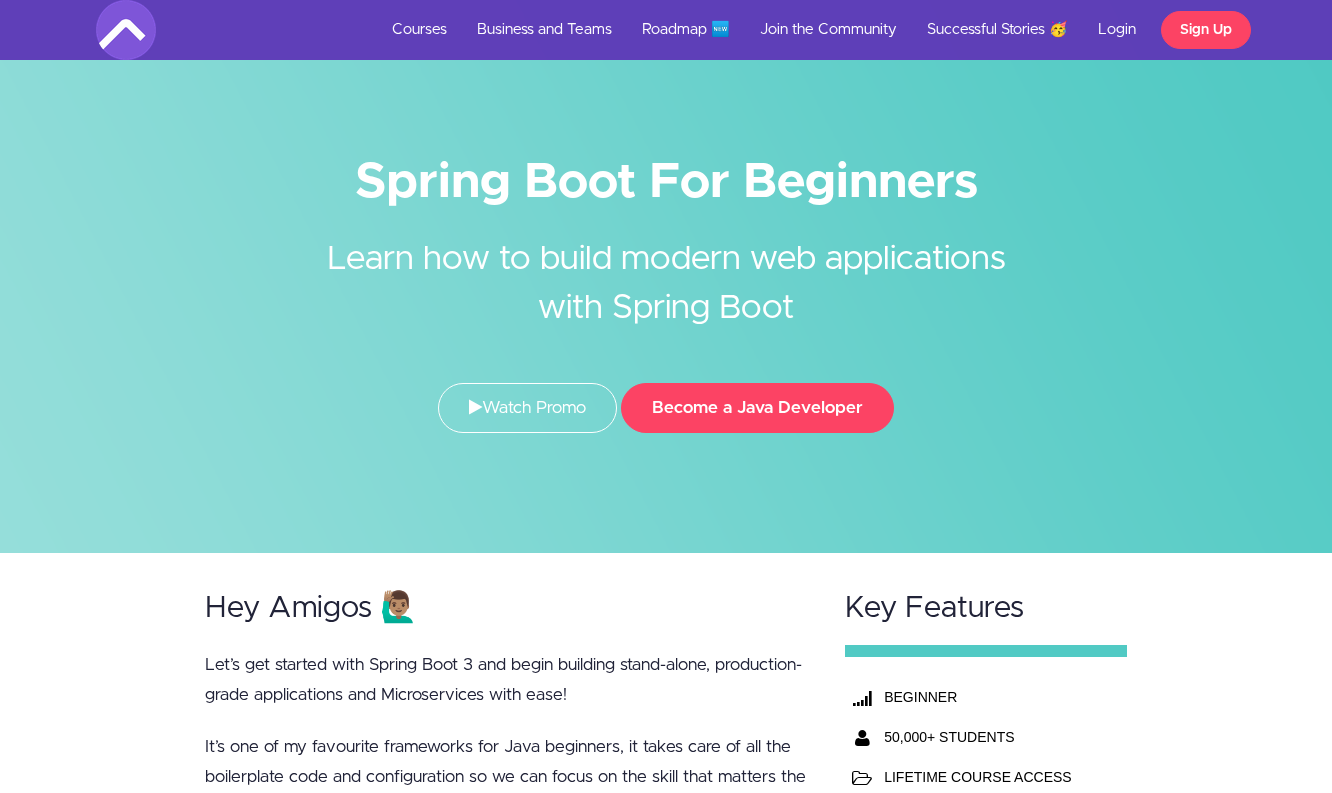 scroll, scrollTop: 0, scrollLeft: 0, axis: both 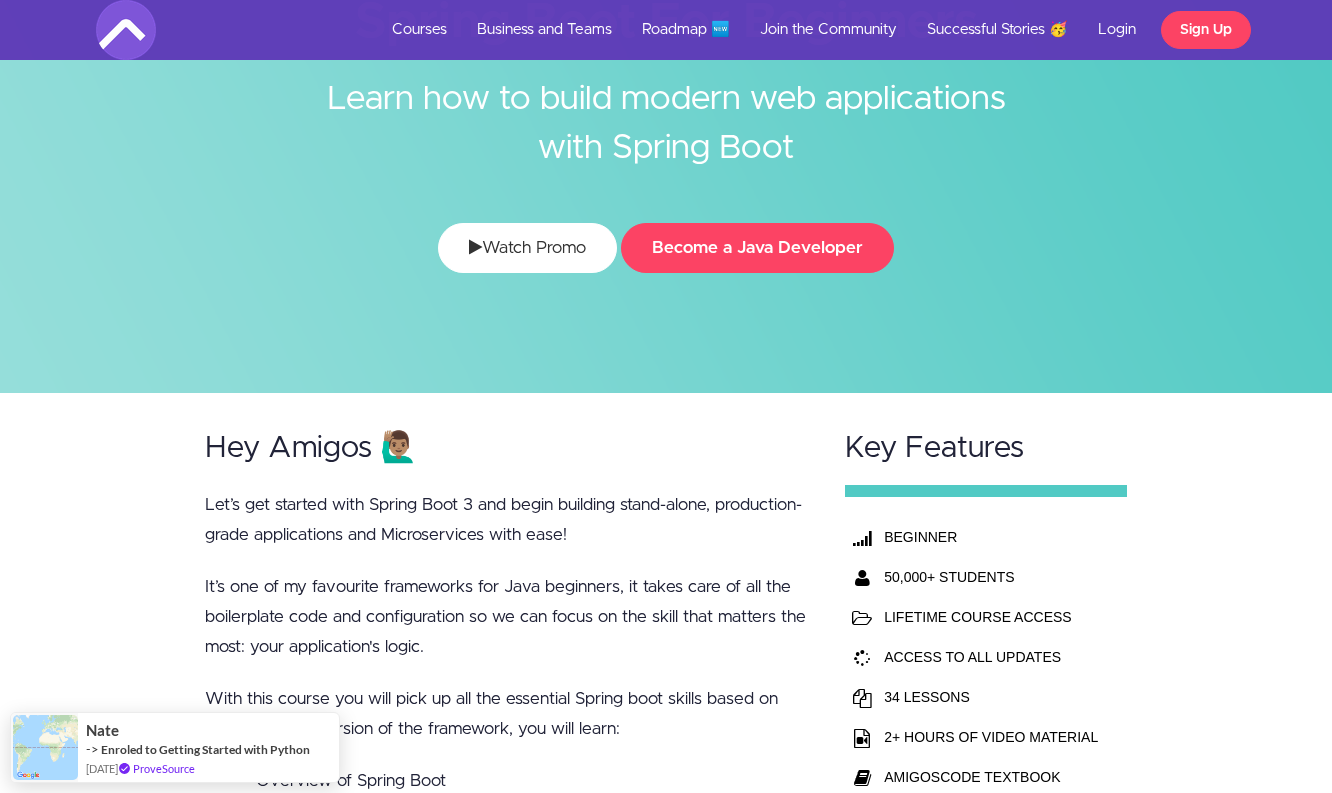 click on "Watch Promo" at bounding box center [527, 248] 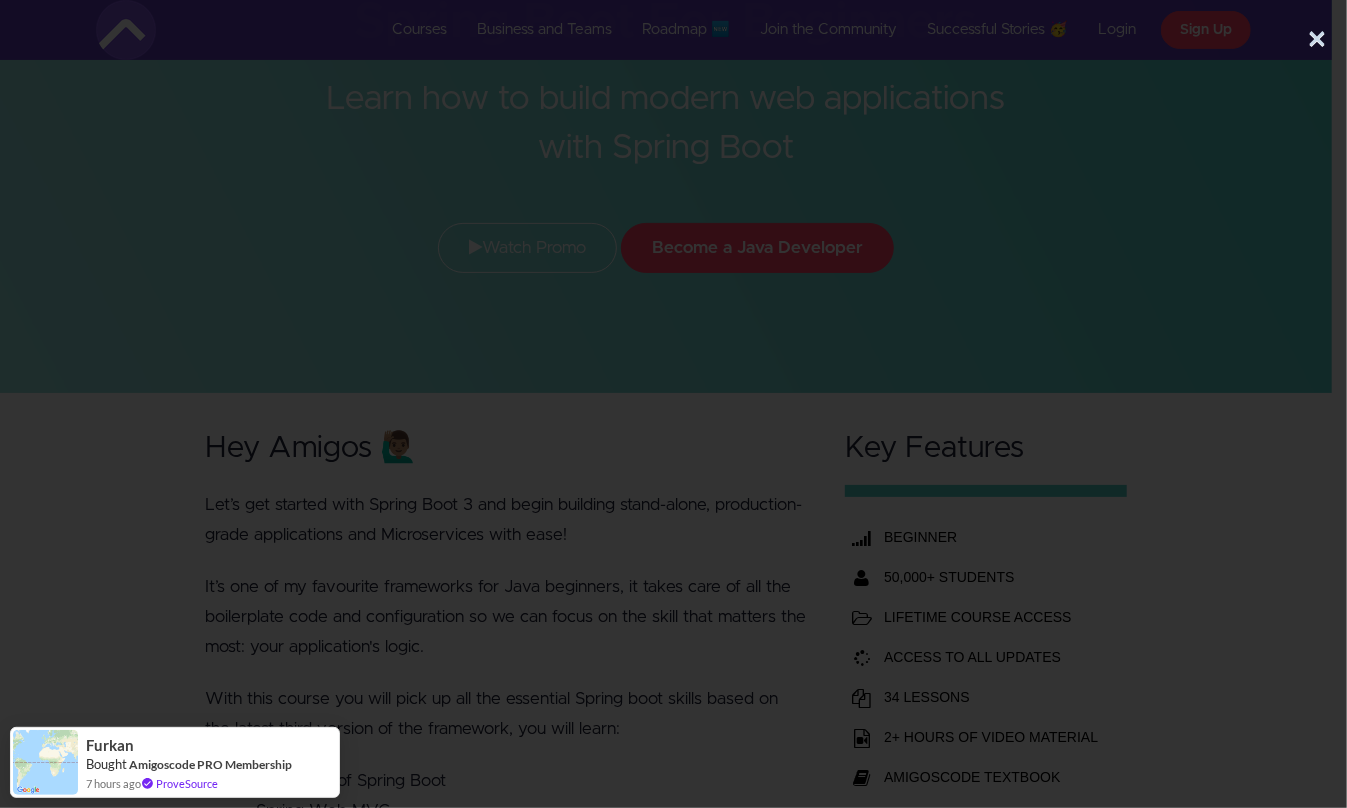 click at bounding box center [666, 326] 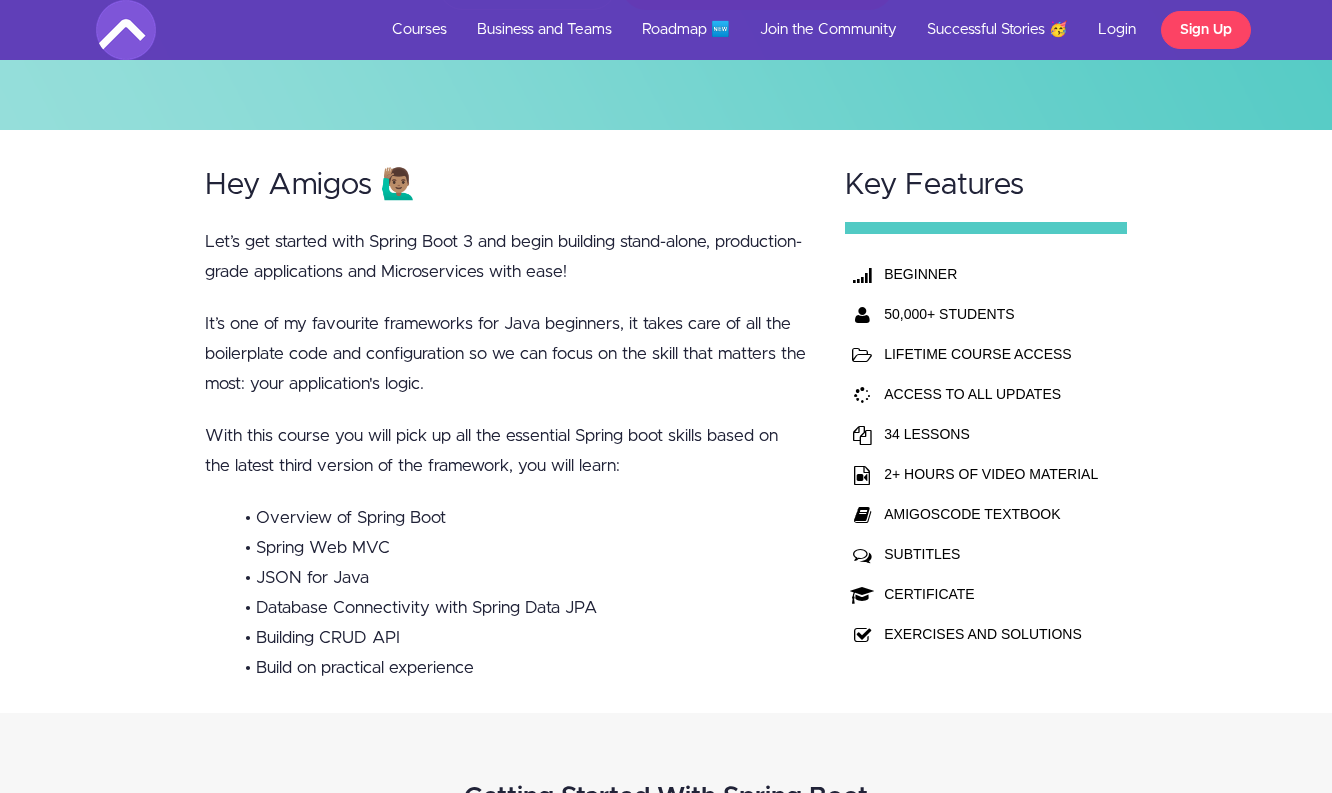 scroll, scrollTop: 384, scrollLeft: 0, axis: vertical 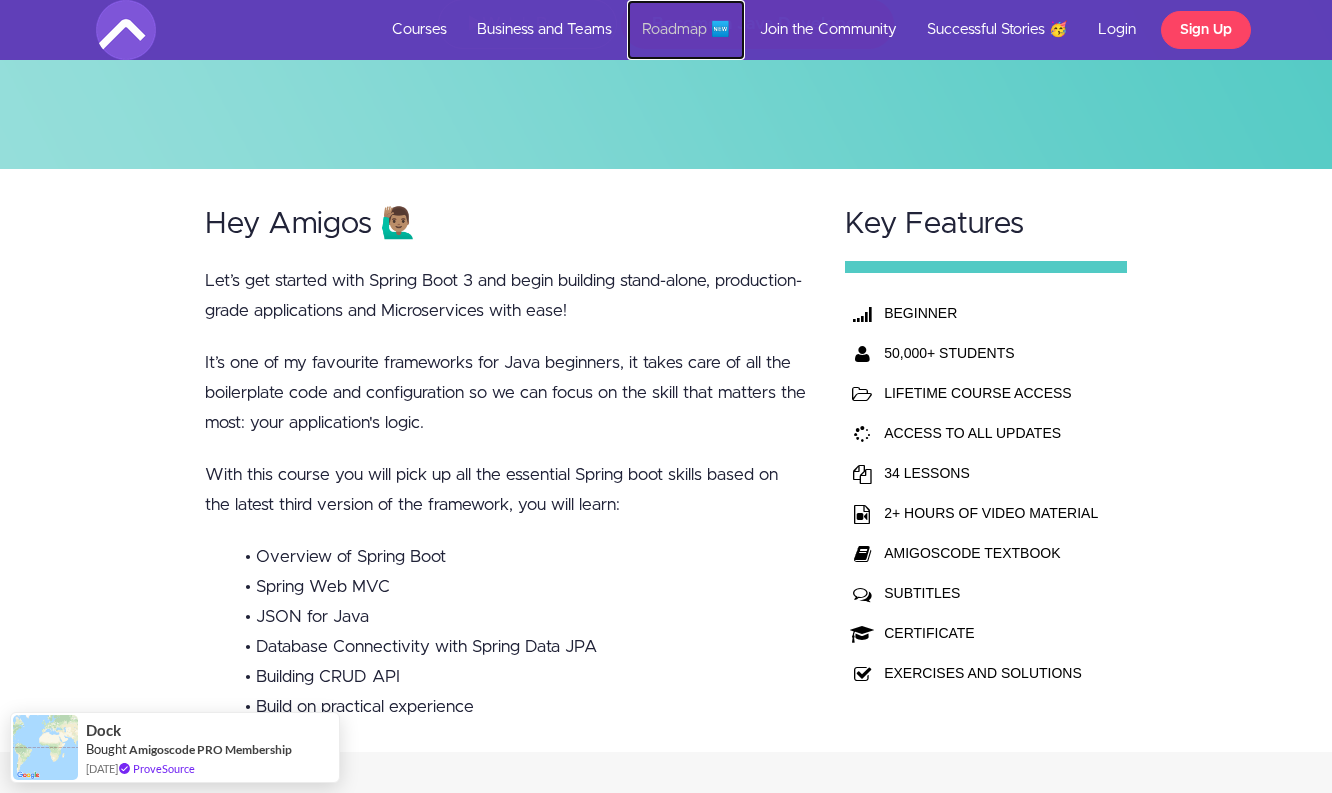 click on "Roadmap 🆕" at bounding box center [686, 30] 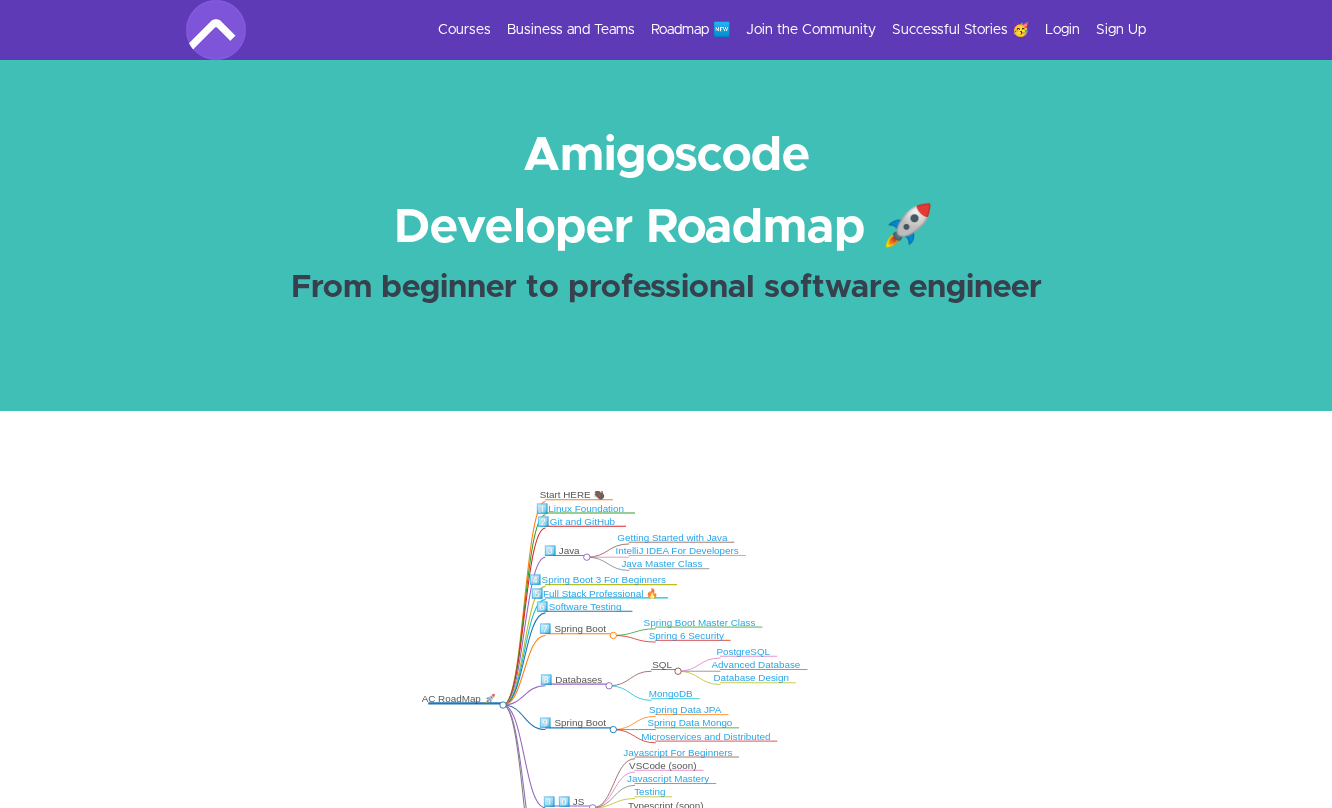 scroll, scrollTop: 0, scrollLeft: 0, axis: both 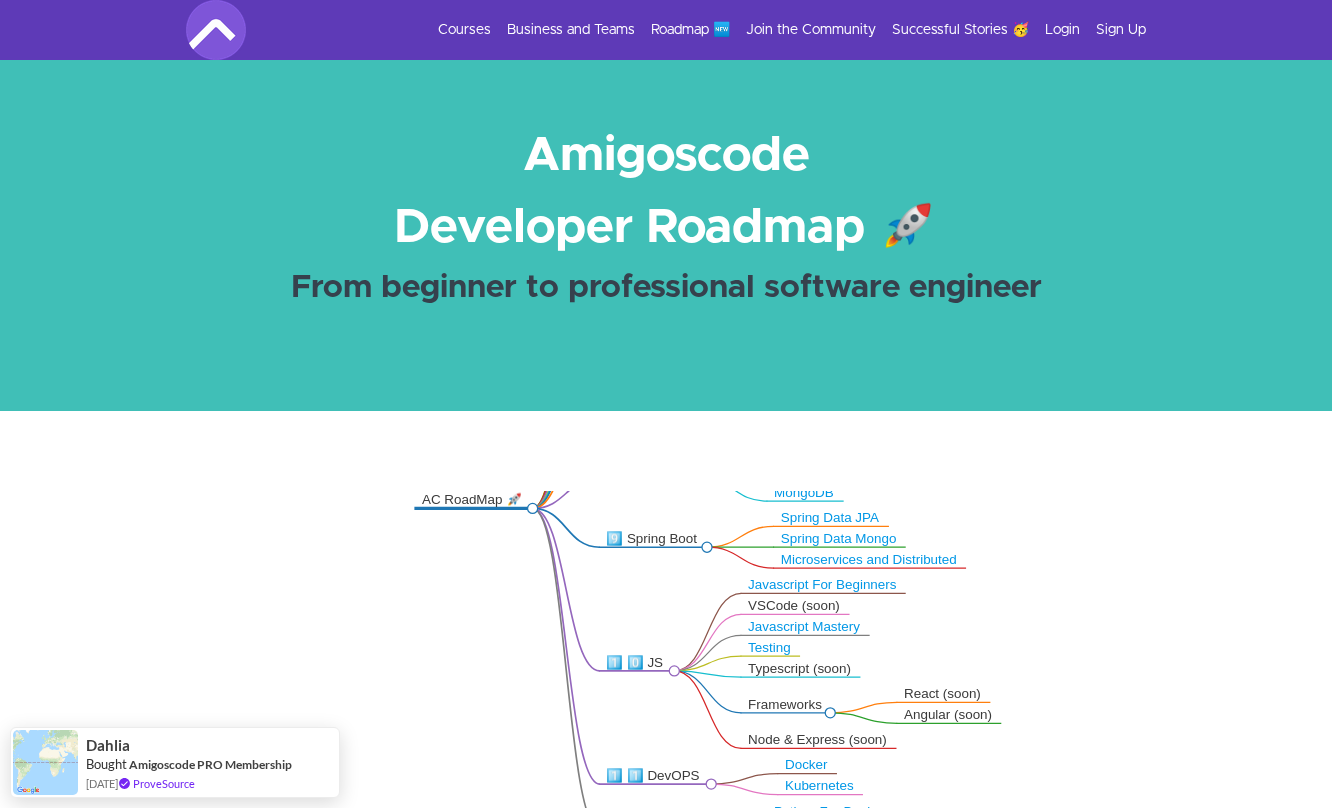 drag, startPoint x: 918, startPoint y: 678, endPoint x: 944, endPoint y: 351, distance: 328.032 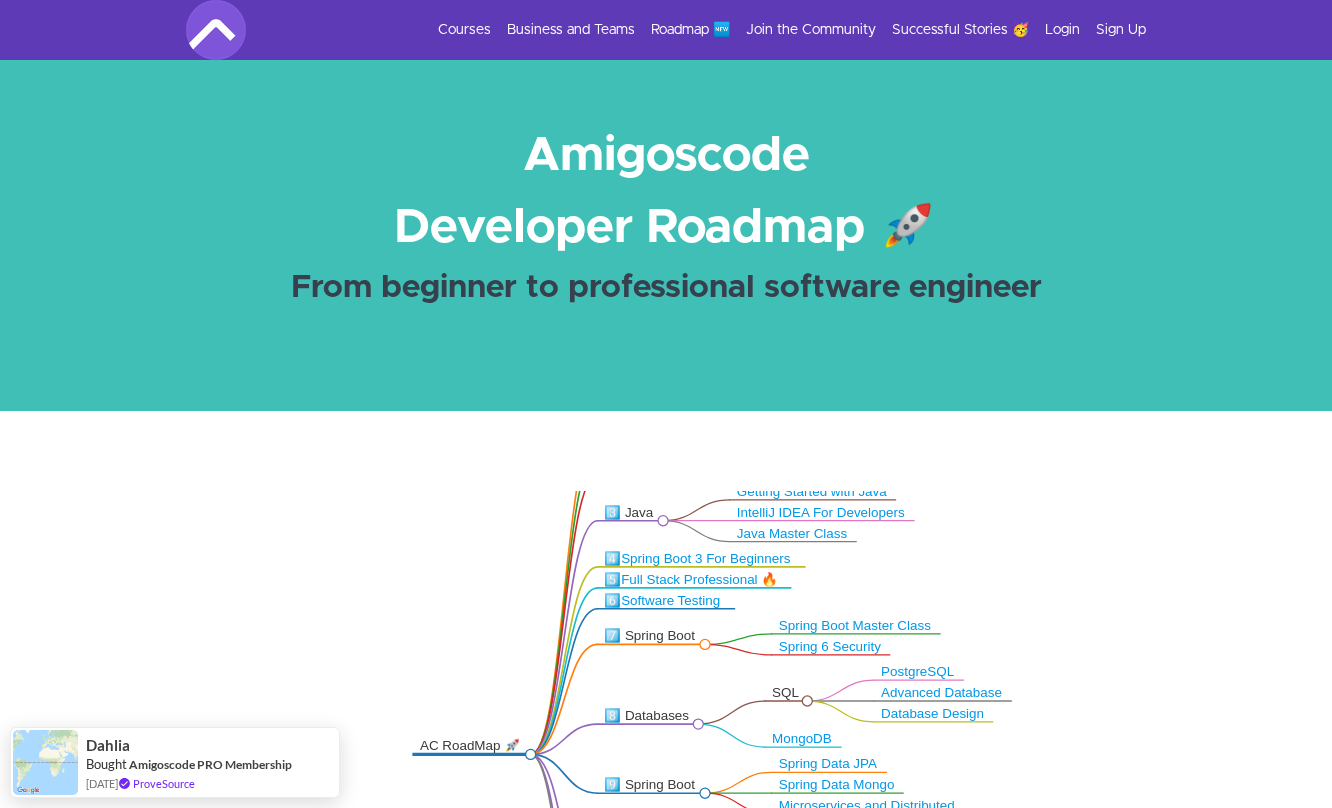 drag, startPoint x: 916, startPoint y: 609, endPoint x: 914, endPoint y: 855, distance: 246.00813 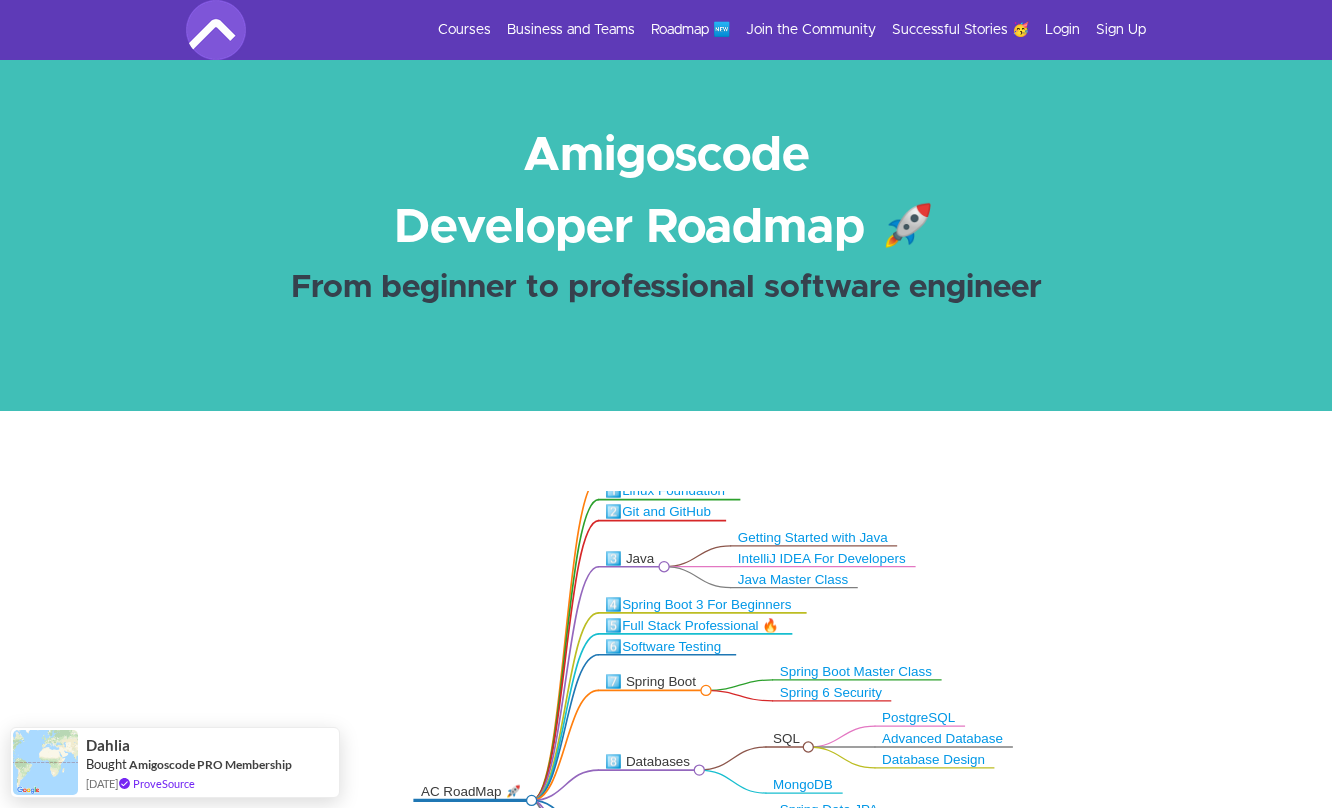 drag, startPoint x: 903, startPoint y: 645, endPoint x: 906, endPoint y: 749, distance: 104.04326 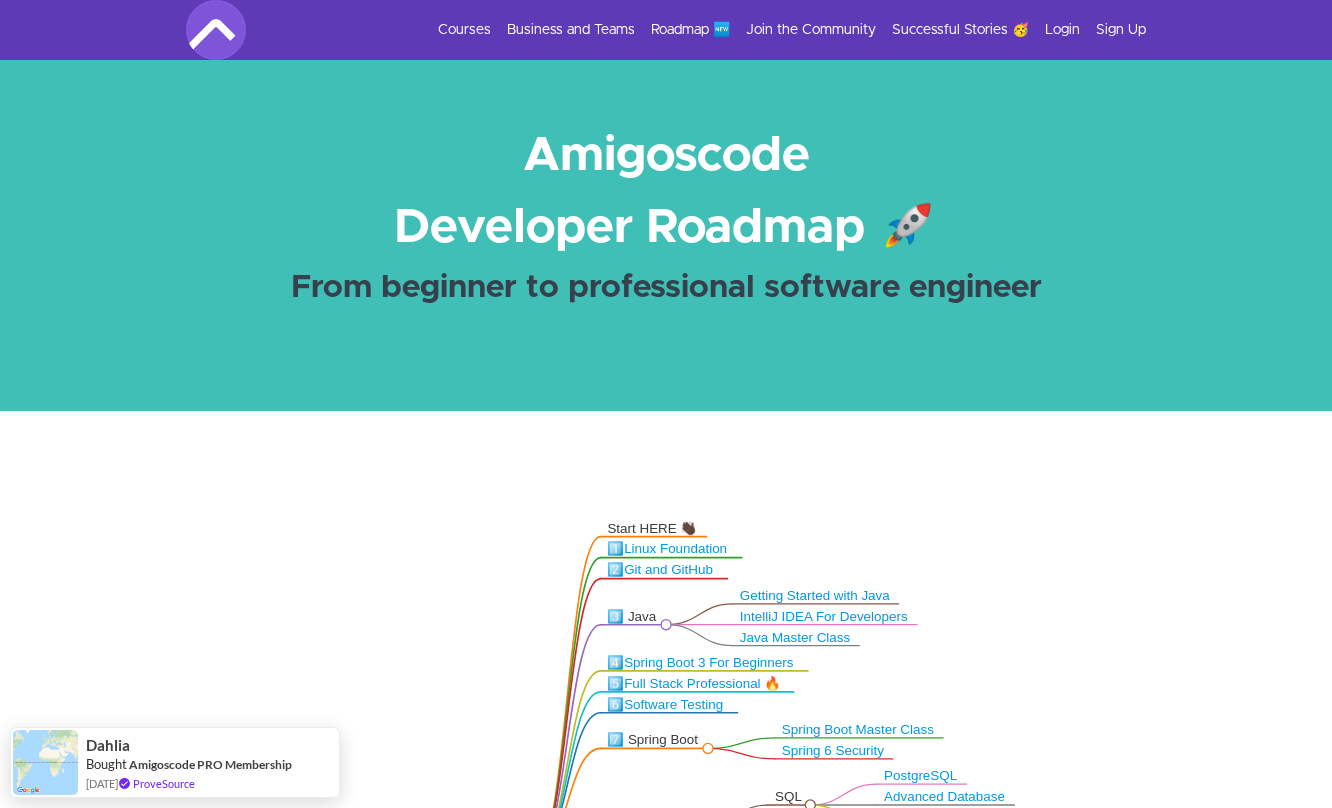 click on "Spring Boot 3 For Beginners" 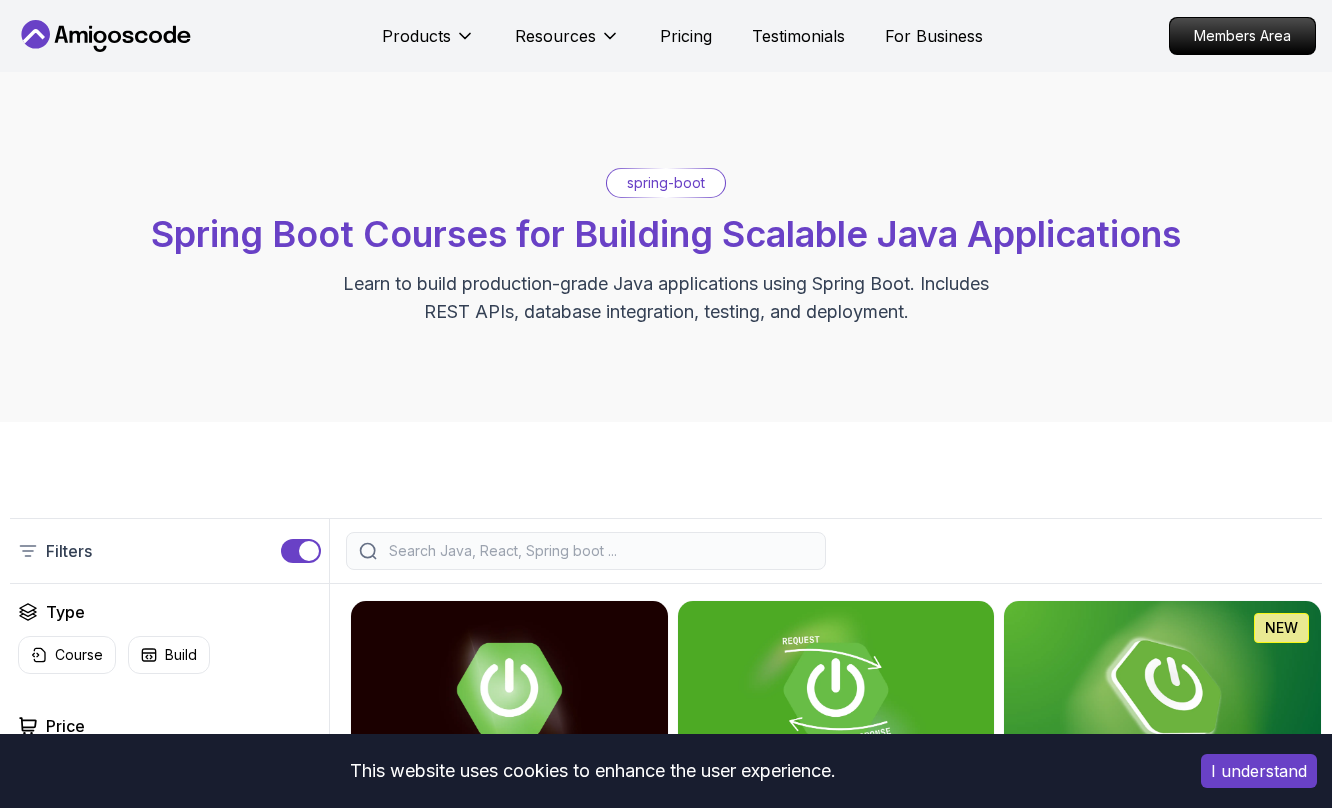 scroll, scrollTop: 0, scrollLeft: 0, axis: both 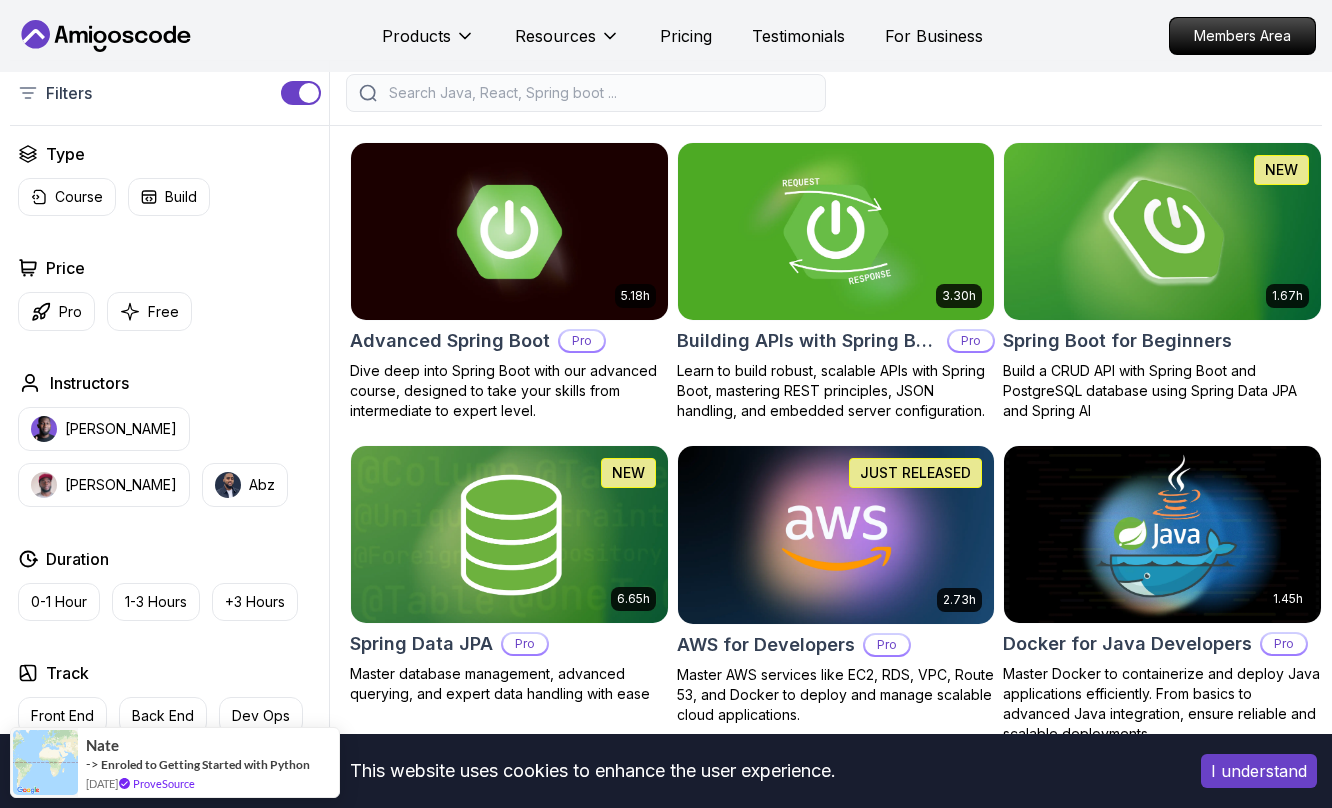 click at bounding box center (1162, 232) 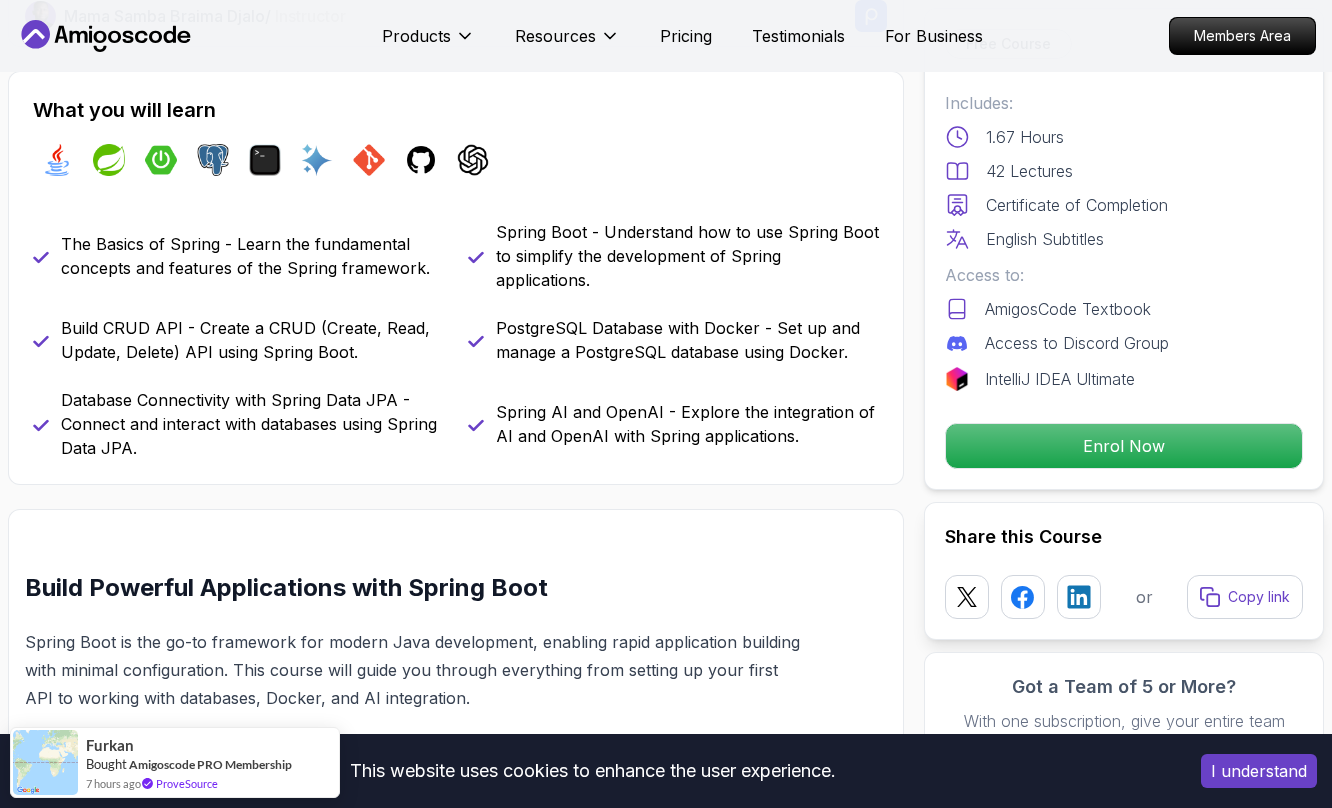 scroll, scrollTop: 797, scrollLeft: 0, axis: vertical 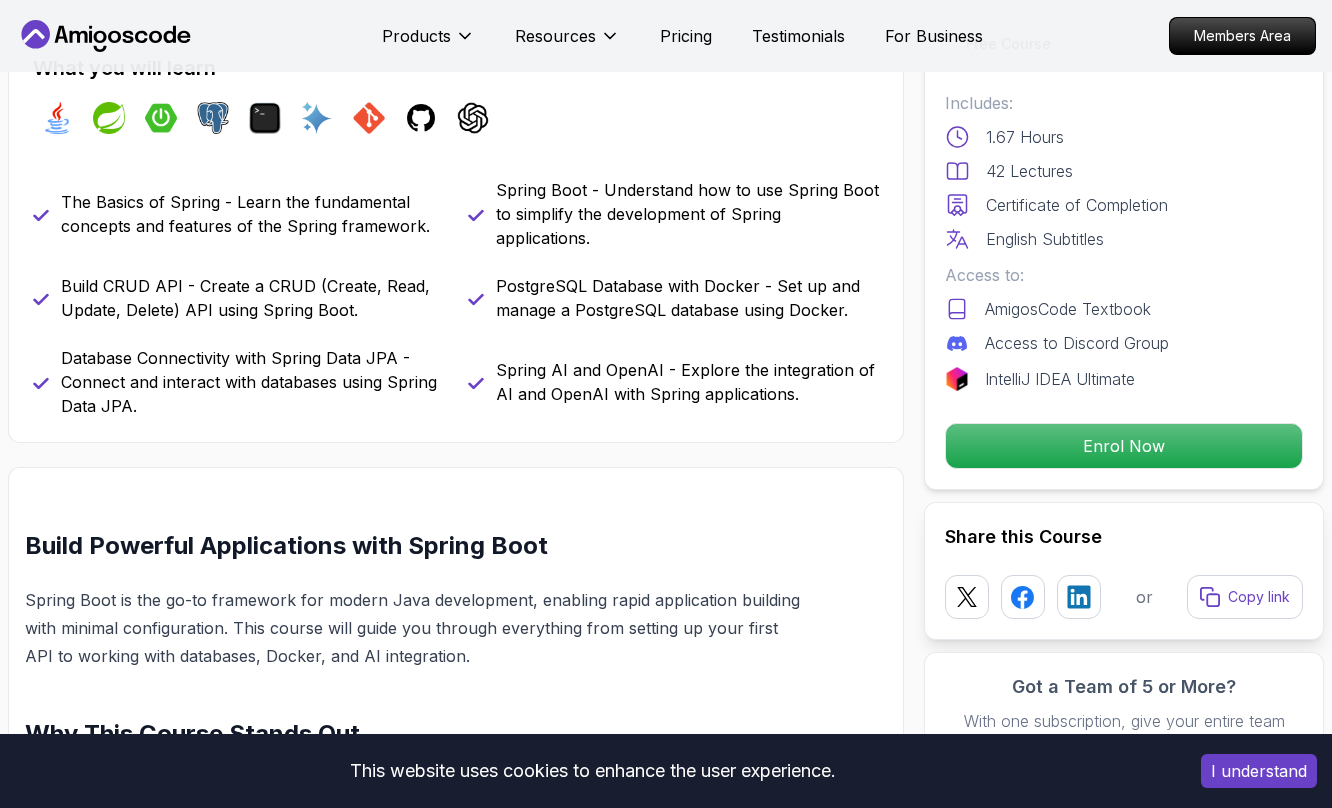 click on "This website uses cookies to enhance the user experience. I understand Products Resources Pricing Testimonials For Business Members Area Products Resources Pricing Testimonials For Business Members Area Spring Boot for Beginners Build a CRUD API with Spring Boot and PostgreSQL database using Spring Data JPA and Spring AI Mama Samba Braima Djalo  /   Instructor Free Course Includes: 1.67 Hours 42 Lectures Certificate of Completion English Subtitles Access to: AmigosCode Textbook Access to Discord Group IntelliJ IDEA Ultimate Enrol Now Share this Course or Copy link Got a Team of 5 or More? With one subscription, give your entire team access to all courses and features. Check our Business Plan Mama Samba Braima Djalo  /   Instructor What you will learn java spring spring-boot postgres terminal ai git github chatgpt The Basics of Spring - Learn the fundamental concepts and features of the Spring framework. Spring Boot - Understand how to use Spring Boot to simplify the development of Spring applications." at bounding box center (666, 4303) 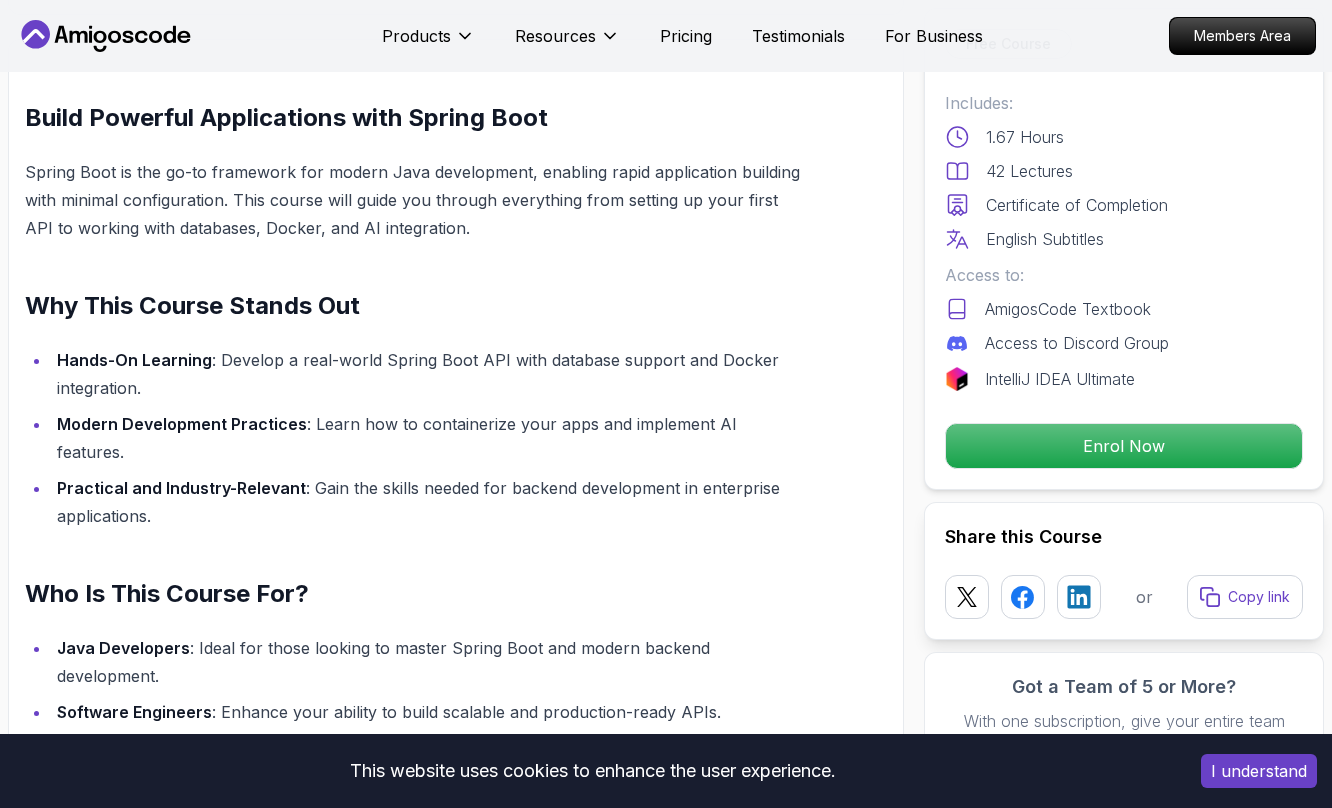 scroll, scrollTop: 1151, scrollLeft: 0, axis: vertical 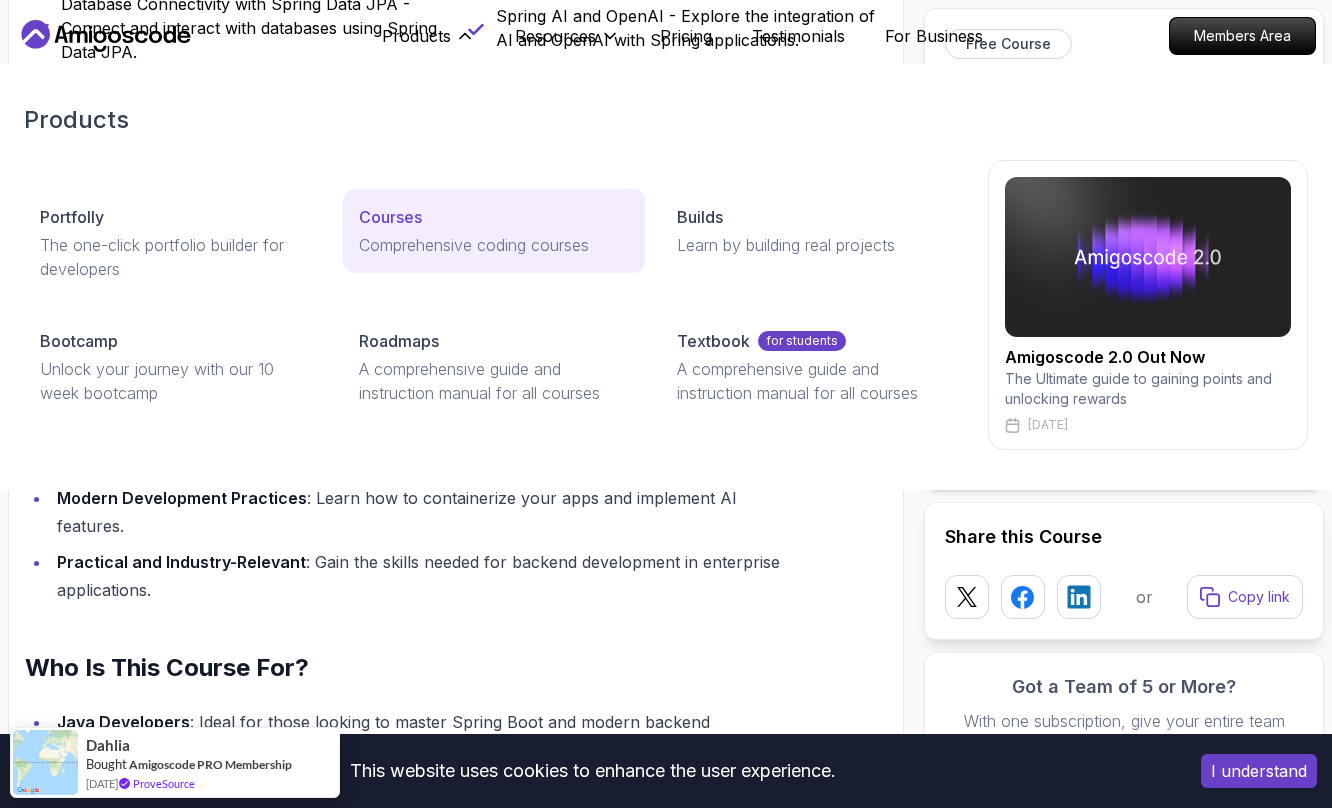 click on "Courses" at bounding box center (494, 217) 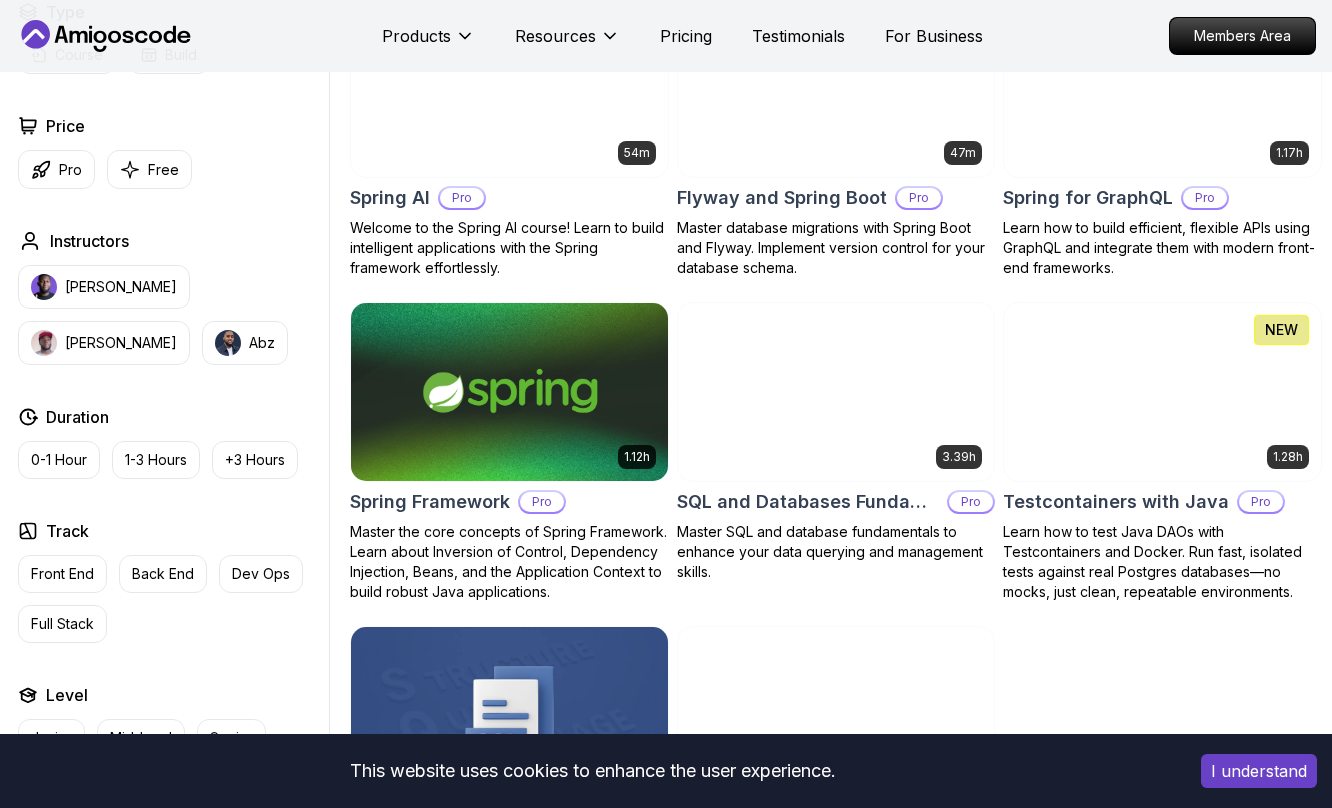 scroll, scrollTop: 4609, scrollLeft: 0, axis: vertical 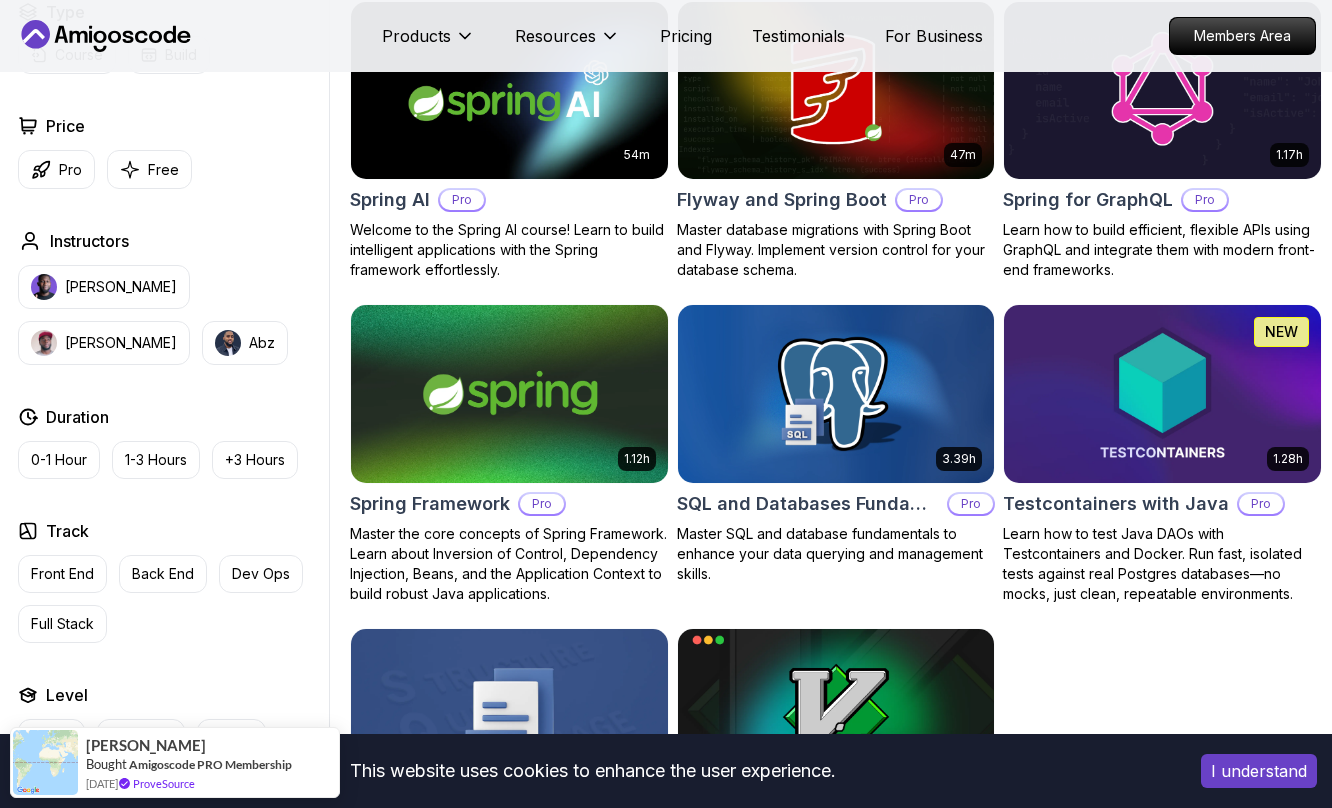click at bounding box center (509, 394) 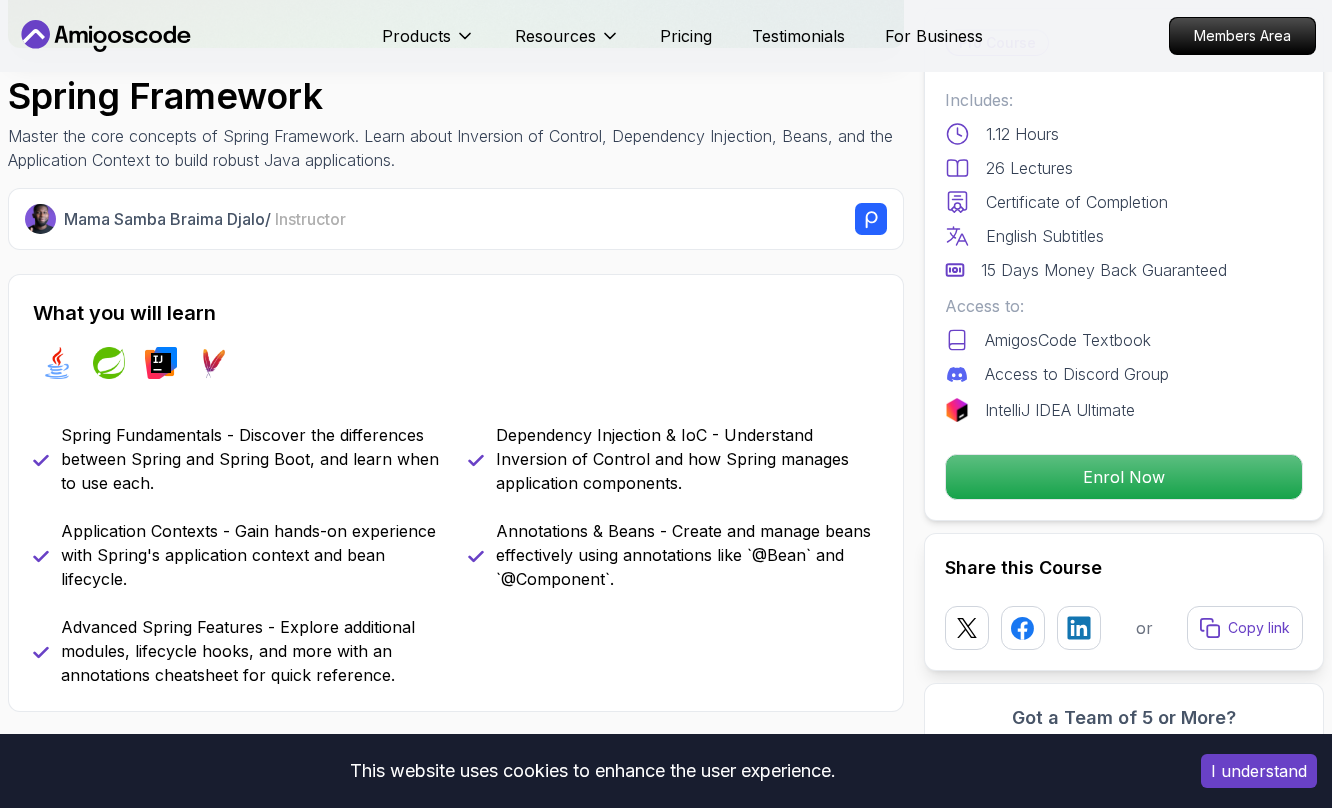 scroll, scrollTop: 579, scrollLeft: 0, axis: vertical 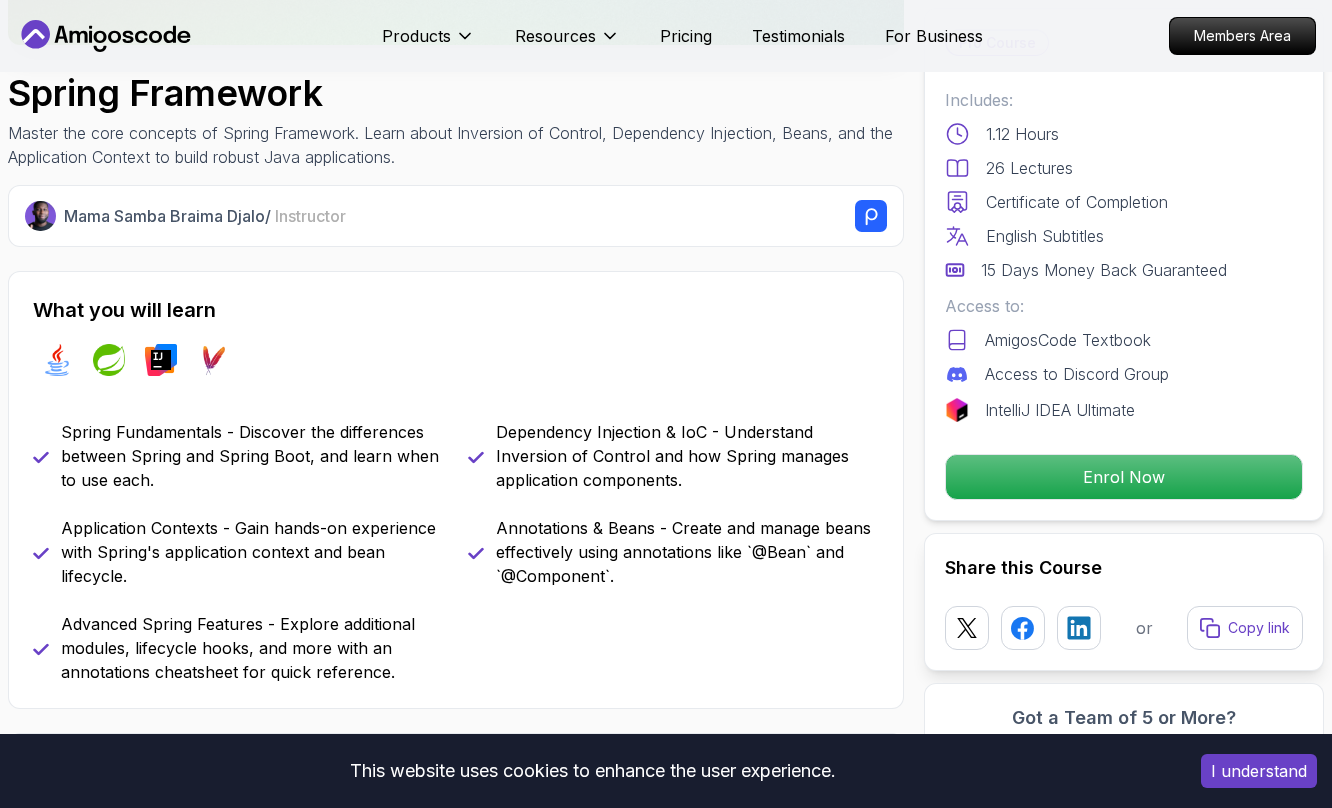 click on "java spring intellij maven" at bounding box center (456, 360) 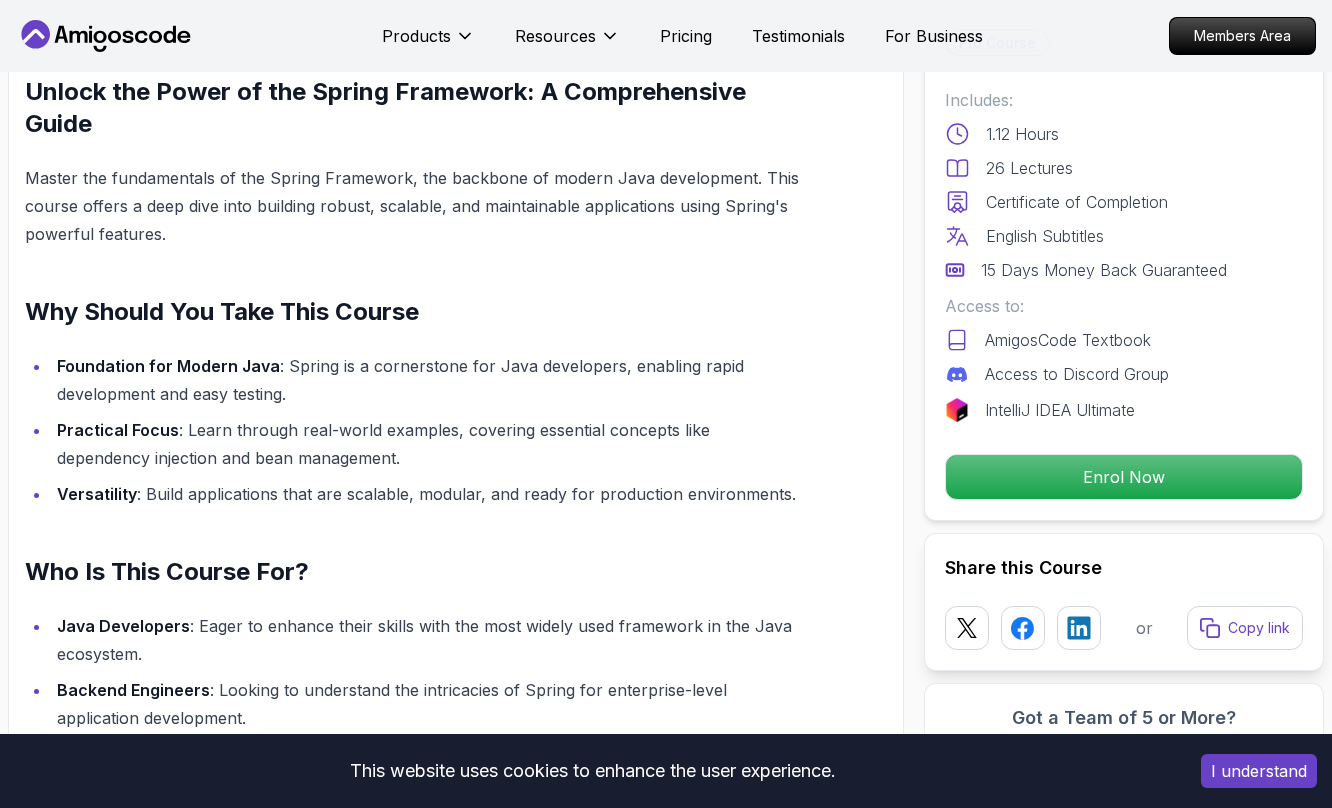 scroll, scrollTop: 1300, scrollLeft: 0, axis: vertical 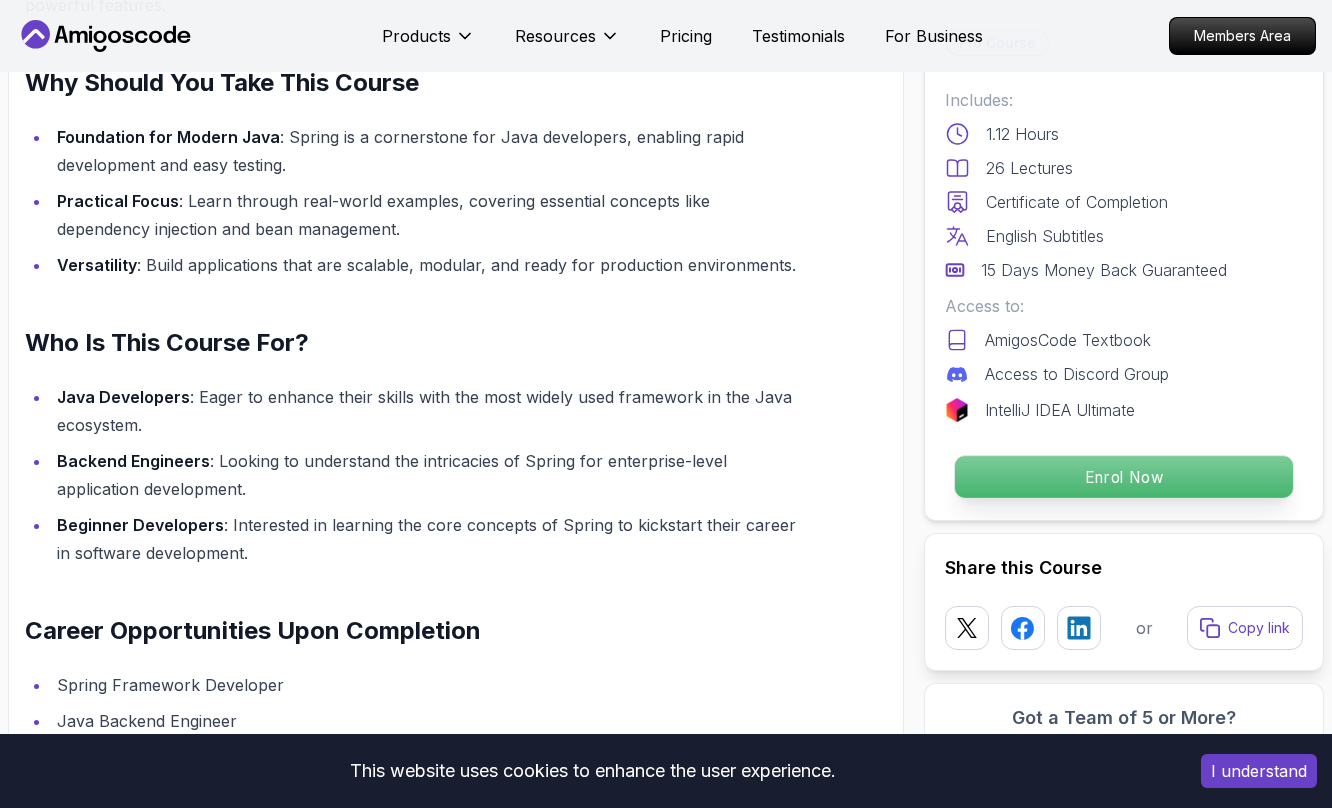 click on "Enrol Now" at bounding box center (1124, 477) 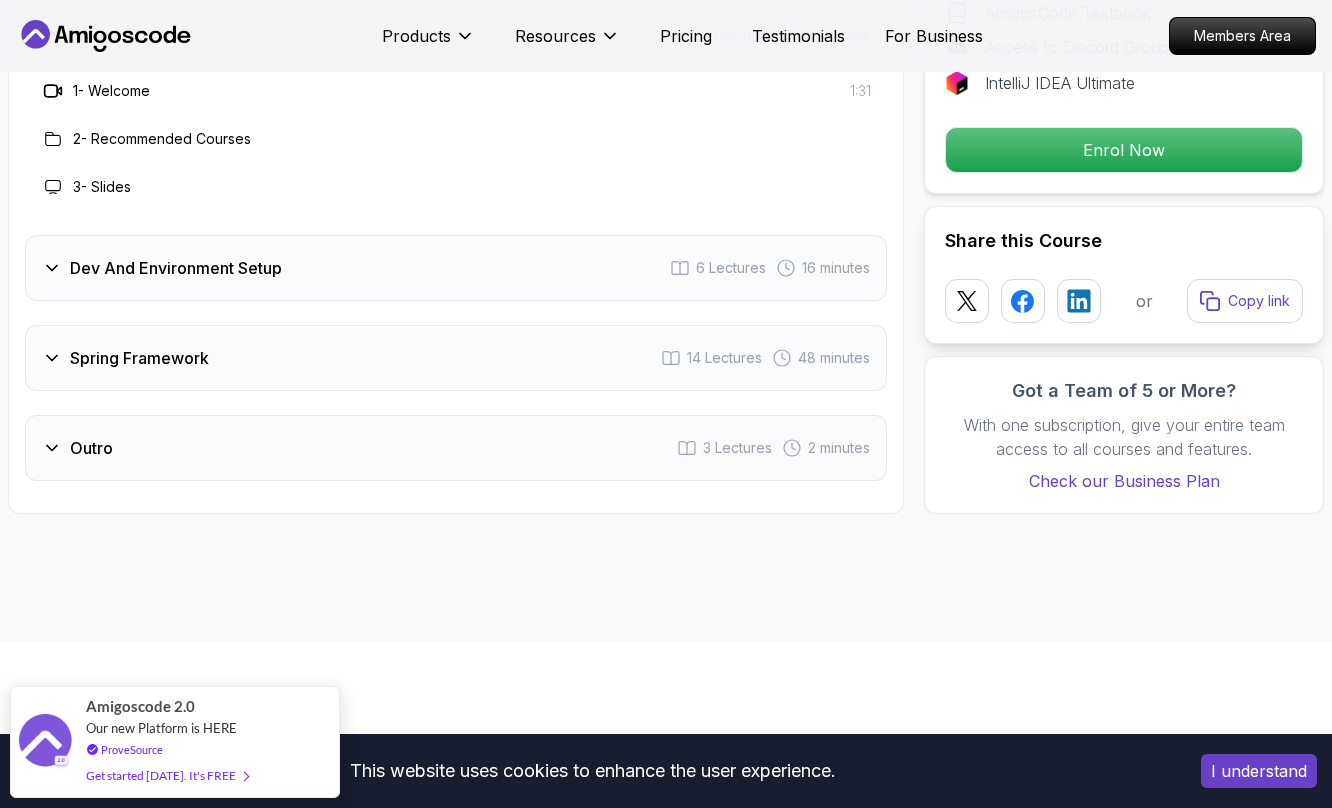 scroll, scrollTop: 2742, scrollLeft: 0, axis: vertical 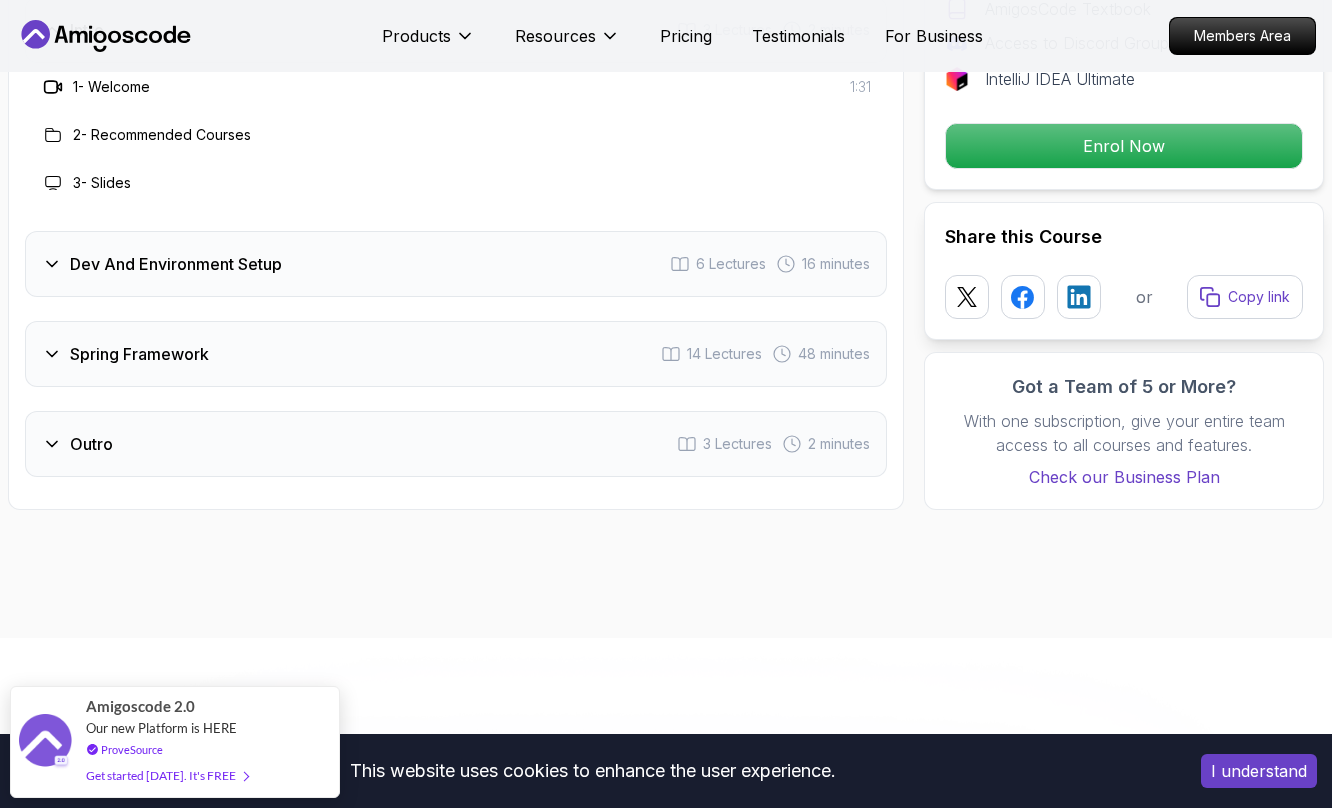 click on "Dev And Environment Setup 6   Lectures     16 minutes" at bounding box center (456, 264) 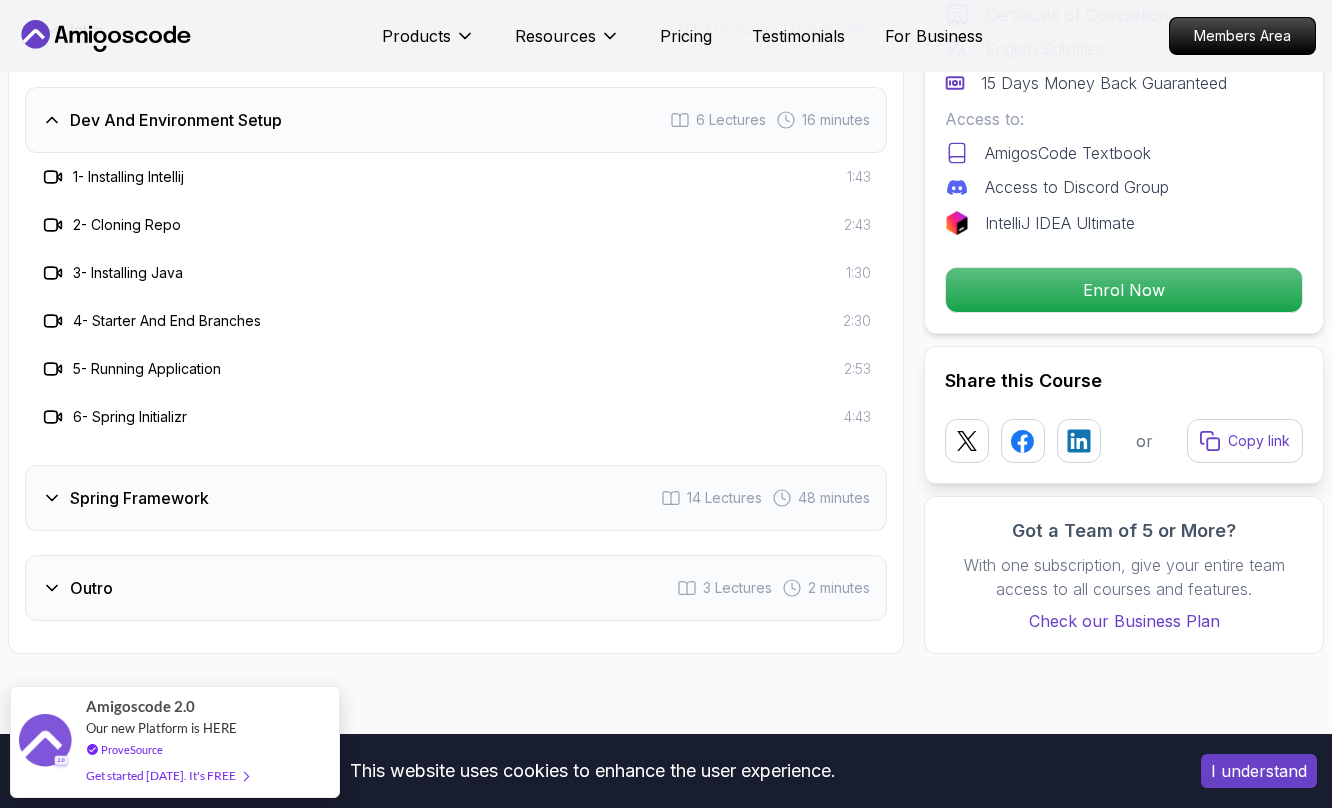 click on "Spring Framework 14   Lectures     48 minutes" at bounding box center [456, 498] 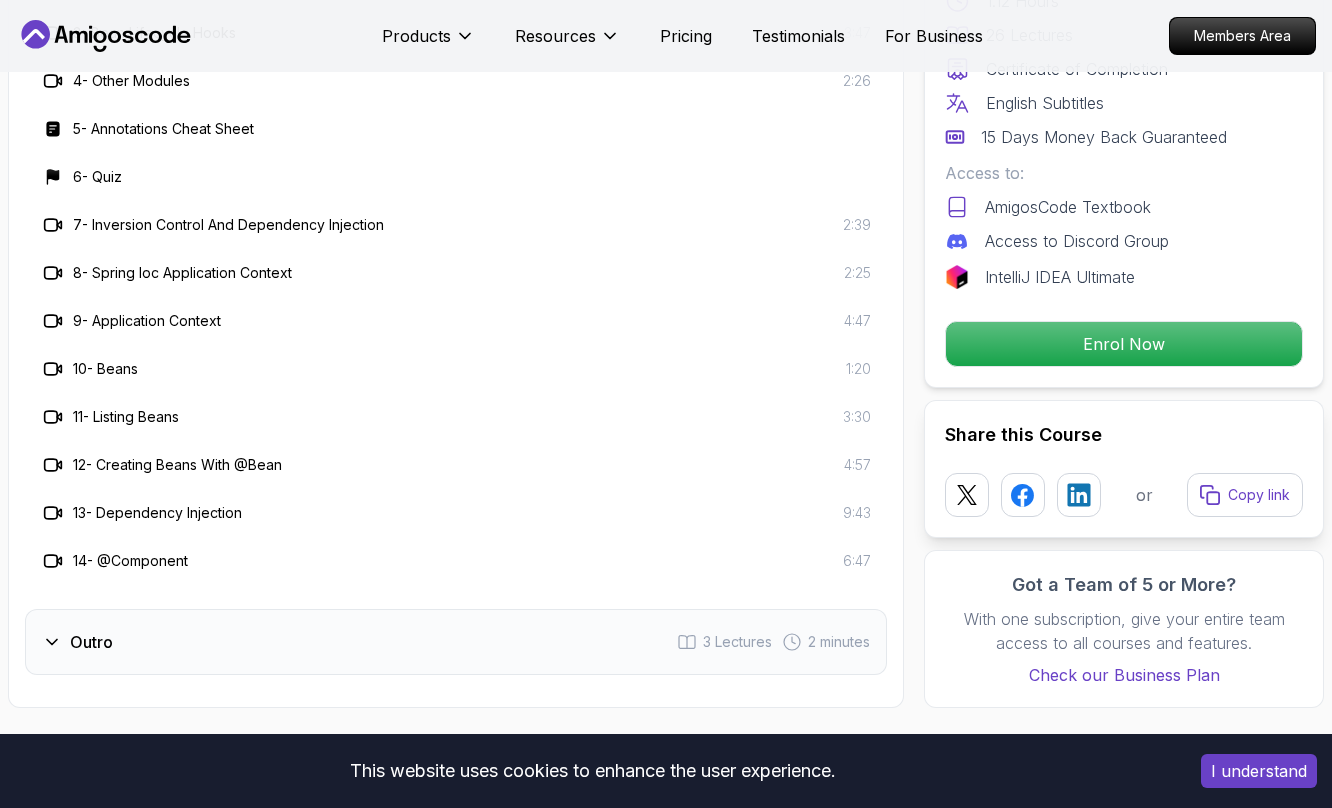 scroll, scrollTop: 3076, scrollLeft: 0, axis: vertical 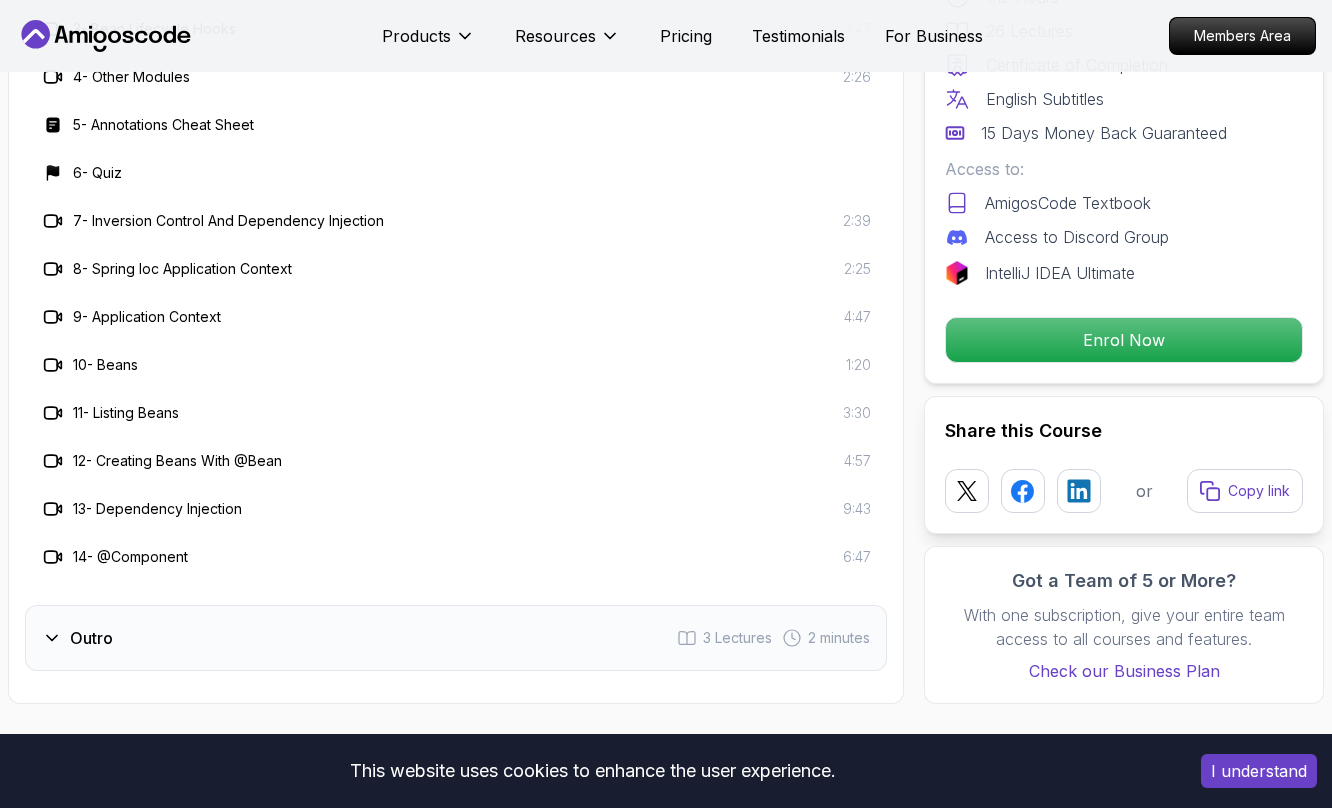 click on "5  -   Annotations Cheat Sheet" at bounding box center (163, 125) 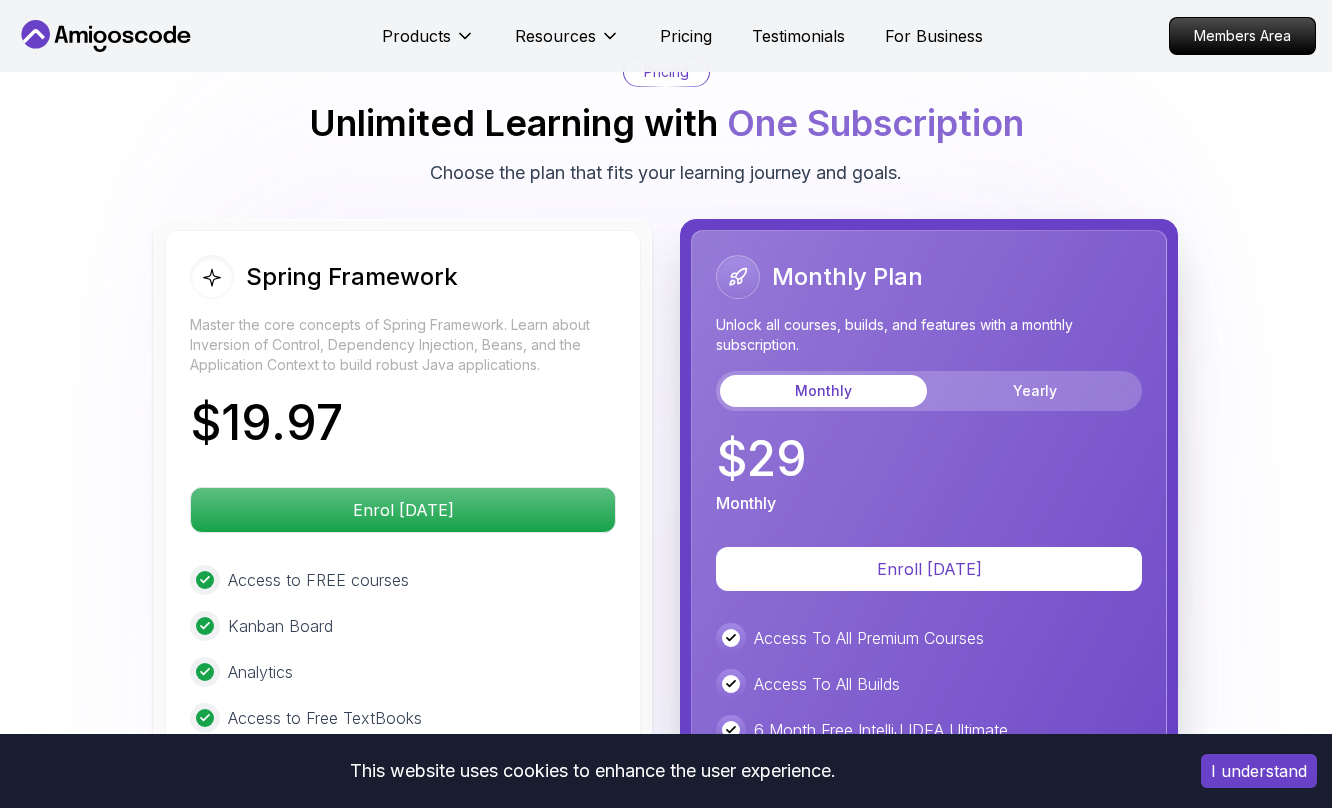 scroll, scrollTop: 3974, scrollLeft: 0, axis: vertical 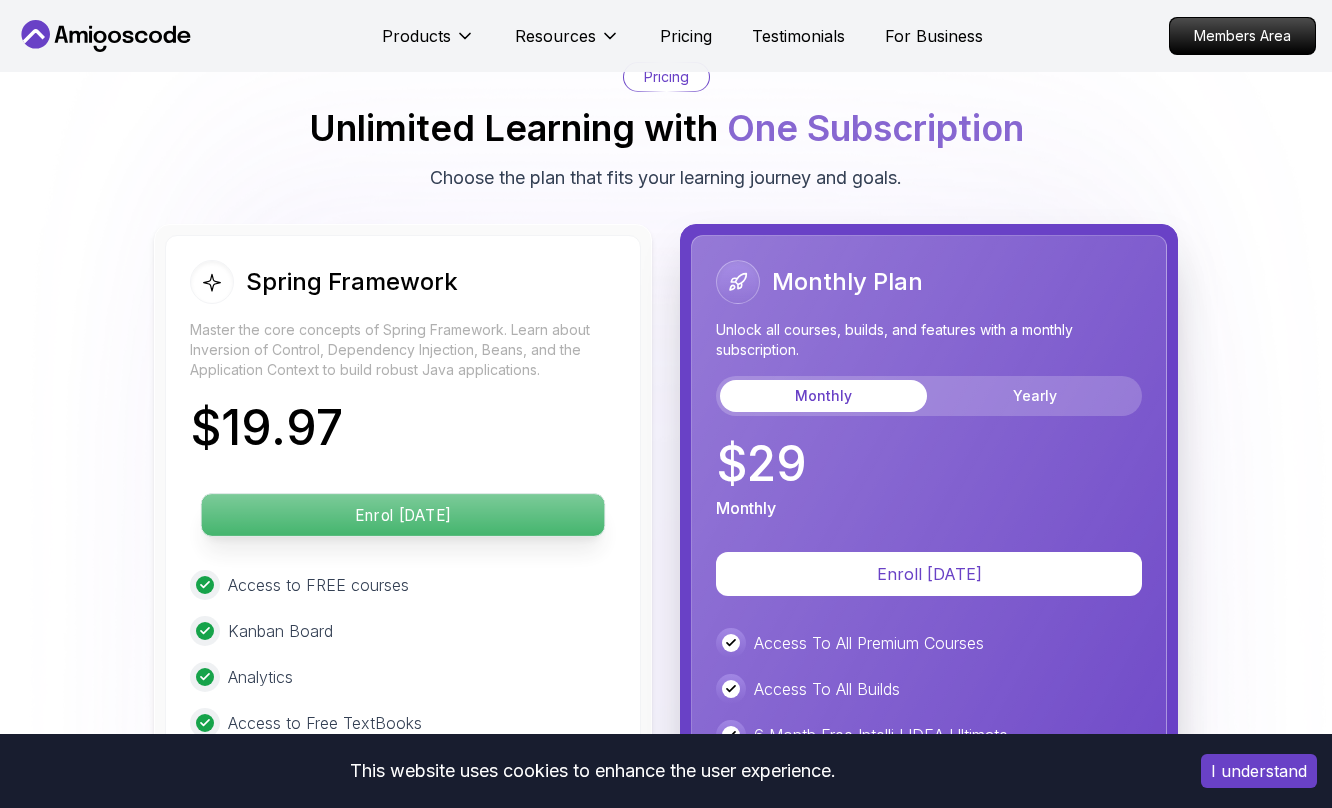 click on "Enrol [DATE]" at bounding box center (403, 515) 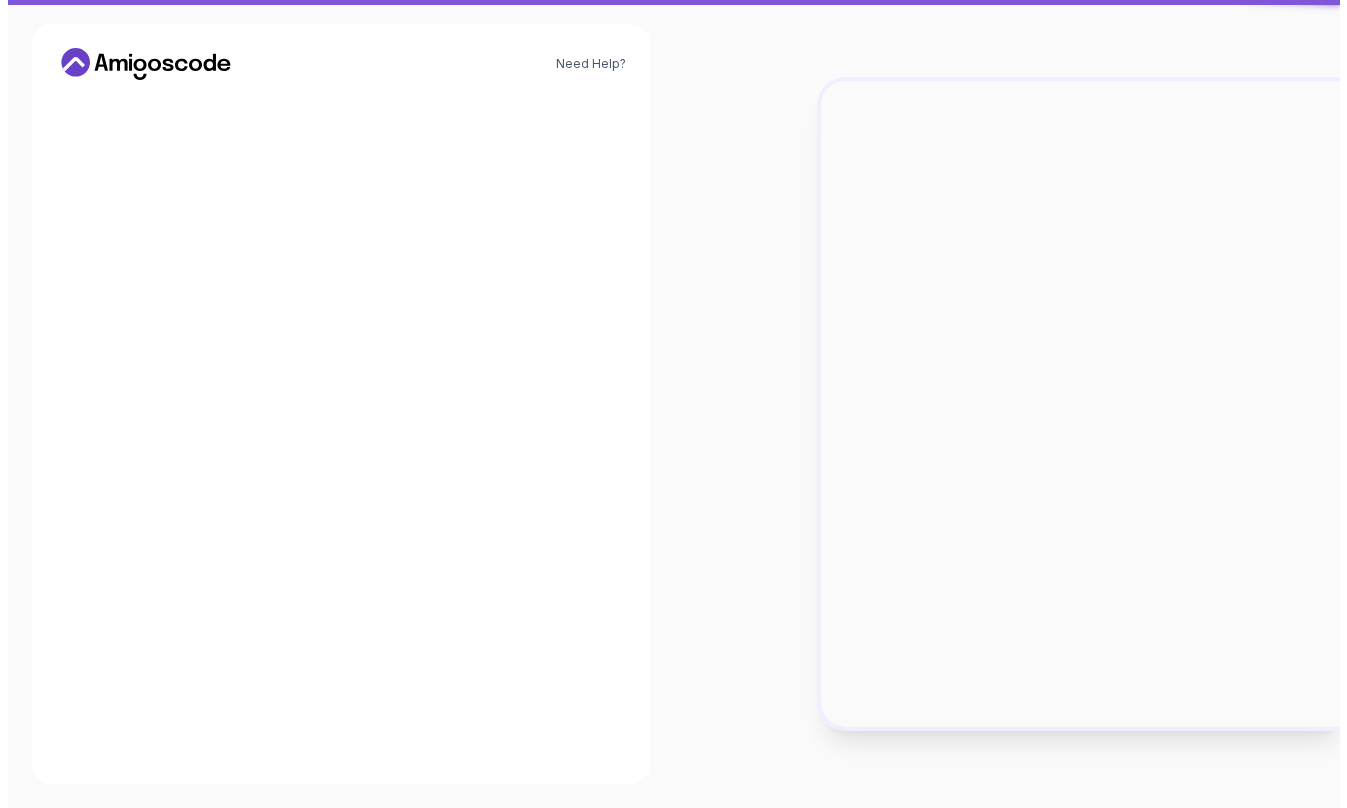 scroll, scrollTop: 0, scrollLeft: 0, axis: both 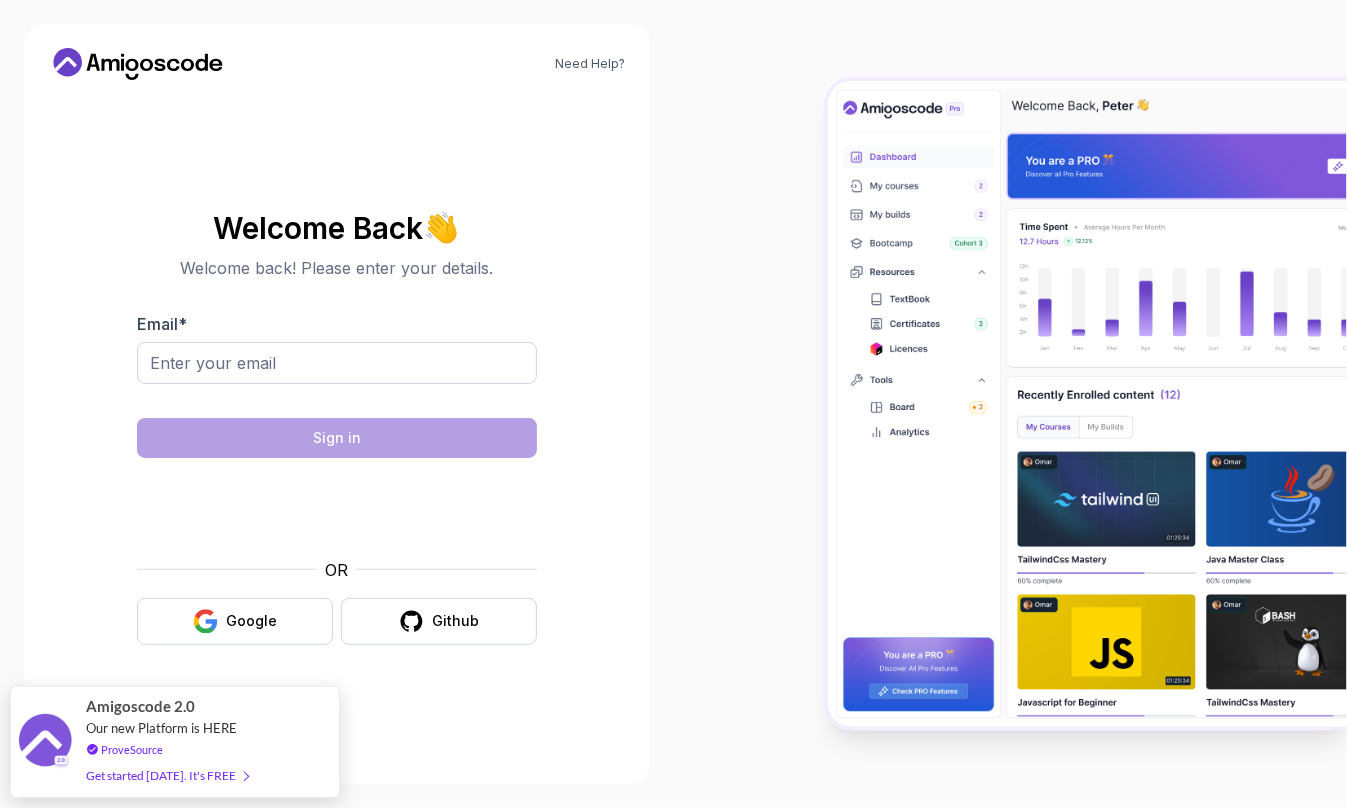 click on "Email *" at bounding box center (337, 359) 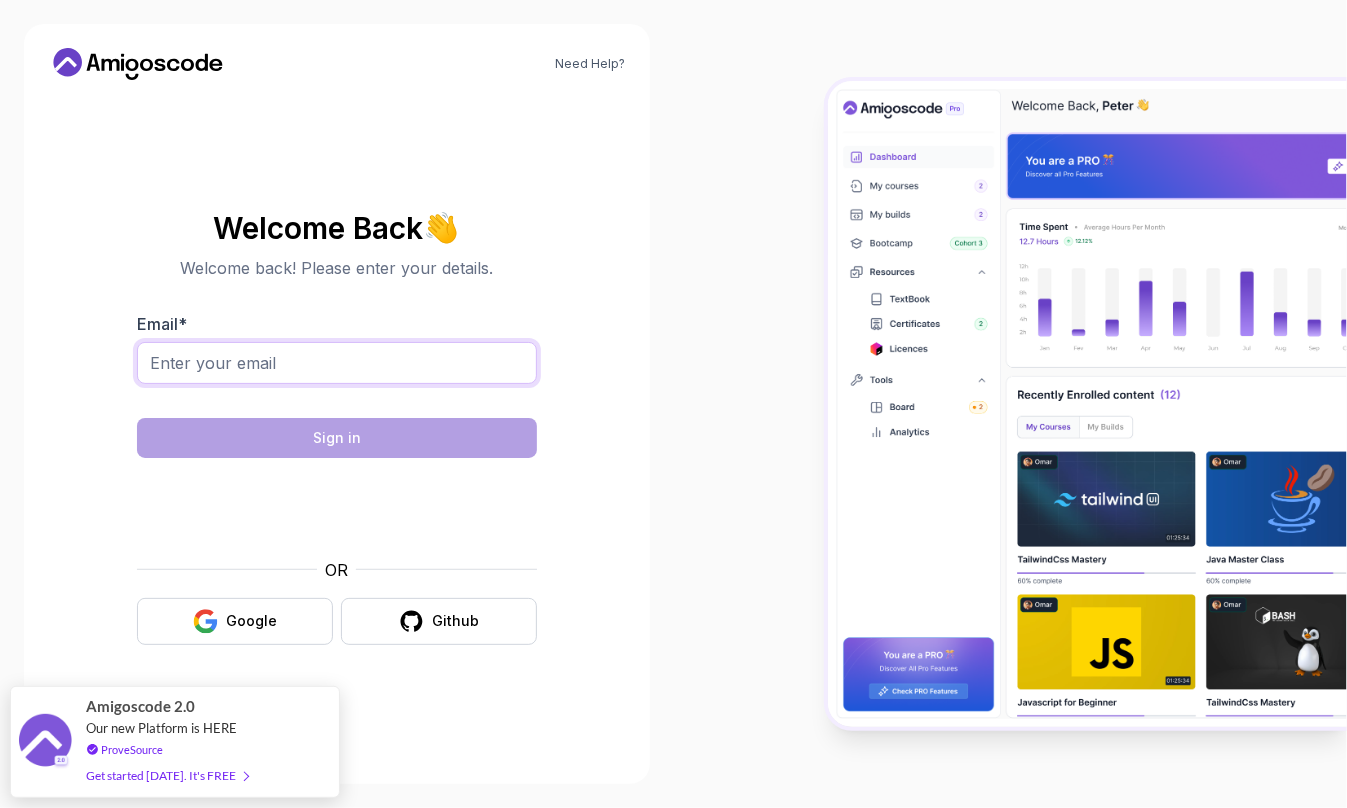 click on "Email *" at bounding box center (337, 363) 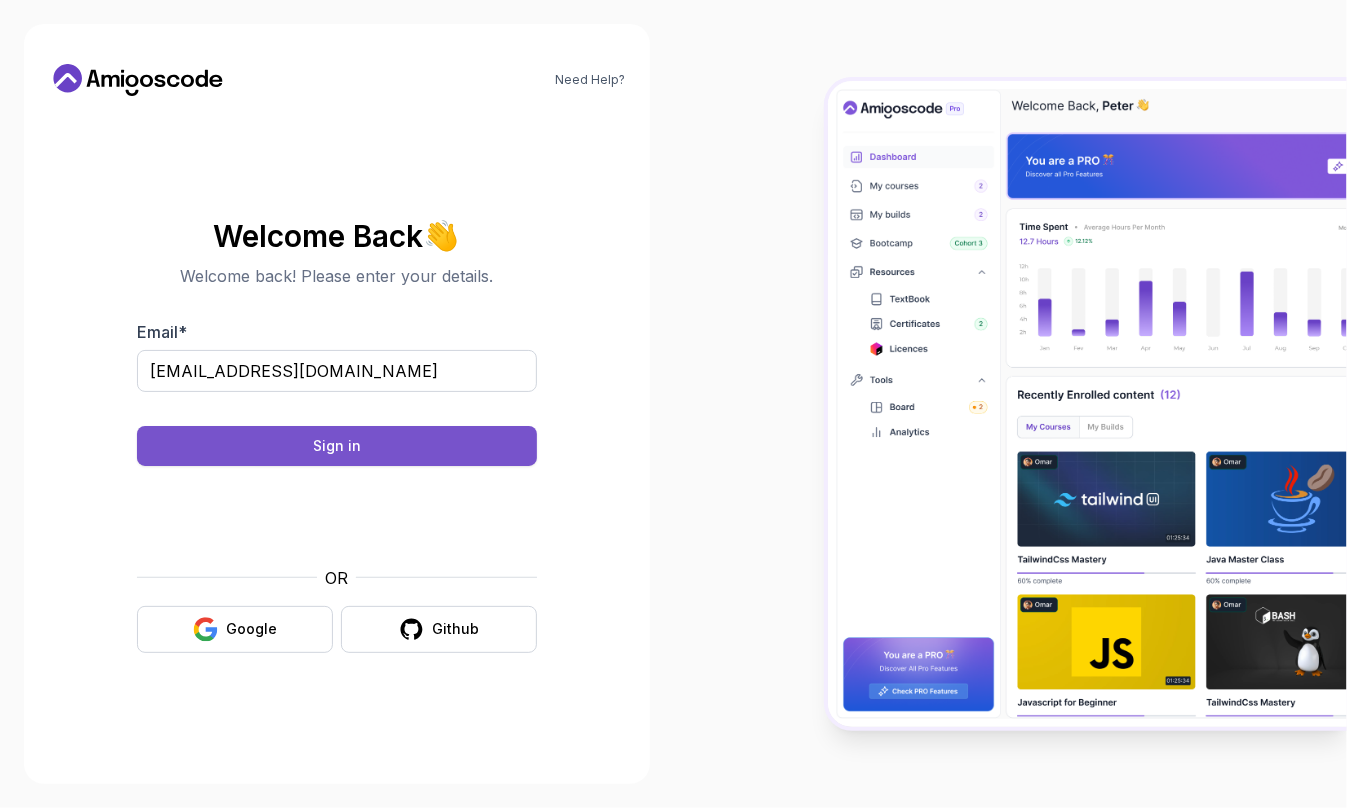 click on "Sign in" at bounding box center (337, 446) 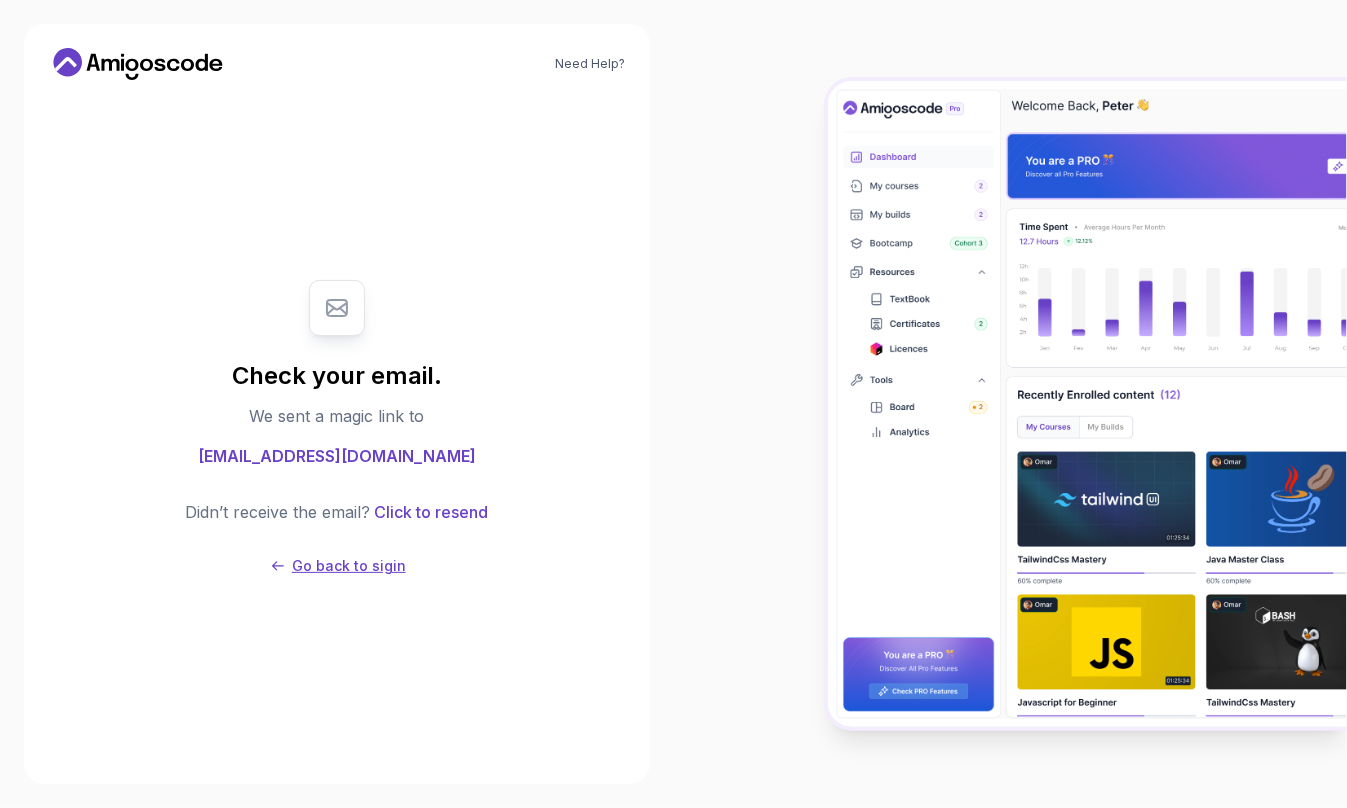 click on "Go back to sigin" at bounding box center [349, 566] 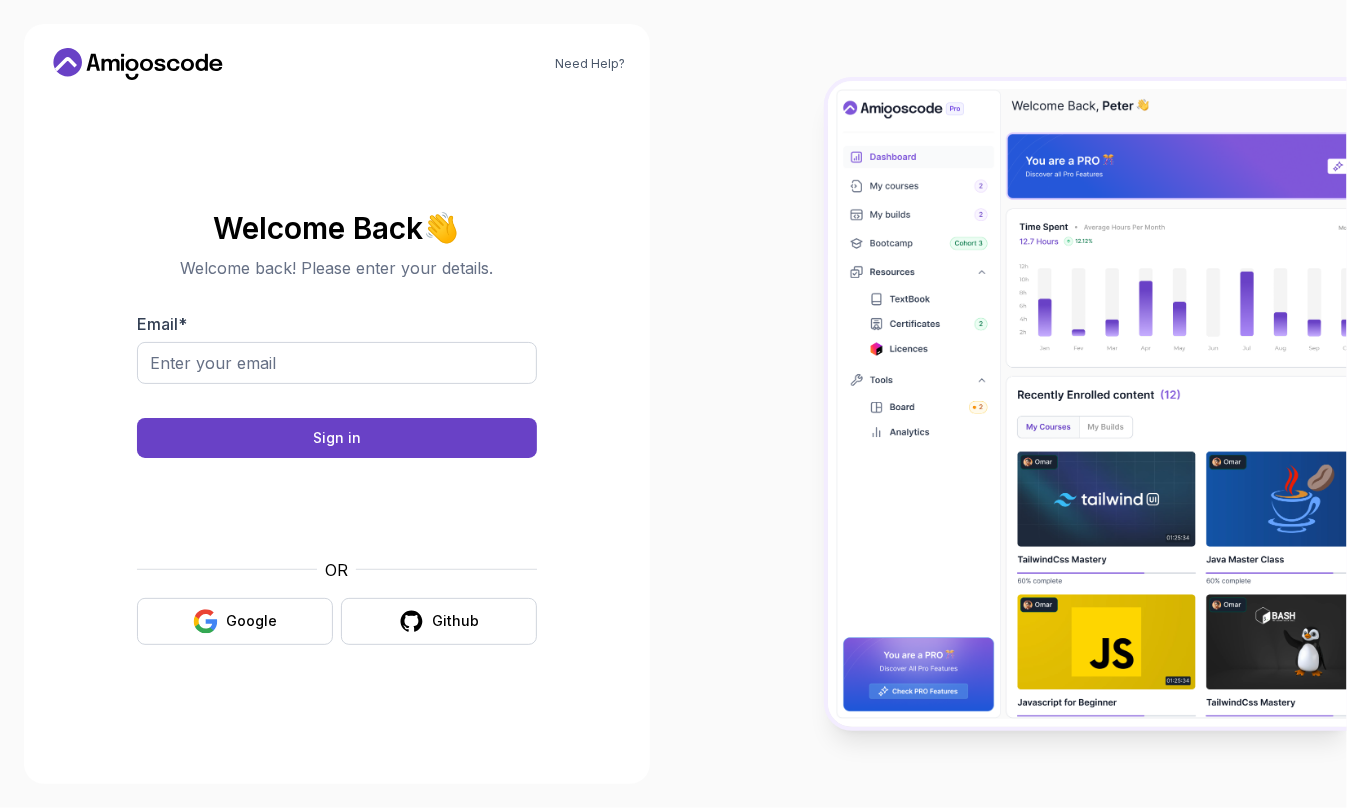 click at bounding box center (337, 374) 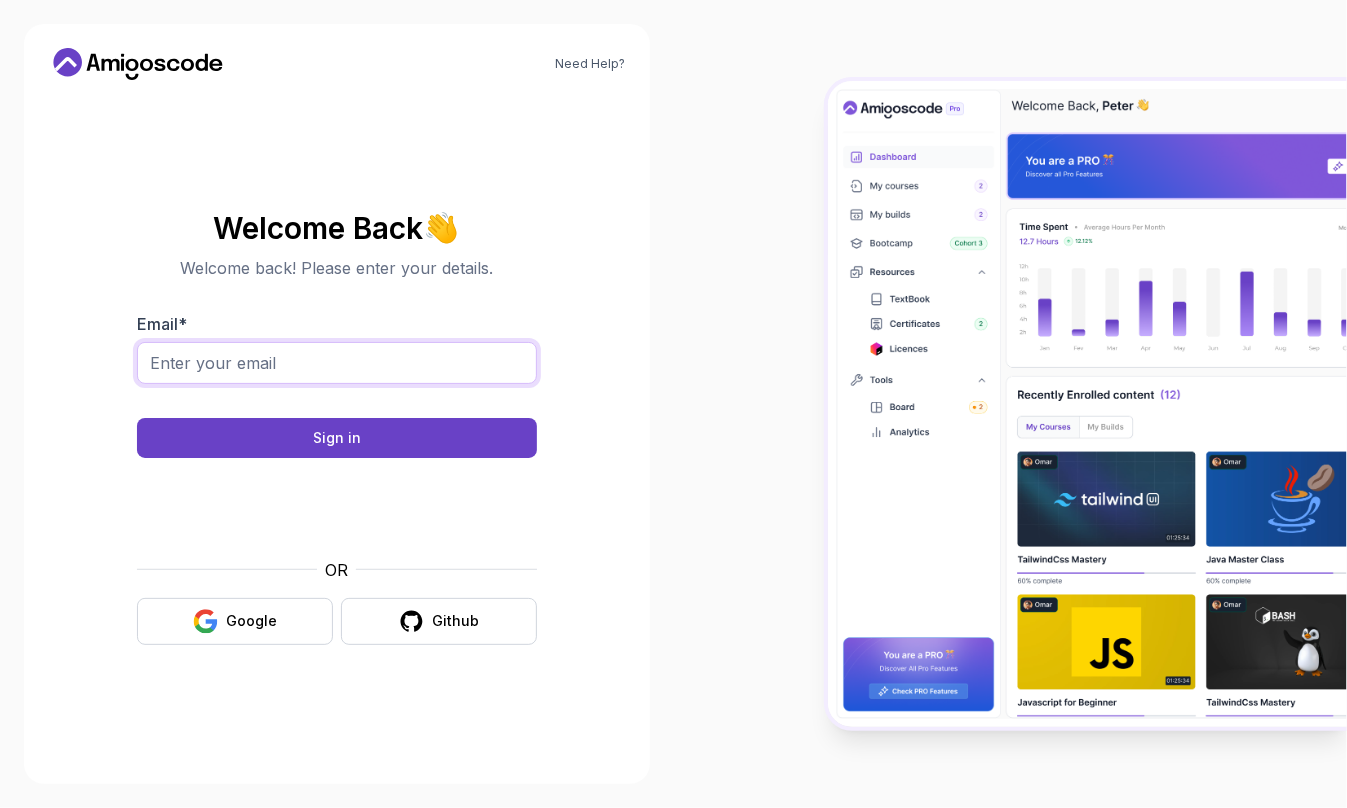 click on "Email *" at bounding box center (337, 363) 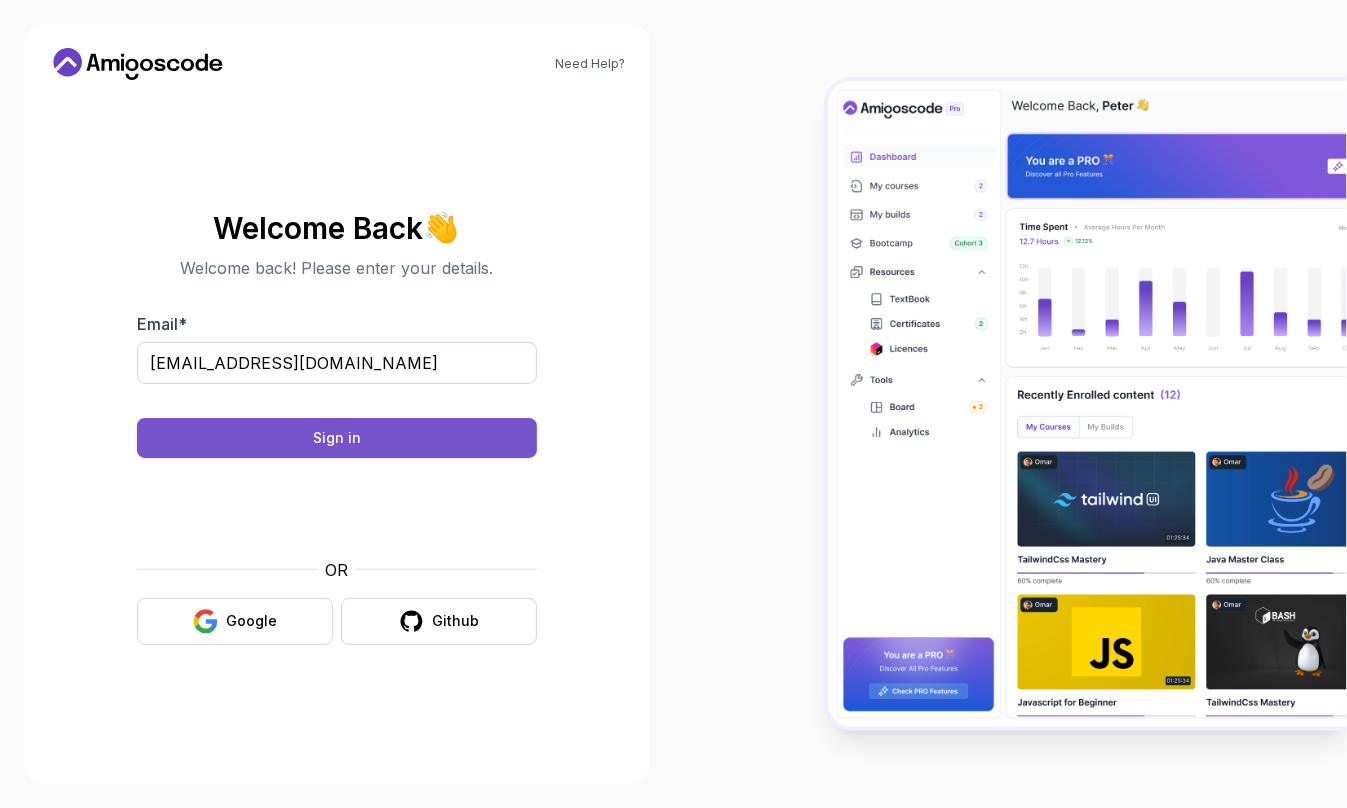 click on "Sign in" at bounding box center (337, 438) 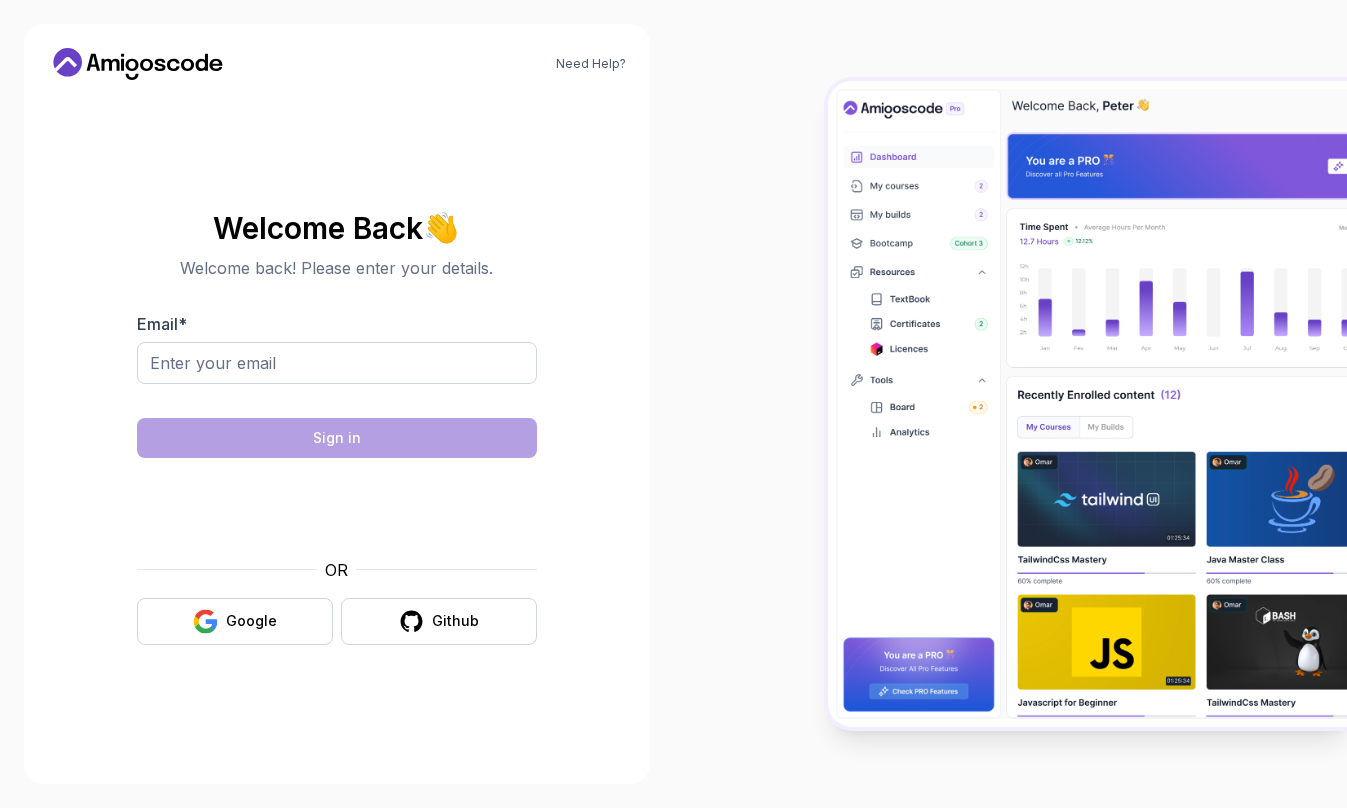 scroll, scrollTop: 0, scrollLeft: 0, axis: both 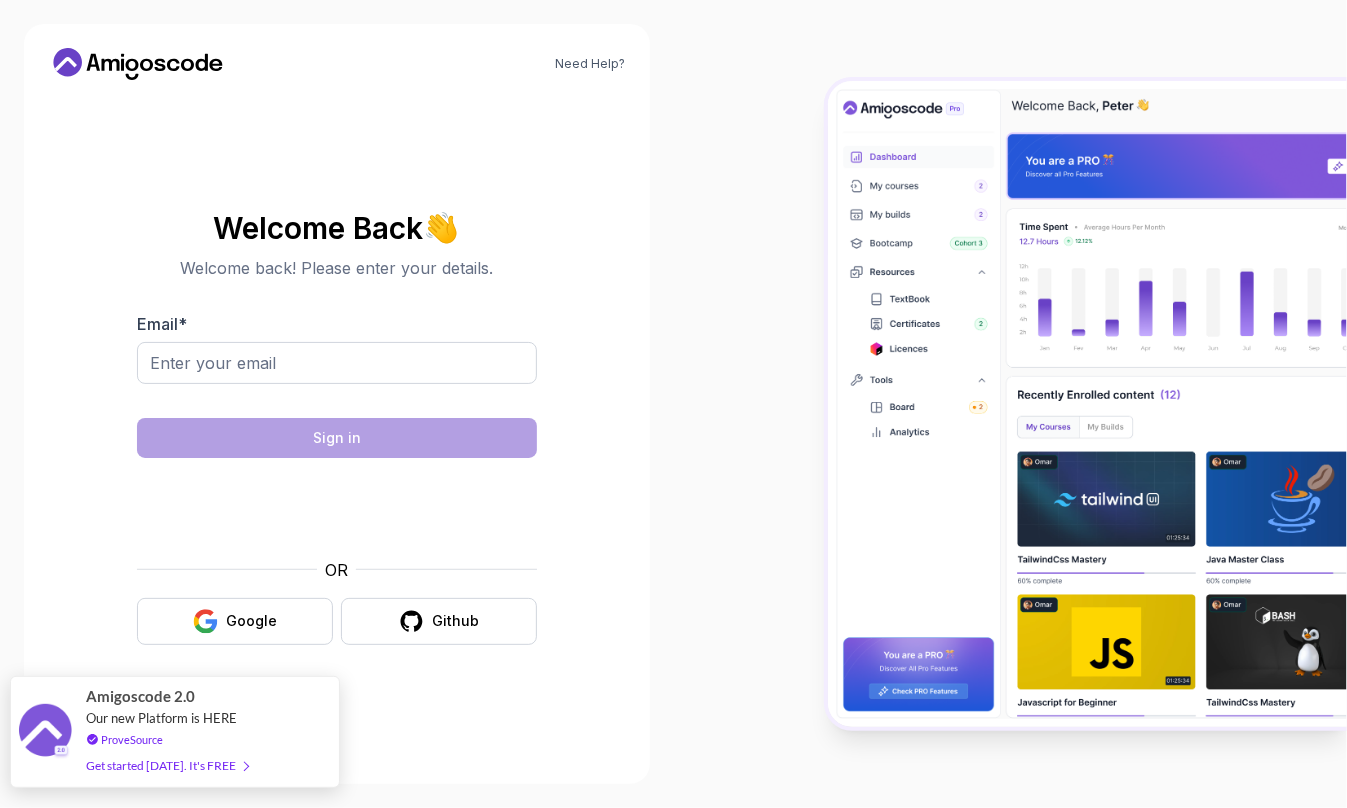 click on "Get started today. It's FREE" at bounding box center (167, 765) 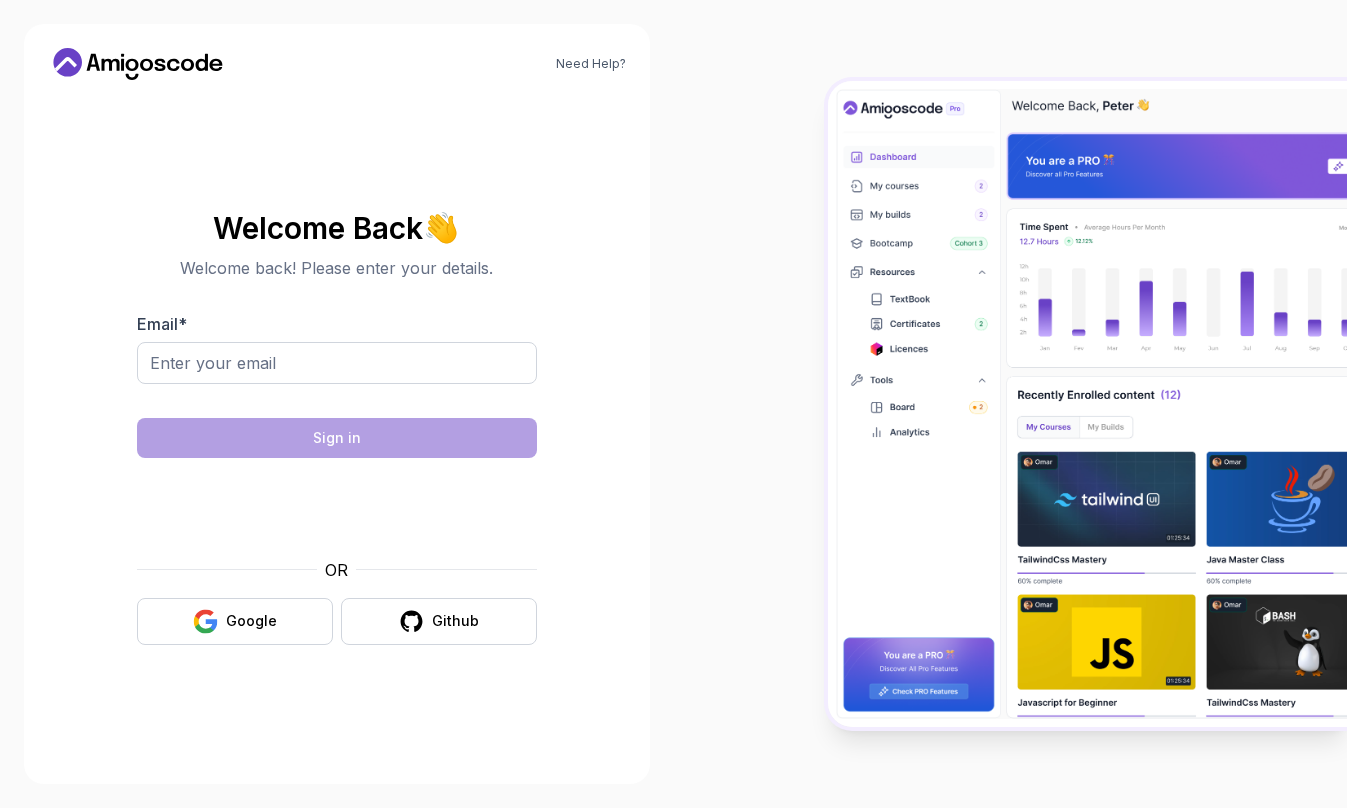 scroll, scrollTop: 0, scrollLeft: 0, axis: both 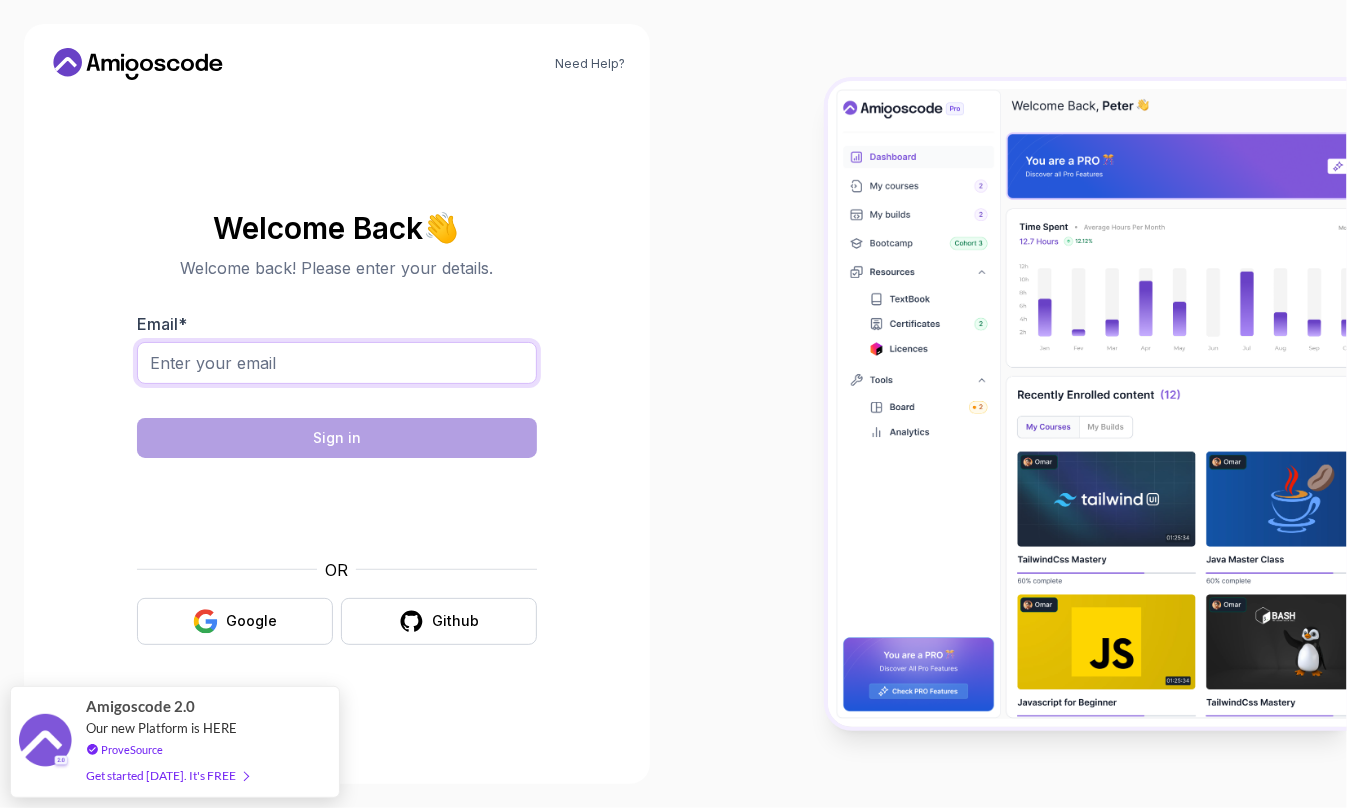 click on "Email *" at bounding box center [337, 363] 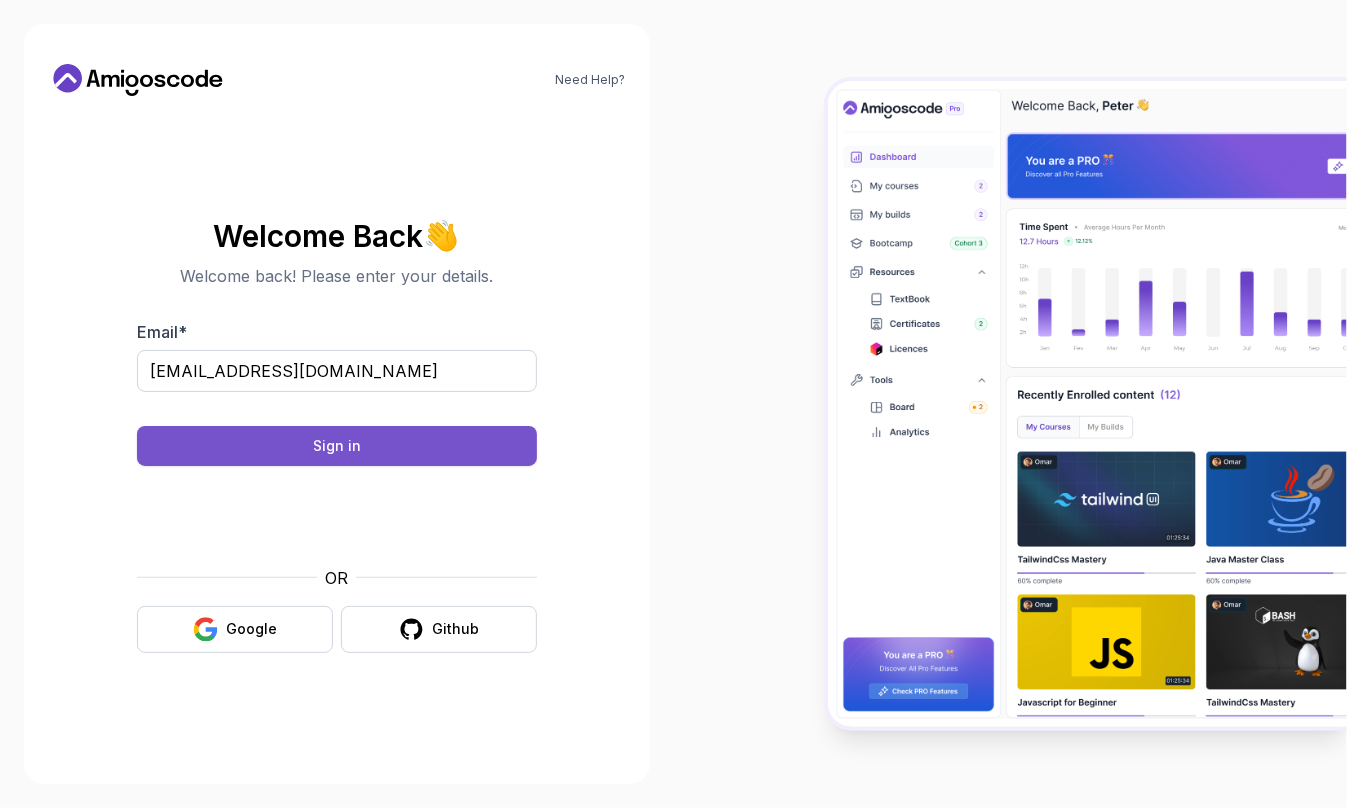 click on "Sign in" at bounding box center (337, 446) 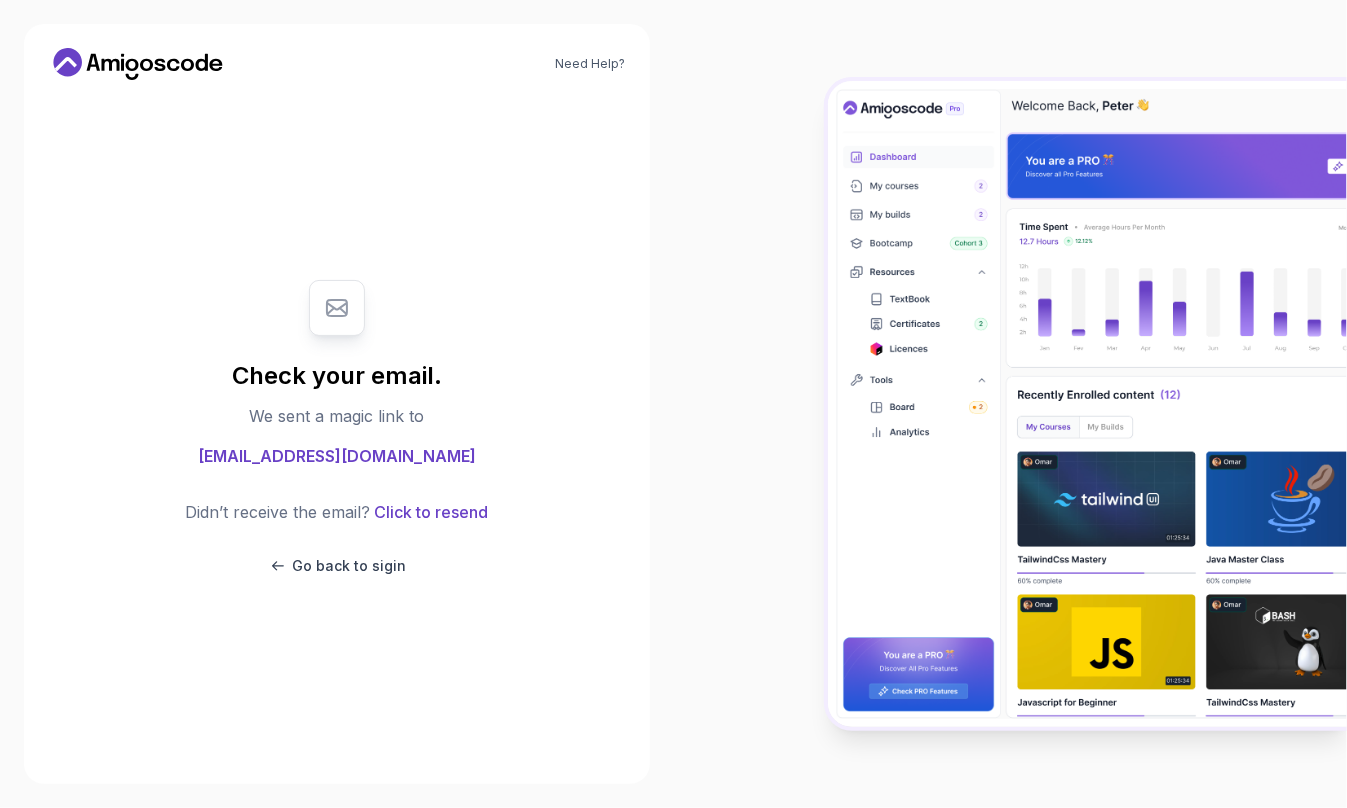 click 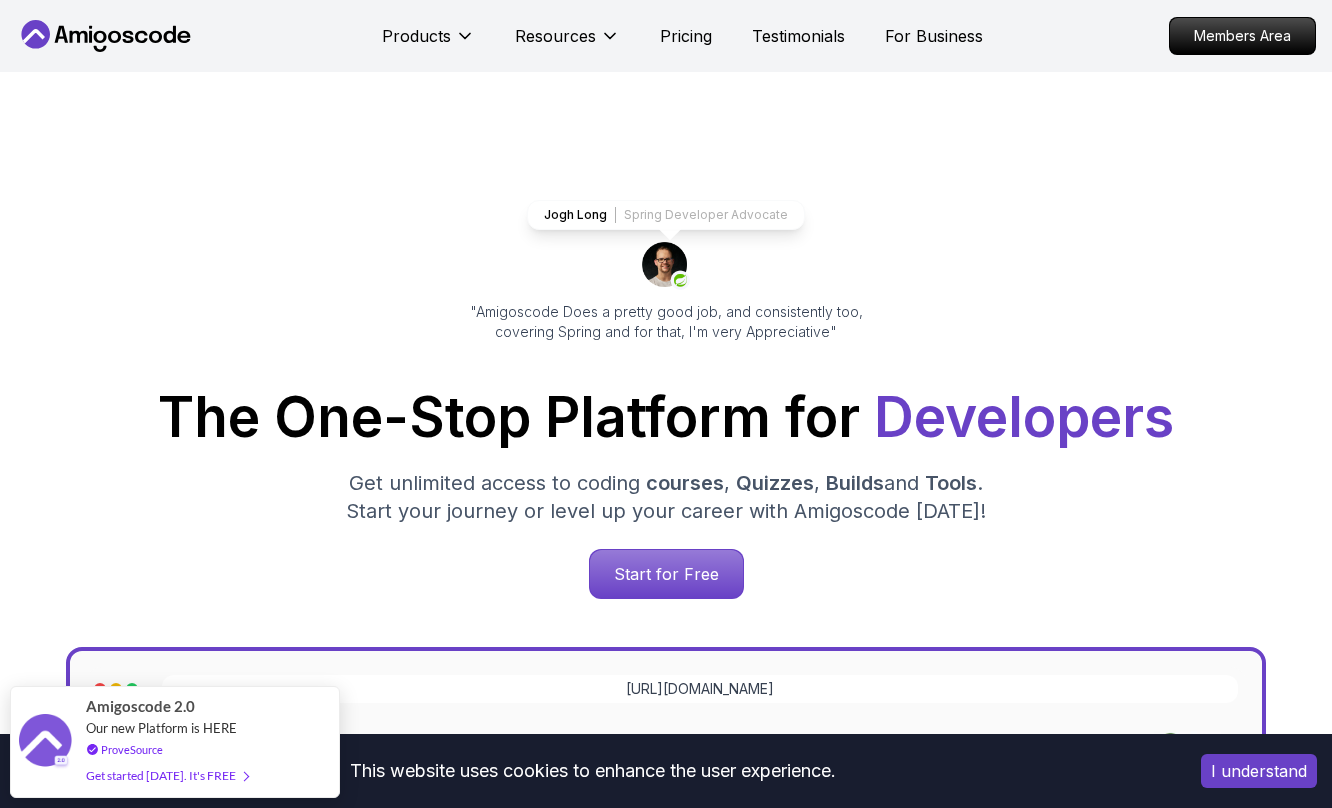 drag, startPoint x: 692, startPoint y: 253, endPoint x: 700, endPoint y: 191, distance: 62.514 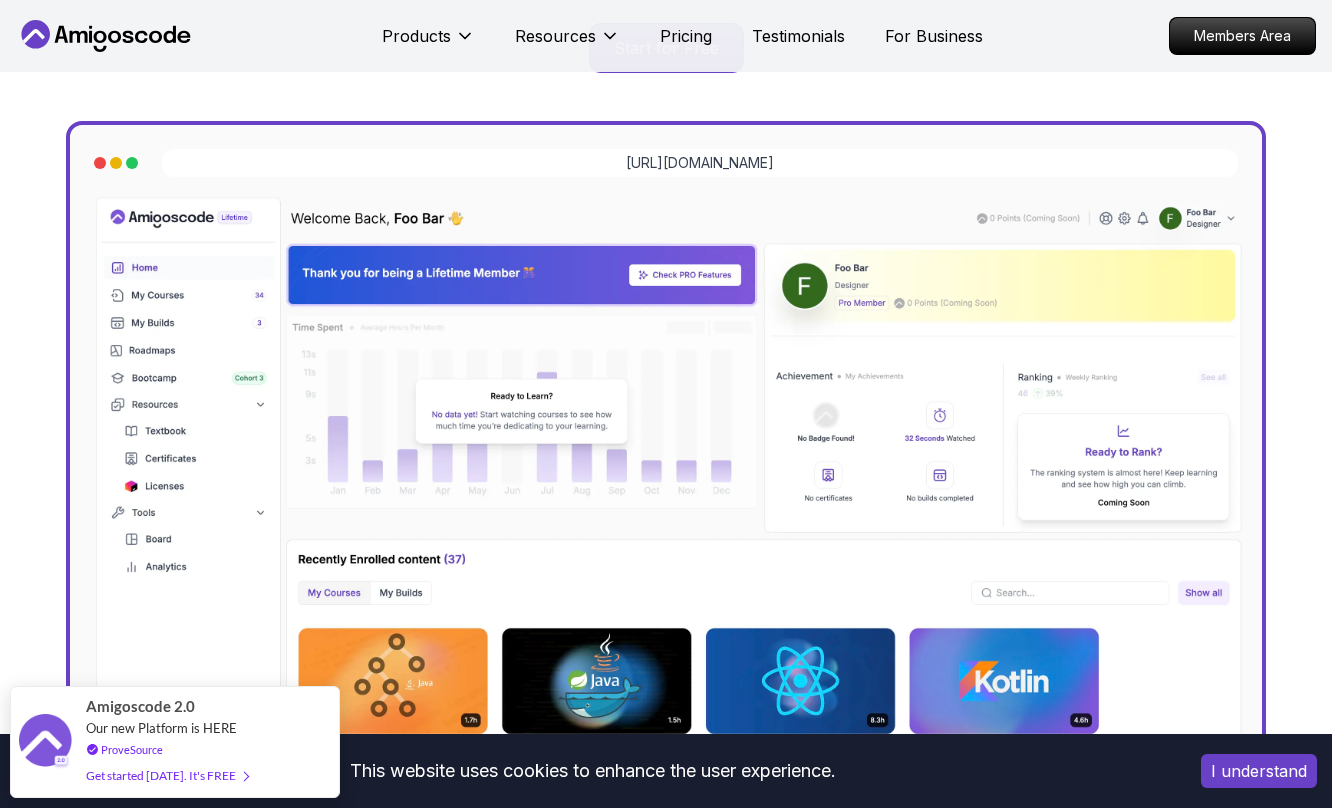 scroll, scrollTop: 0, scrollLeft: 0, axis: both 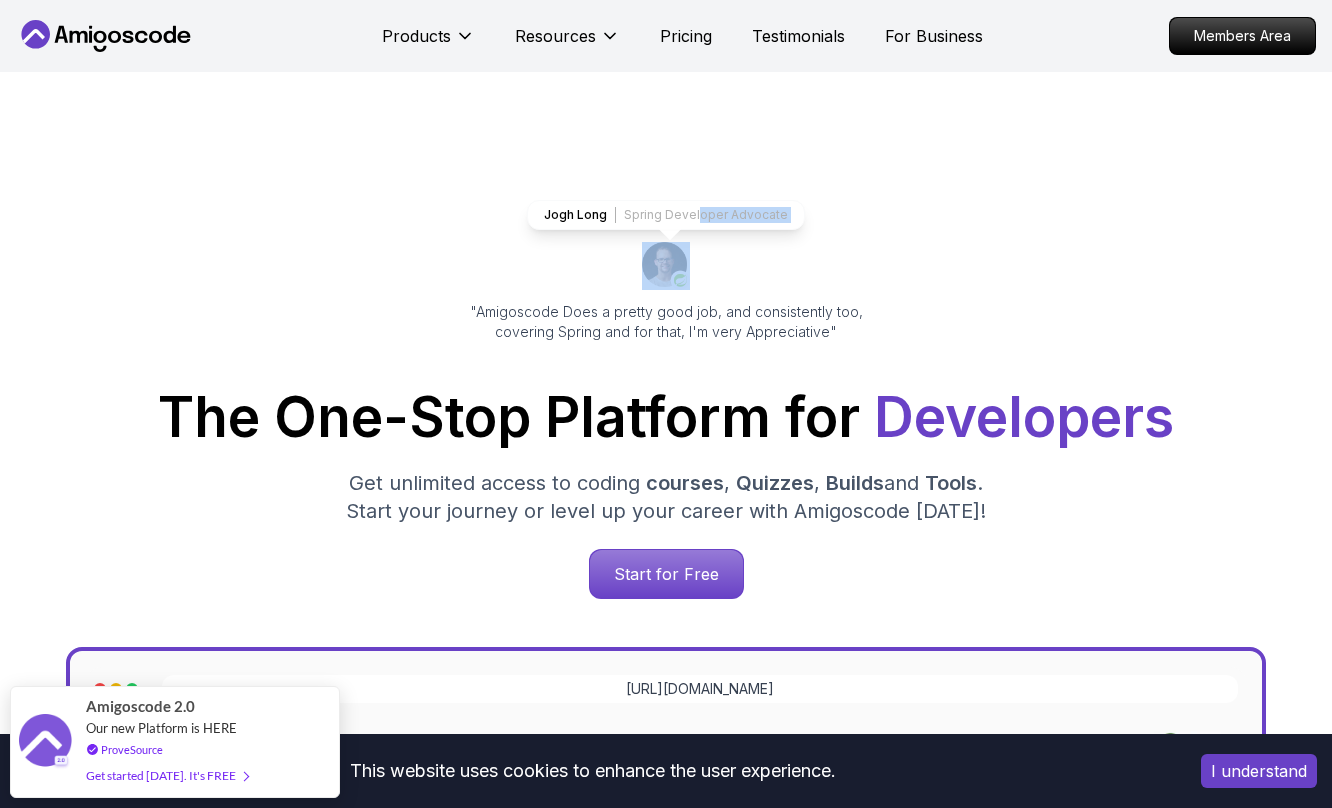 click on "Jogh Long Spring Developer Advocate "Amigoscode Does a pretty good job, and consistently too, covering Spring and for that, I'm very Appreciative"" at bounding box center [666, 271] 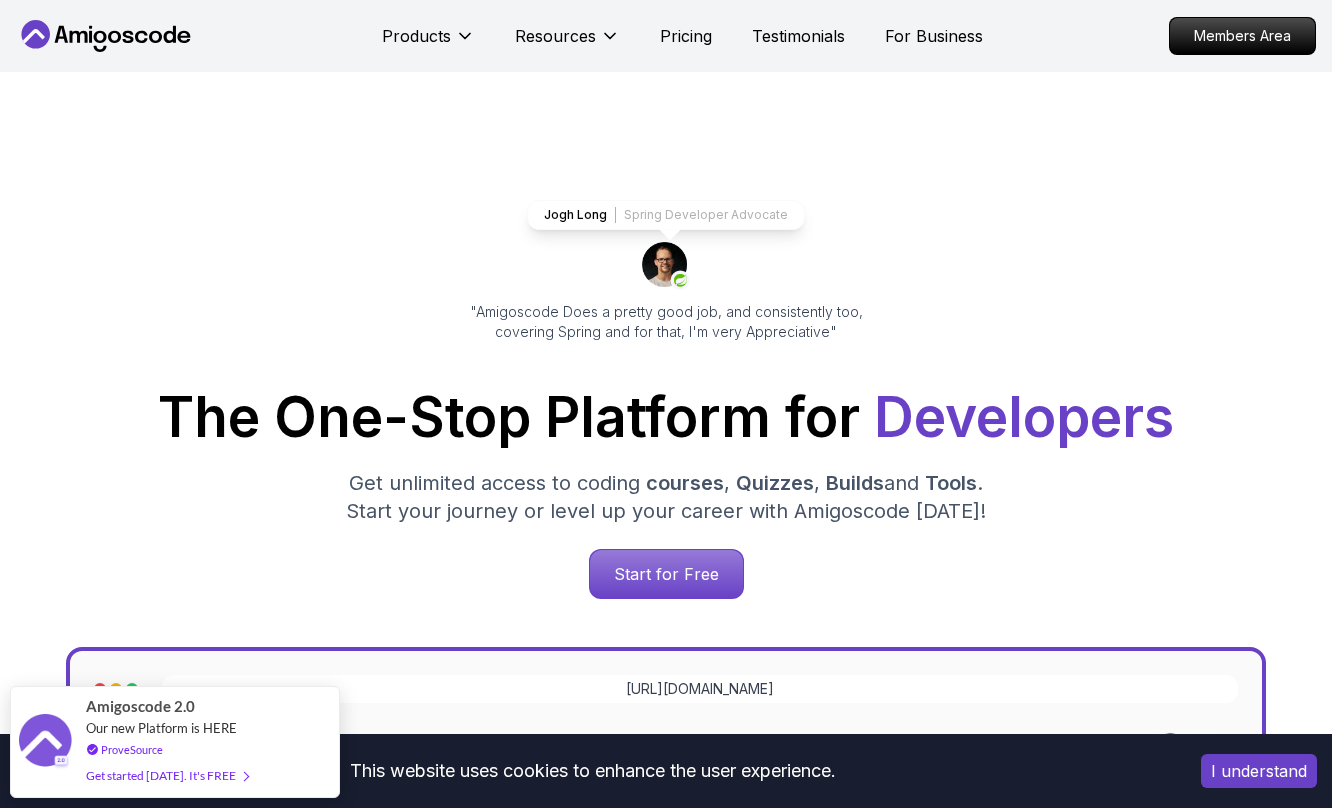 click on ""Amigoscode Does a pretty good job, and consistently too, covering Spring and for that, I'm very Appreciative"" at bounding box center (666, 322) 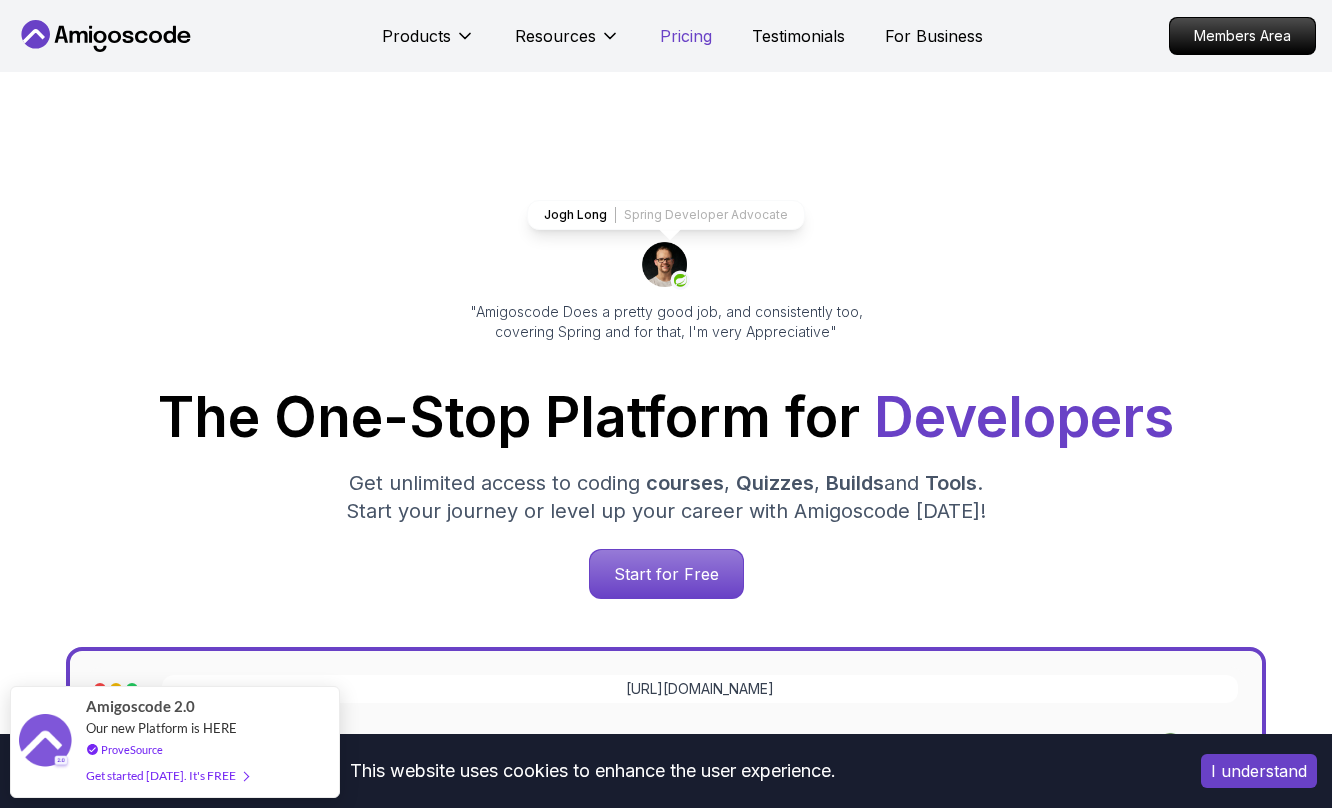click on "Pricing" at bounding box center [686, 36] 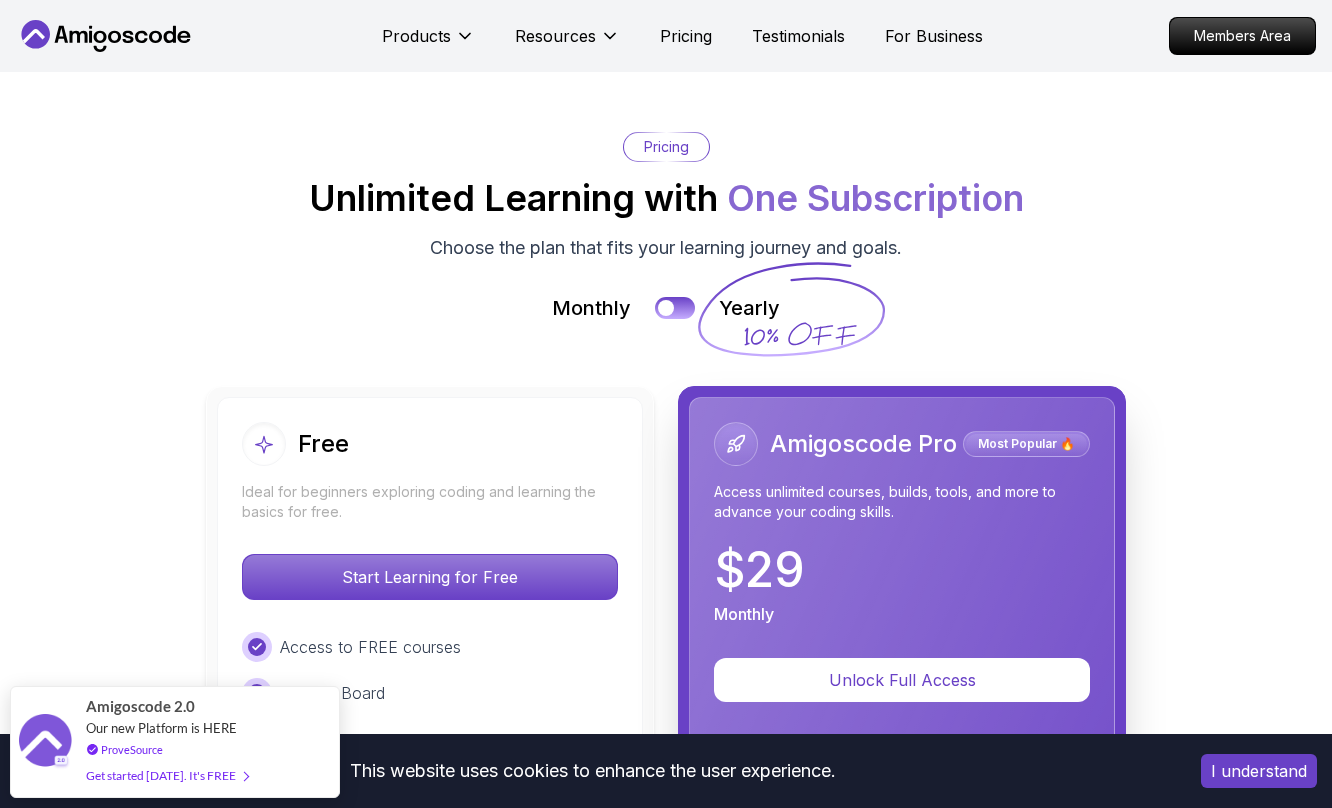 scroll, scrollTop: 4541, scrollLeft: 0, axis: vertical 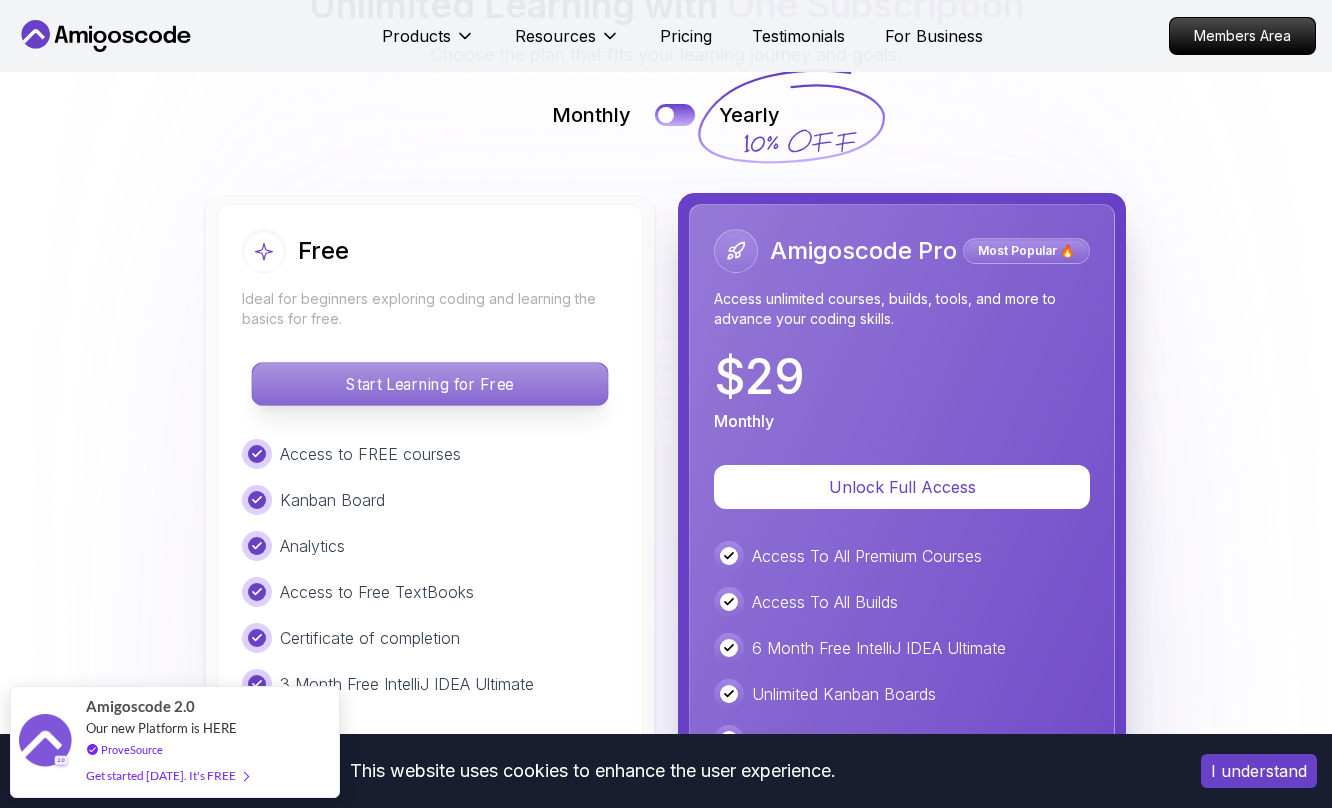 click on "Start Learning for Free" at bounding box center [429, 384] 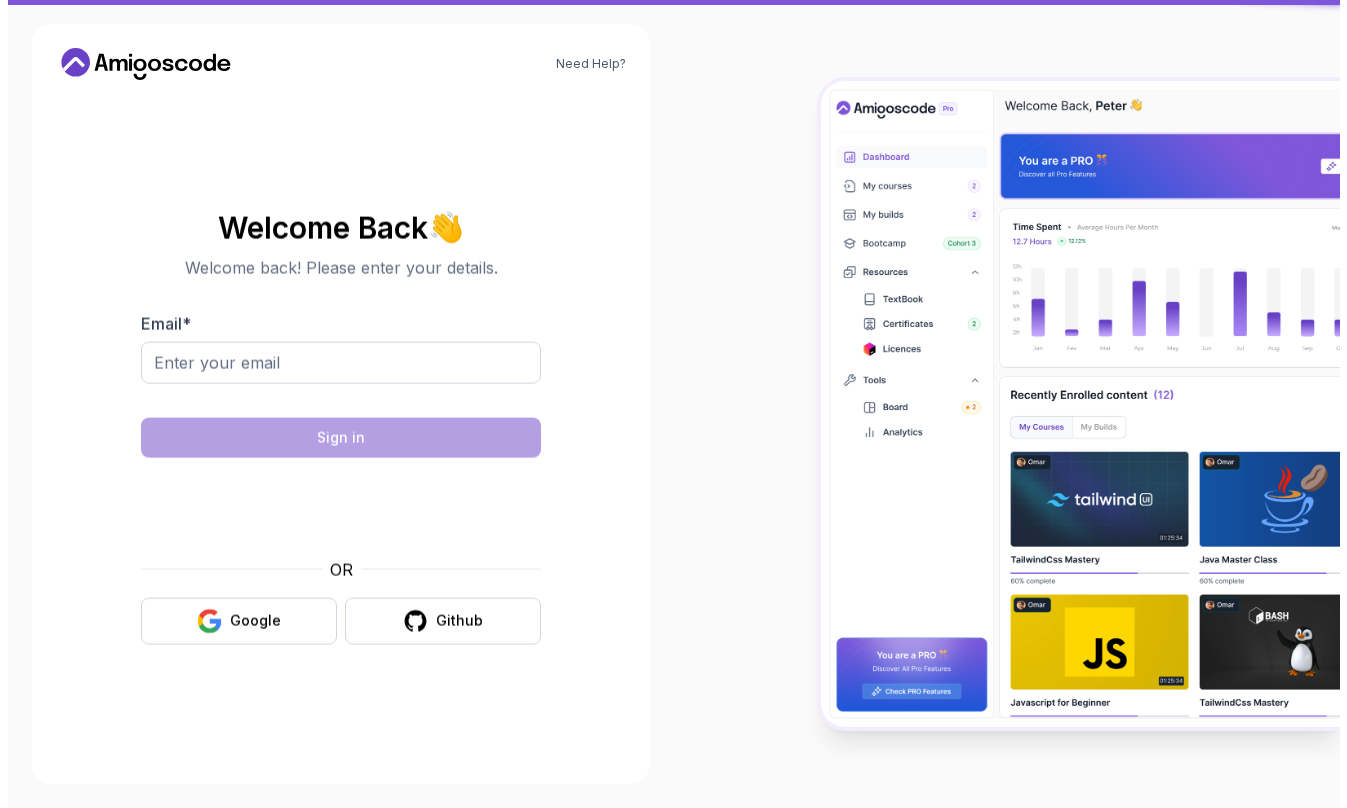 scroll, scrollTop: 0, scrollLeft: 0, axis: both 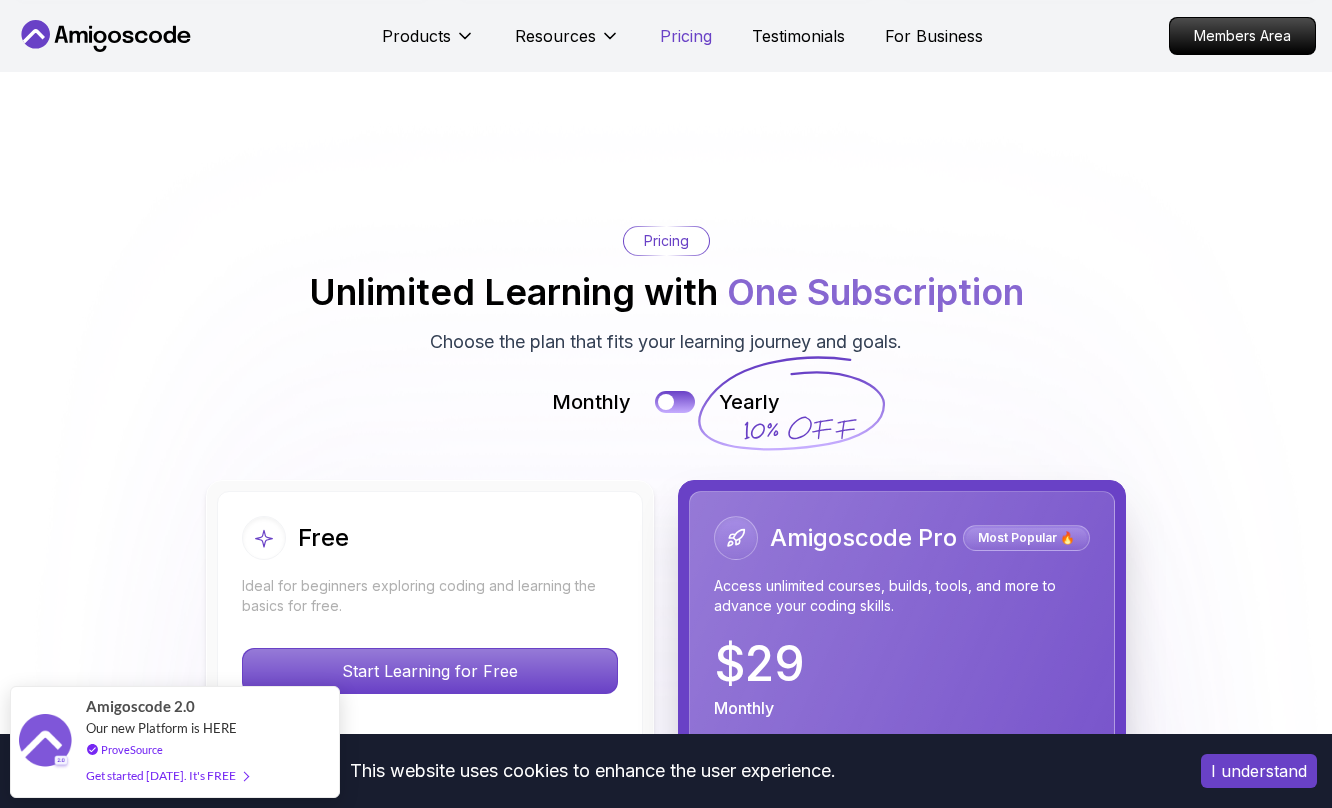 click on "Pricing" at bounding box center (686, 36) 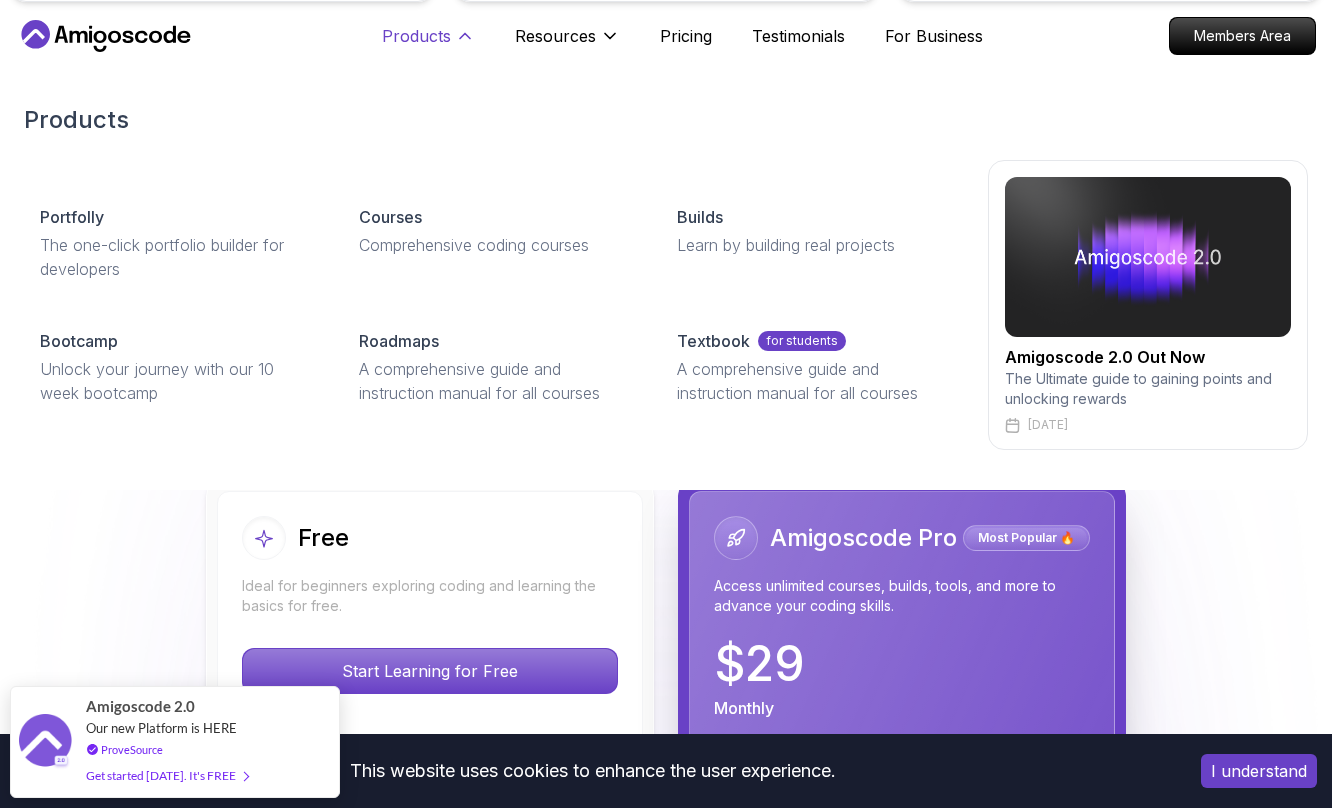 click on "Products" at bounding box center (428, 44) 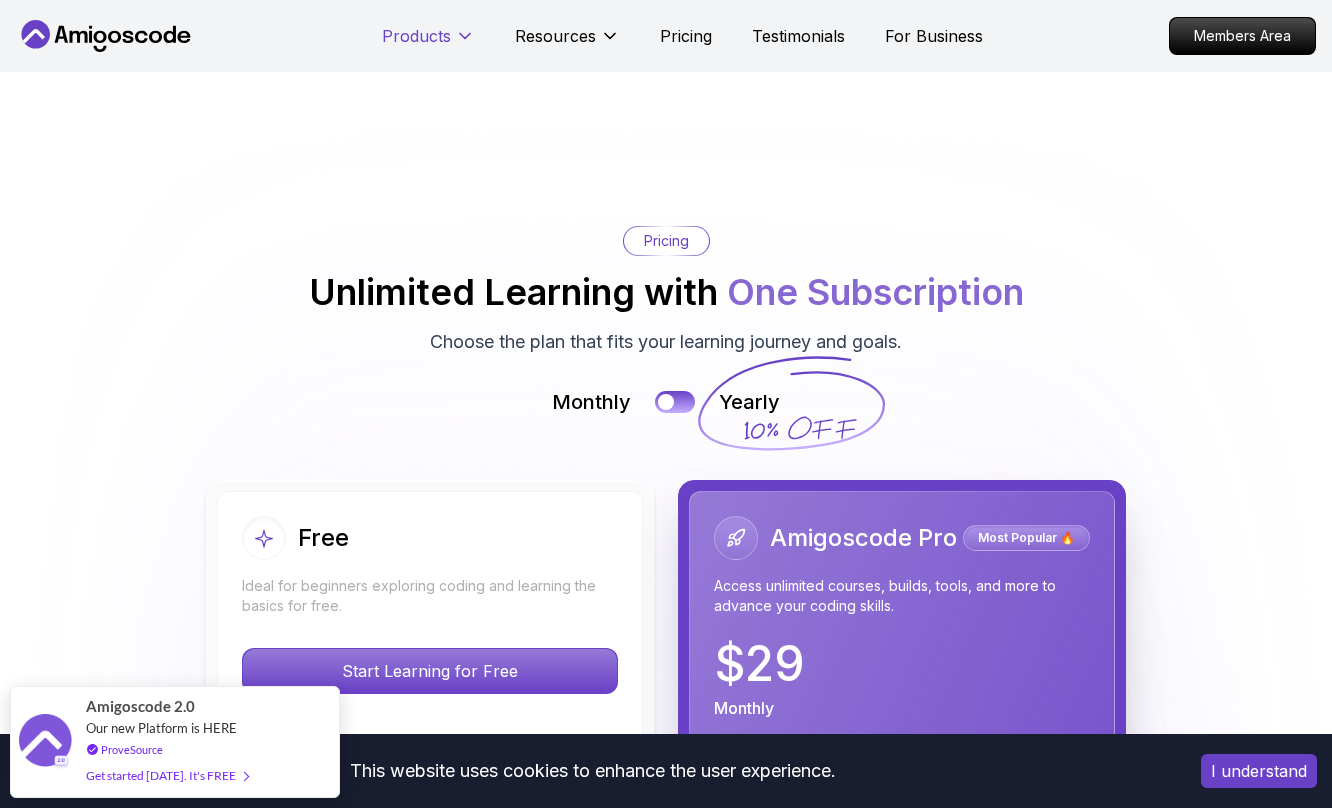 click on "Products" at bounding box center (416, 36) 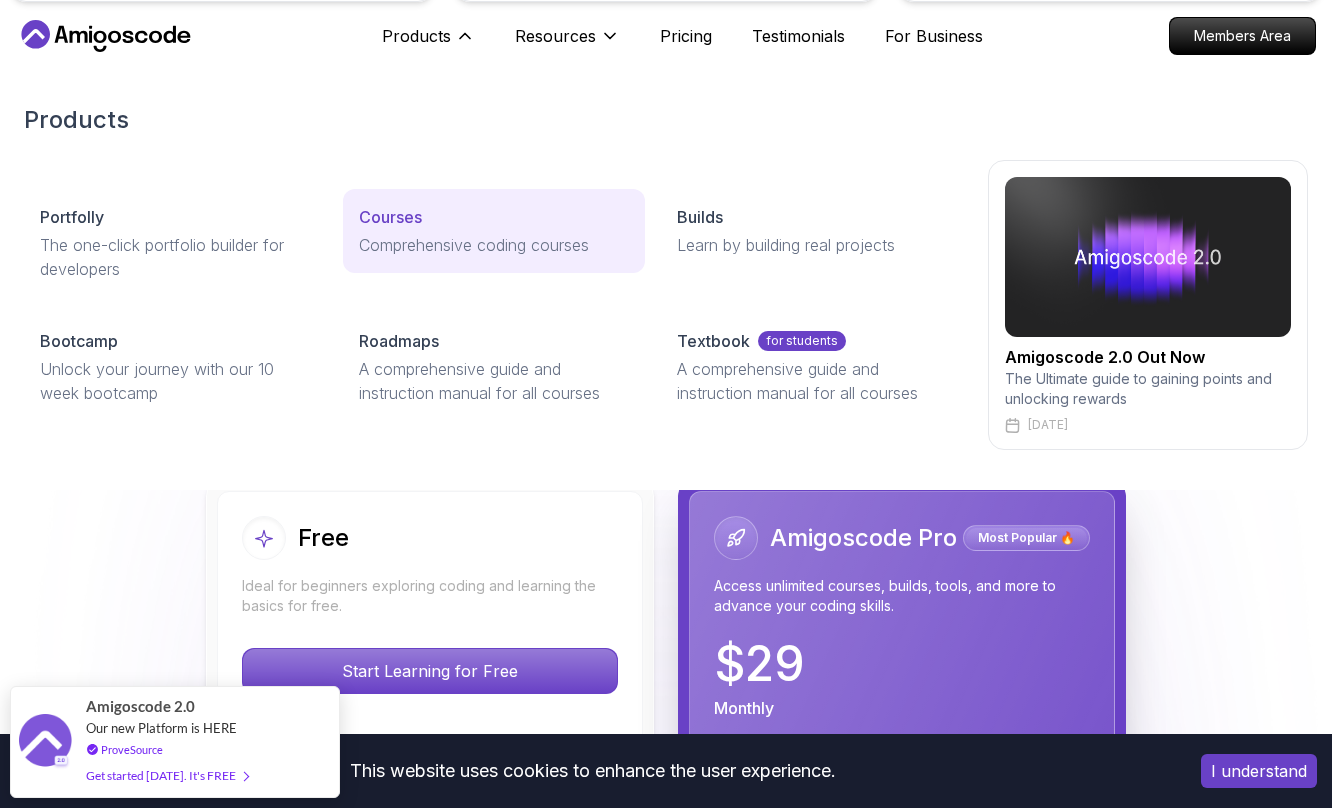 click on "Comprehensive coding courses" at bounding box center [494, 245] 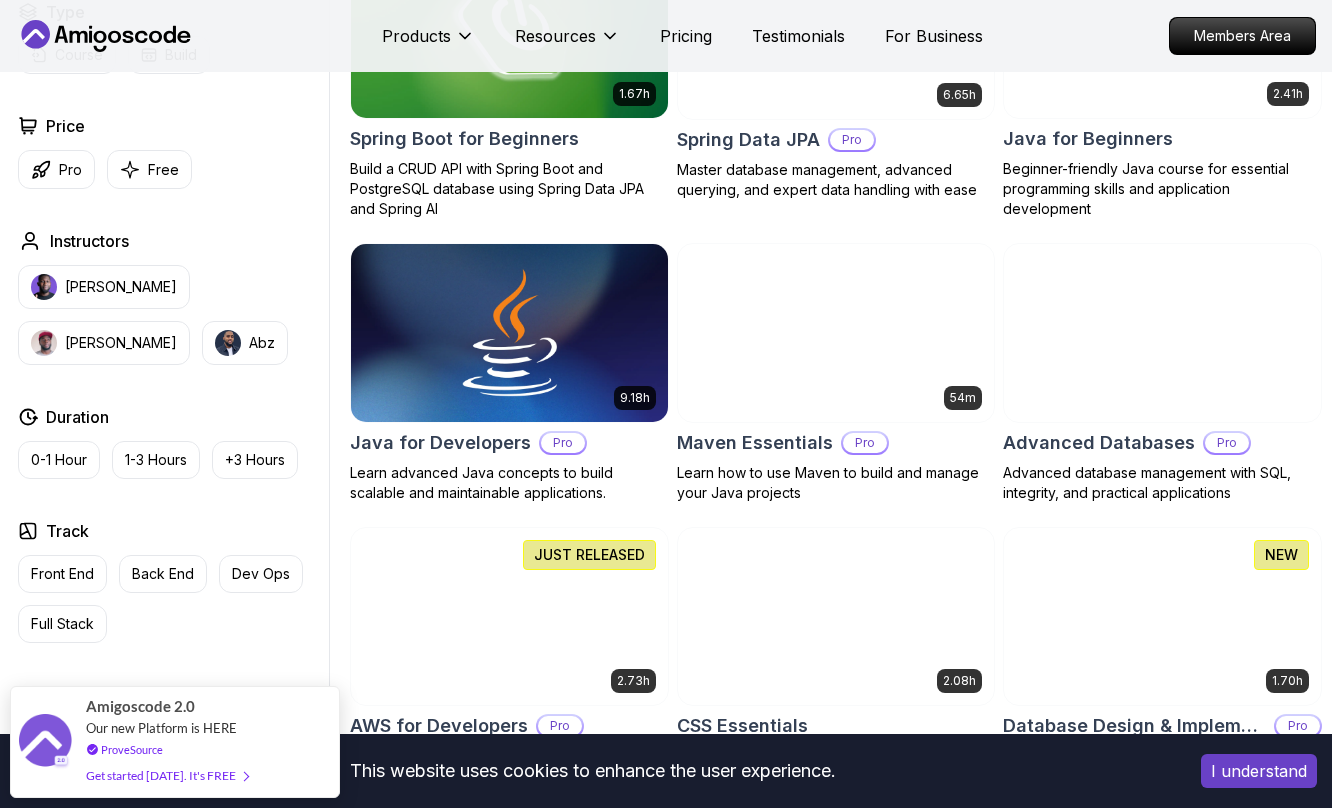 scroll, scrollTop: 807, scrollLeft: 0, axis: vertical 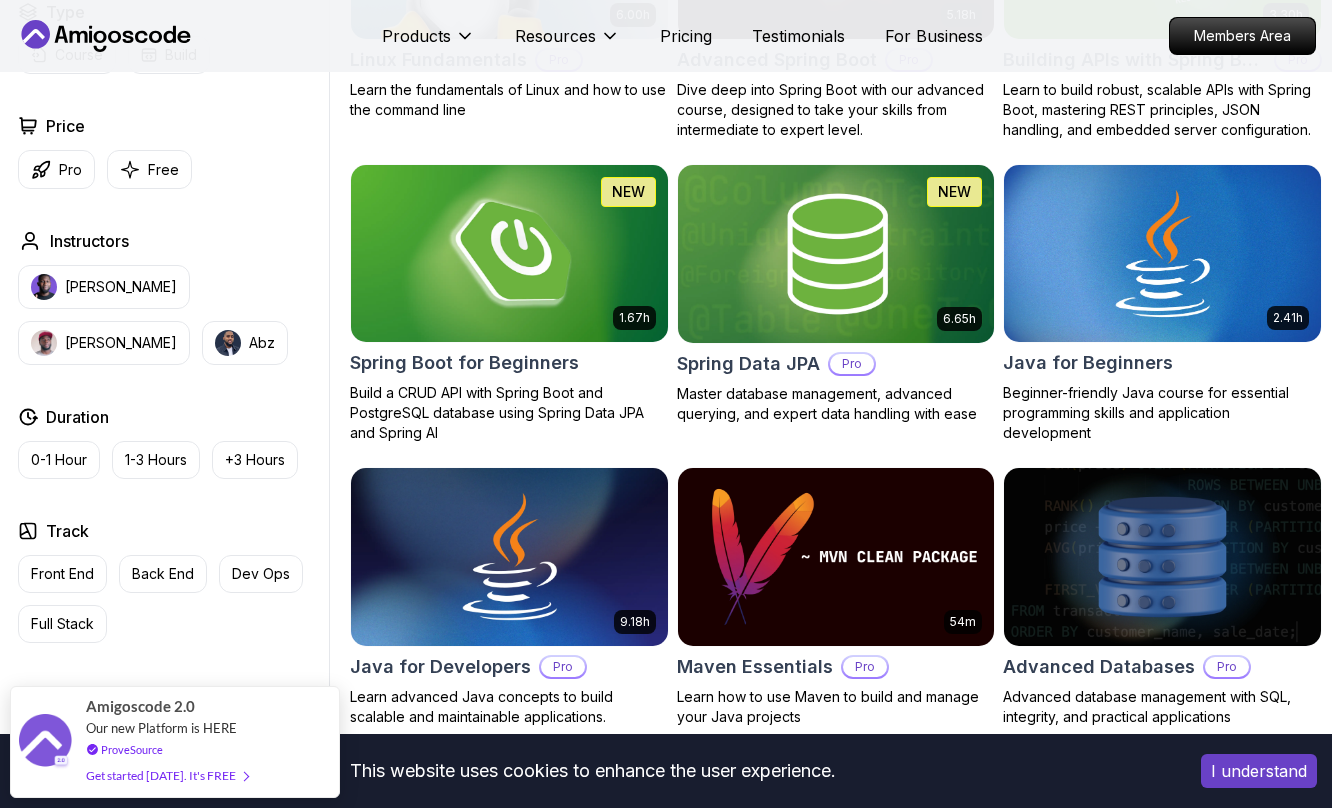 click at bounding box center (509, 254) 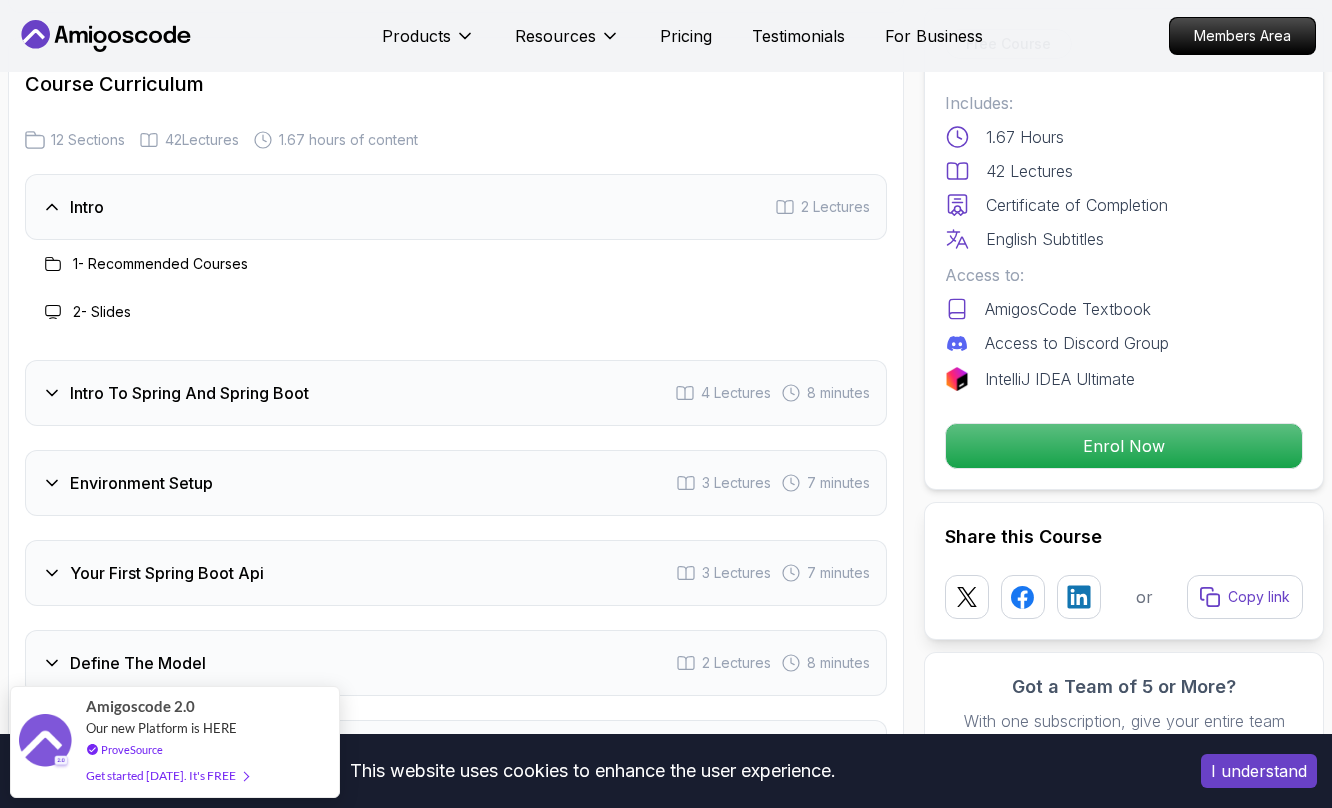 scroll, scrollTop: 2555, scrollLeft: 0, axis: vertical 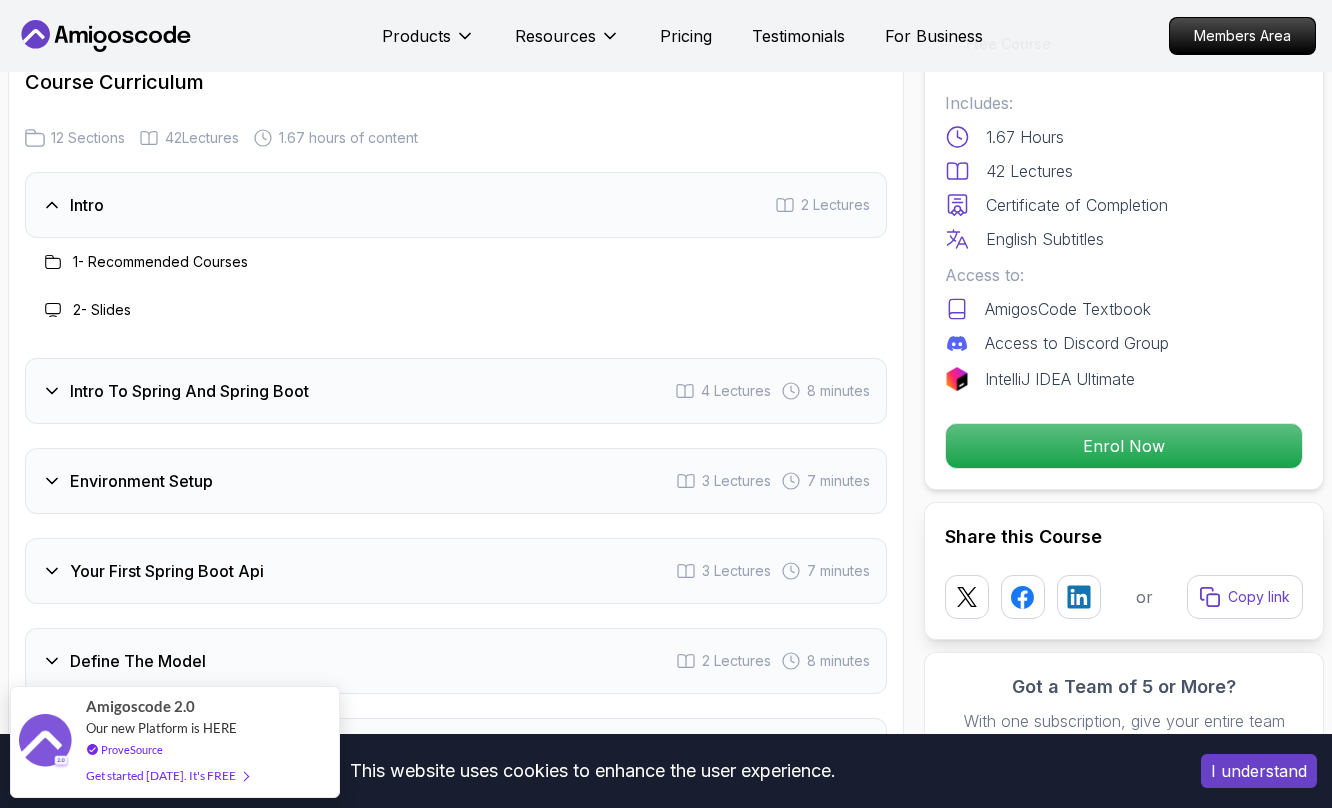 click on "Intro To Spring And Spring Boot" at bounding box center (189, 391) 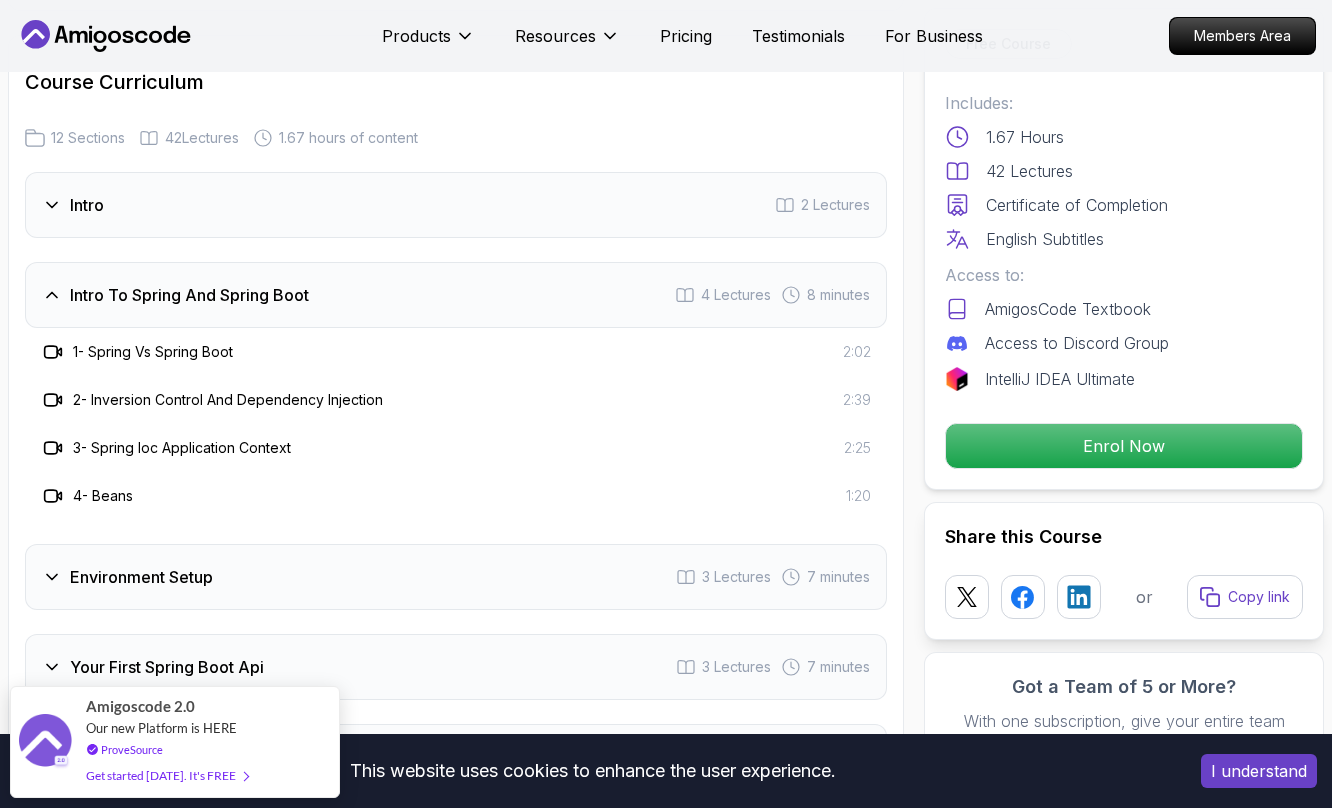 scroll, scrollTop: 2642, scrollLeft: 0, axis: vertical 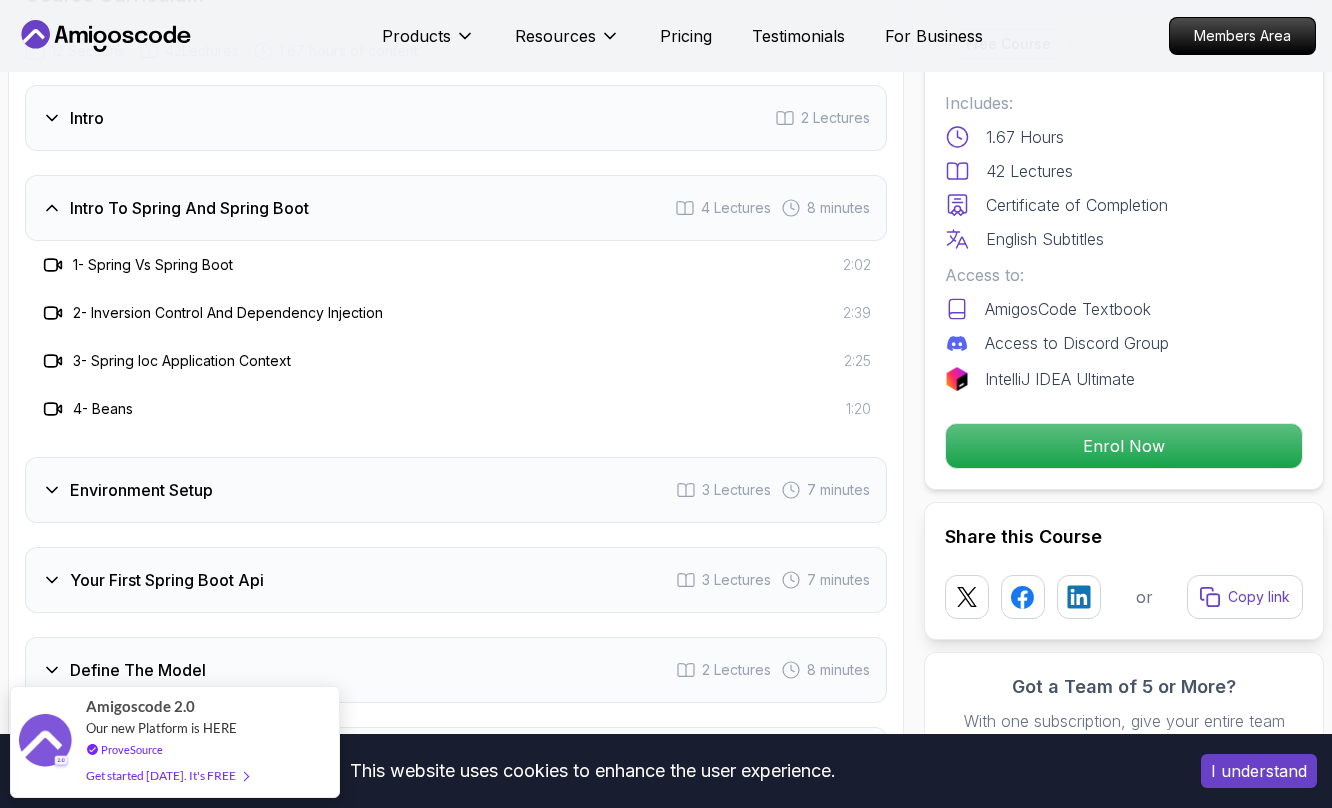 click on "Environment Setup 3   Lectures     7 minutes" at bounding box center [456, 490] 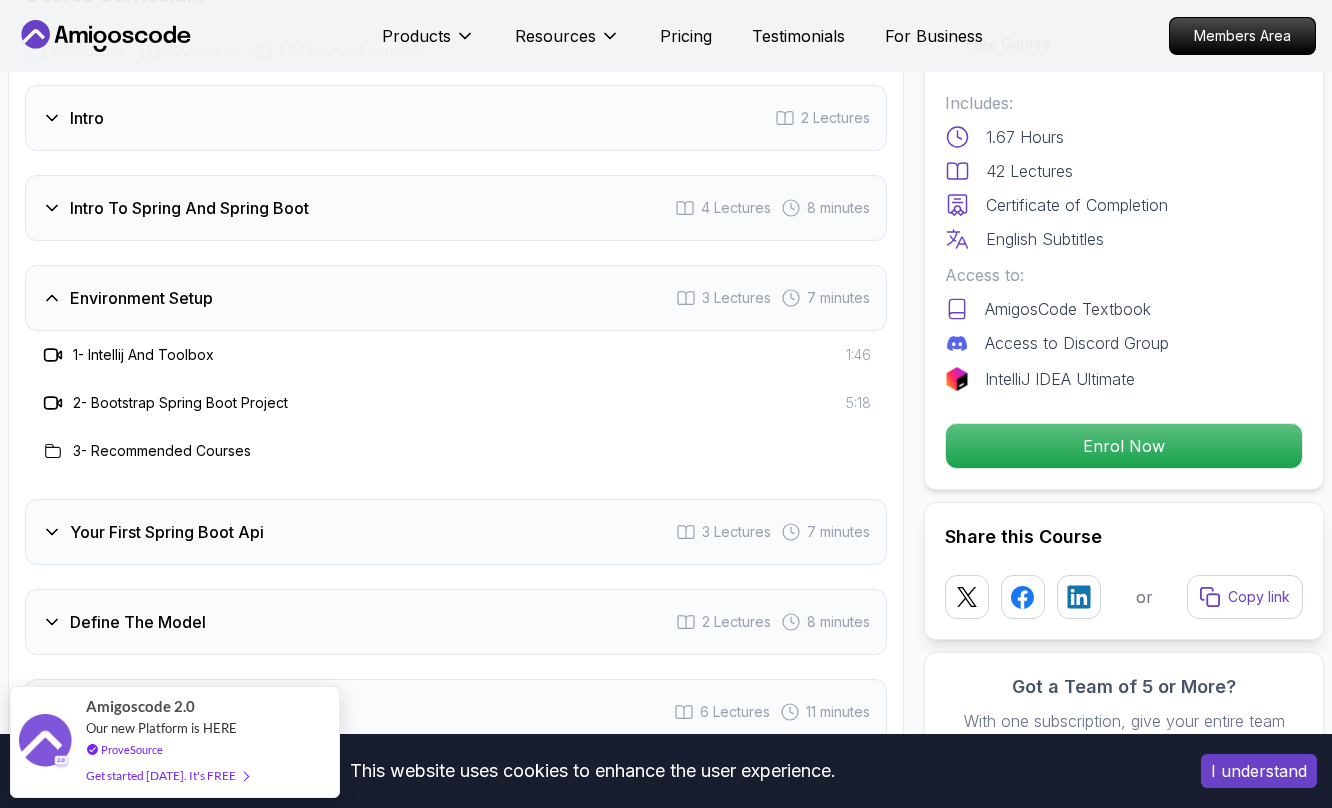 click on "Intro To Spring And Spring Boot 4   Lectures     8 minutes" at bounding box center [456, 208] 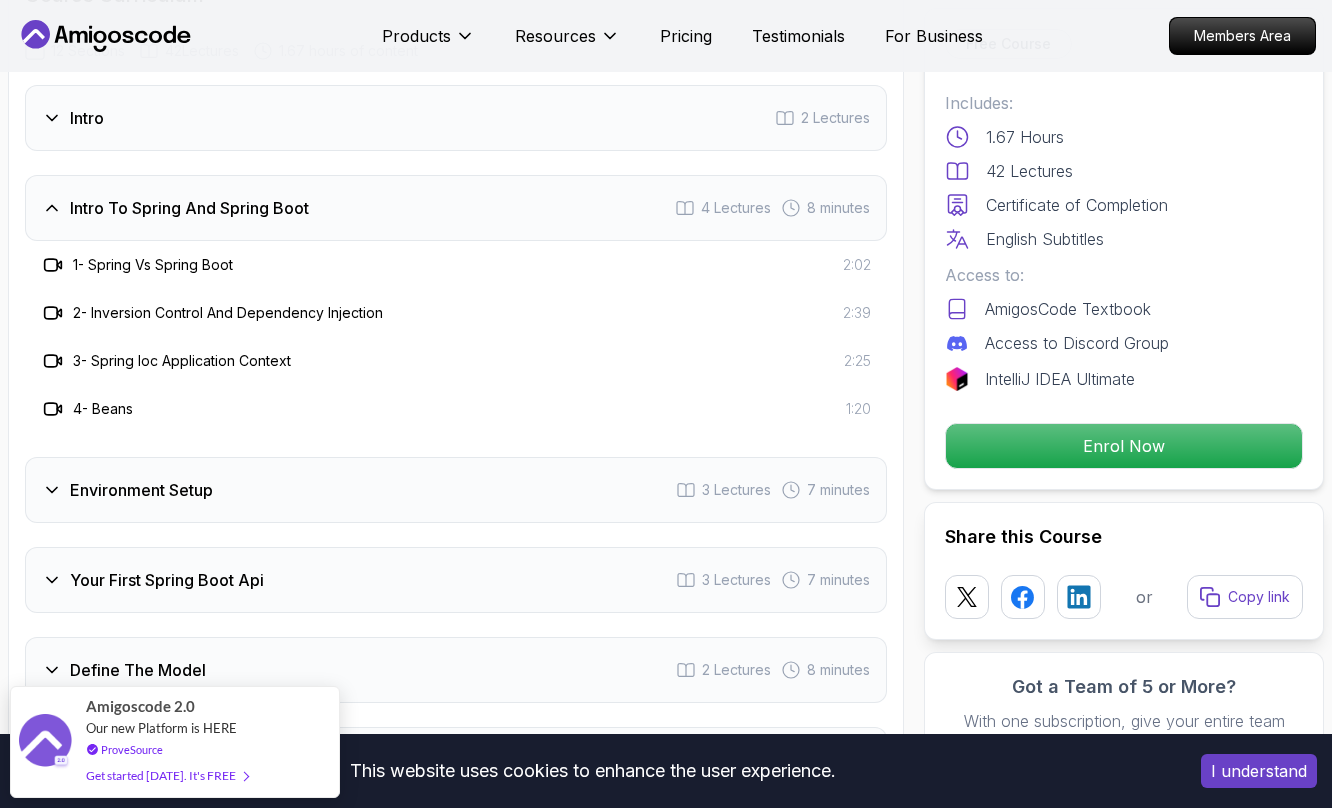 click on "2  -   Inversion Control And Dependency Injection" at bounding box center (228, 313) 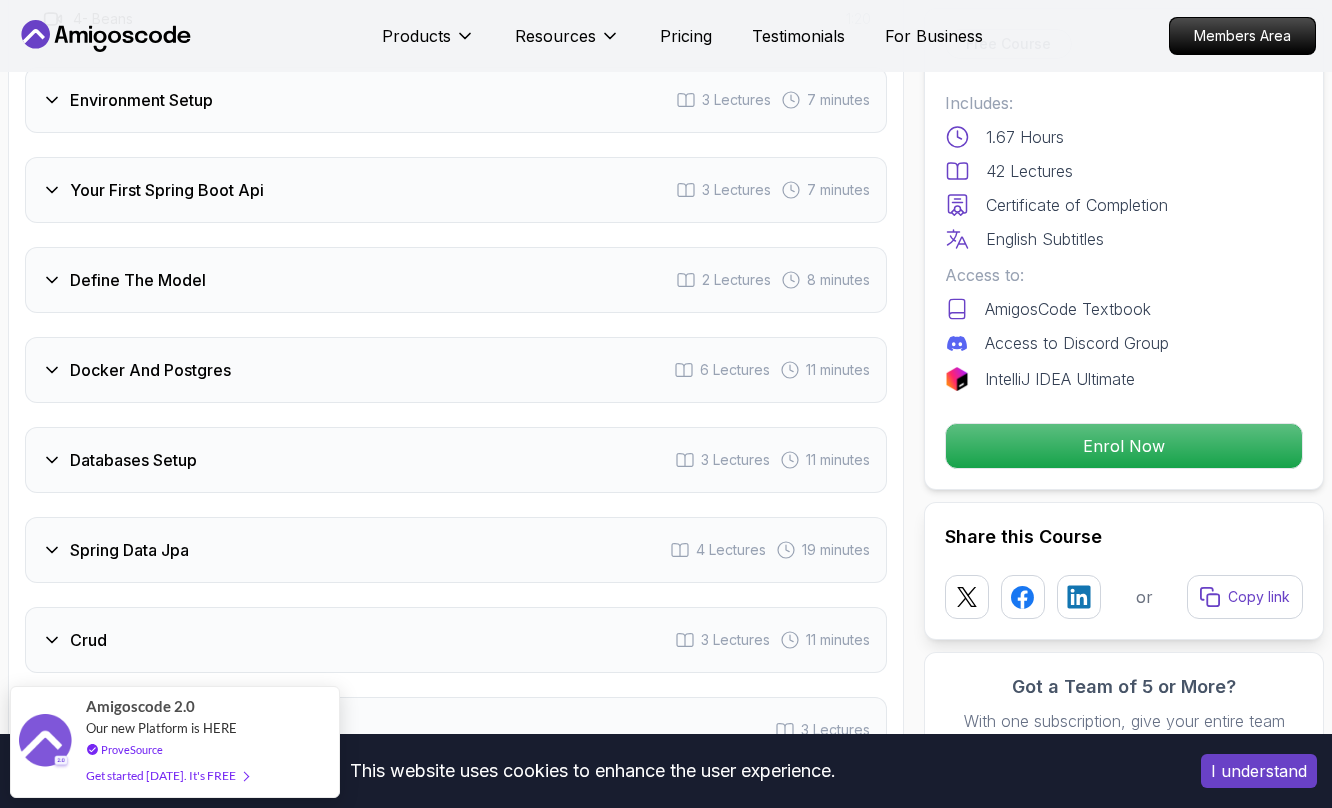 click on "Docker And Postgres" at bounding box center [150, 370] 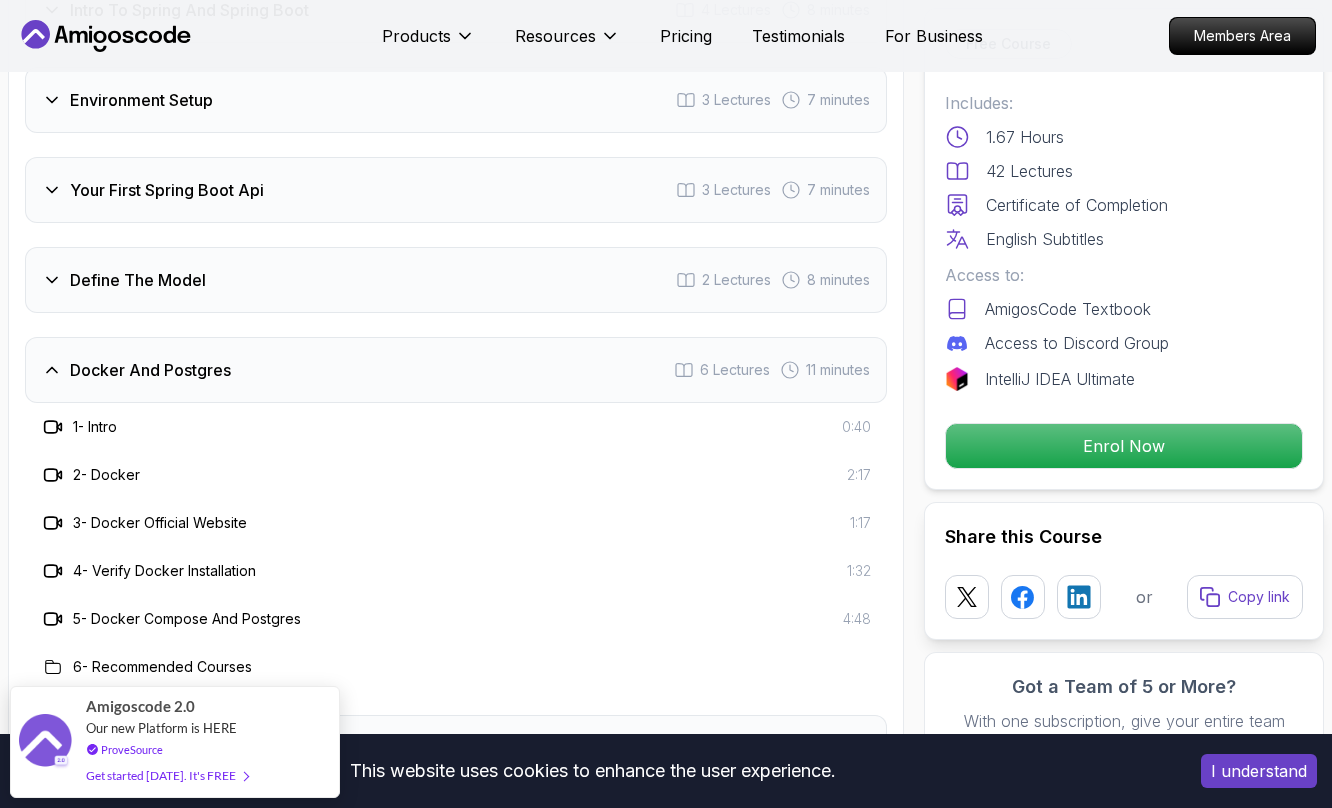 click on "Docker And Postgres" at bounding box center (150, 370) 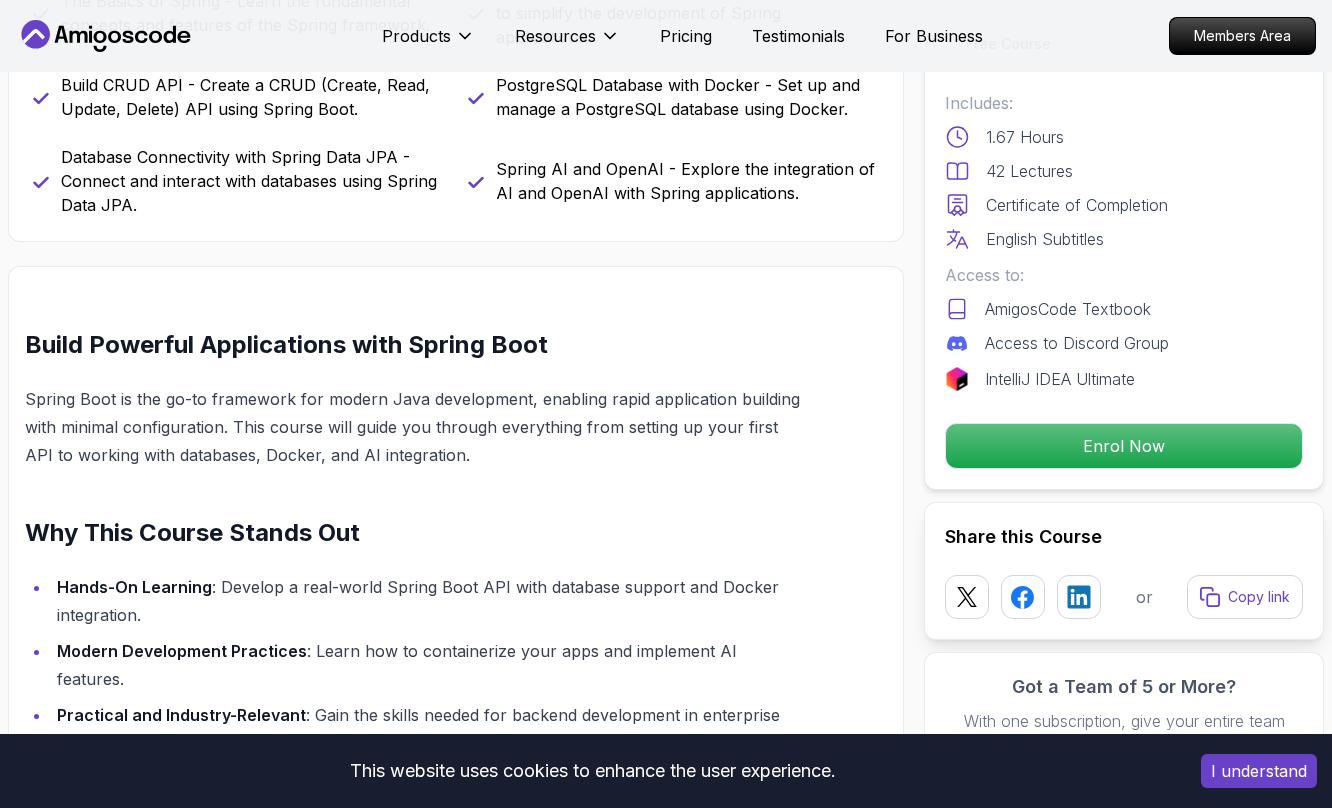 scroll, scrollTop: 378, scrollLeft: 0, axis: vertical 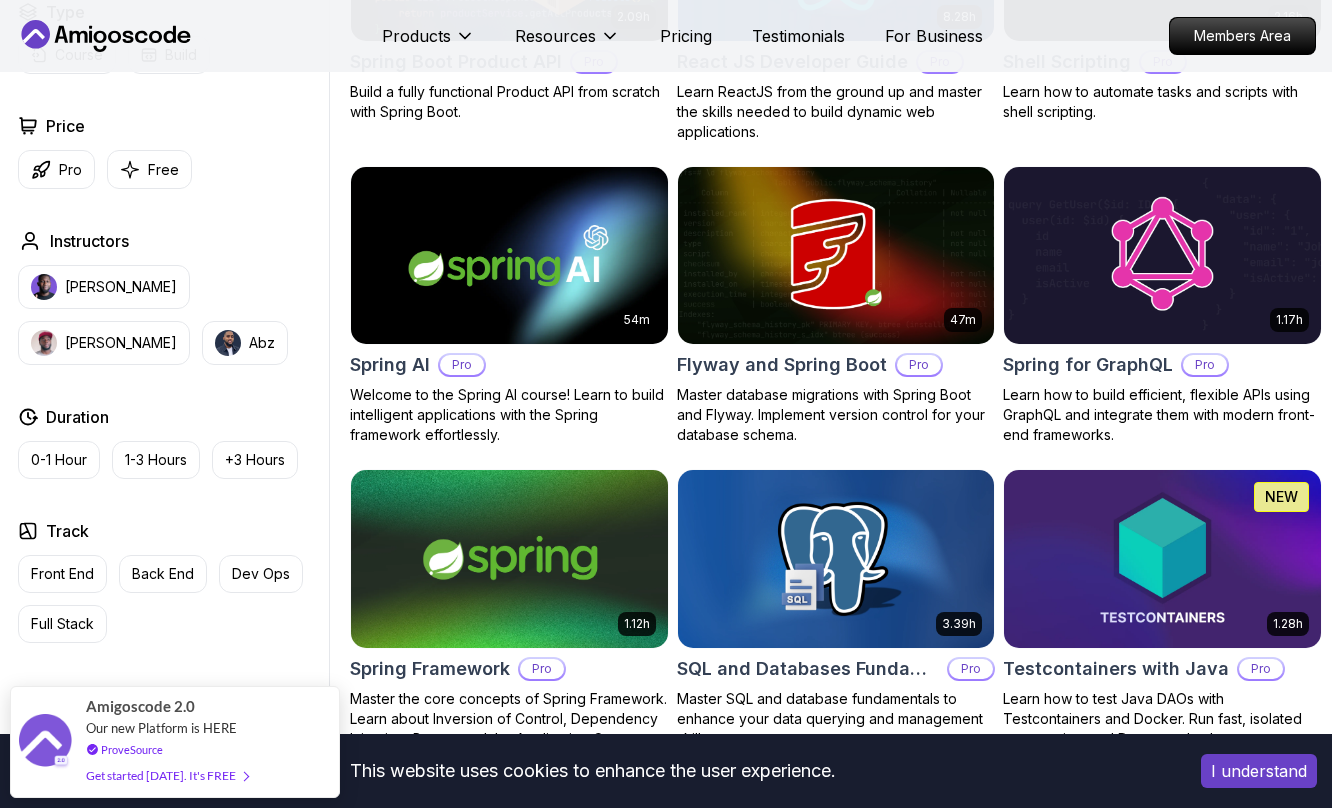 click at bounding box center (509, 559) 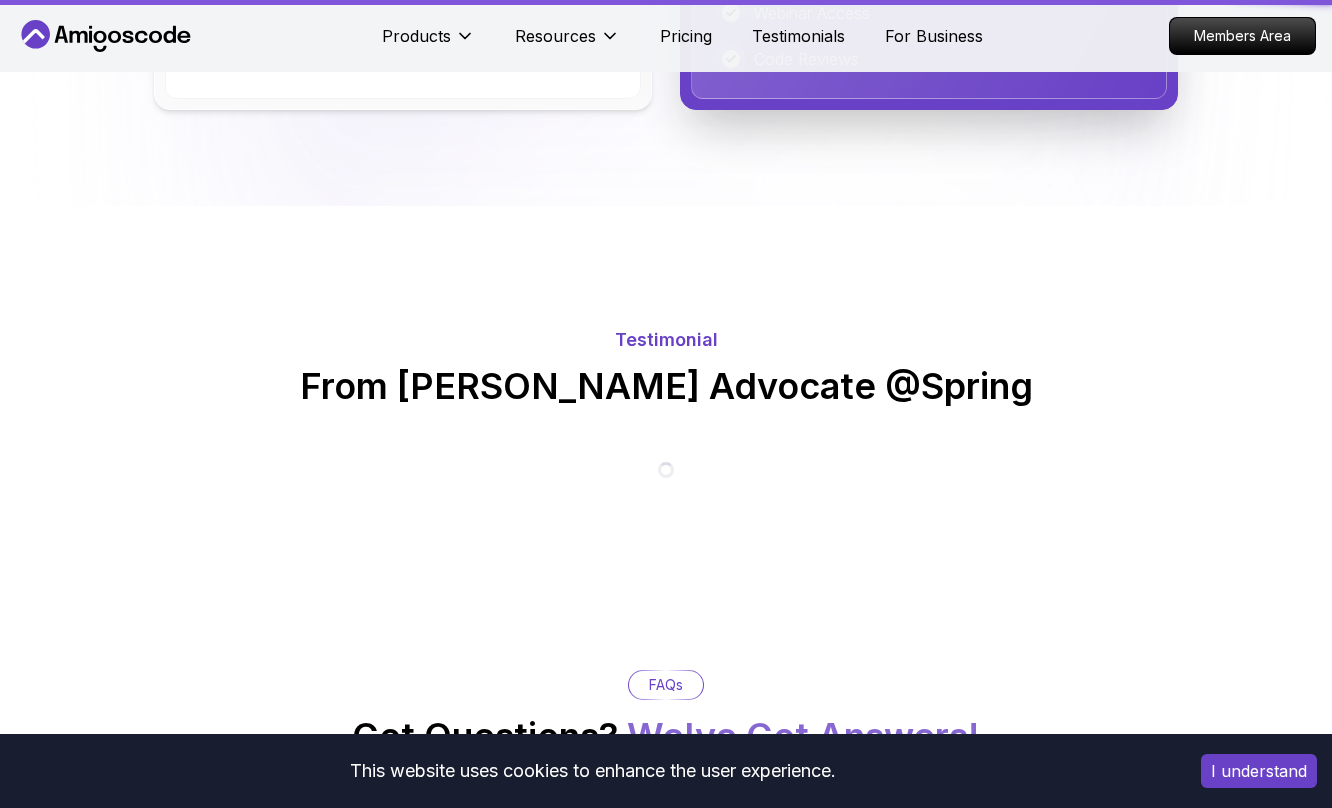 scroll, scrollTop: 0, scrollLeft: 0, axis: both 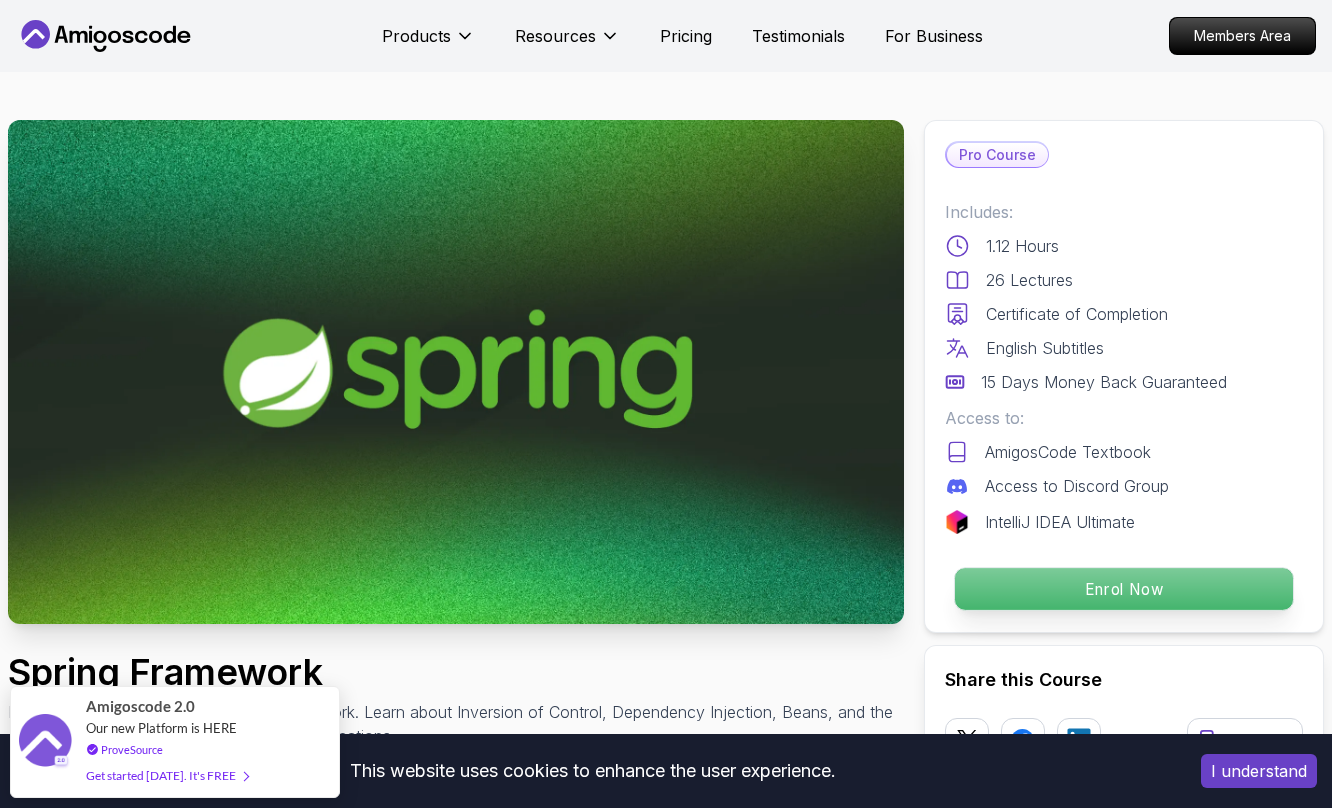 click on "Enrol Now" at bounding box center (1124, 589) 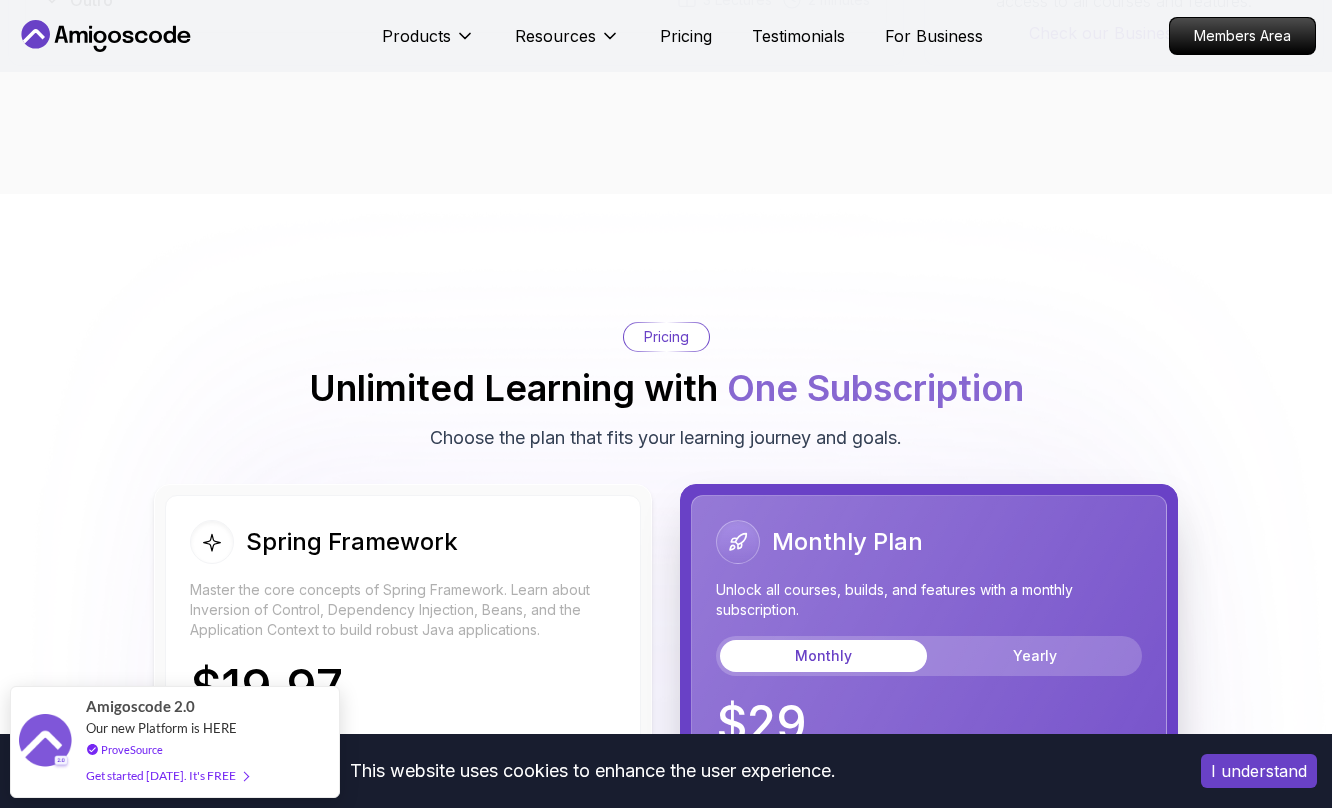 scroll, scrollTop: 3374, scrollLeft: 0, axis: vertical 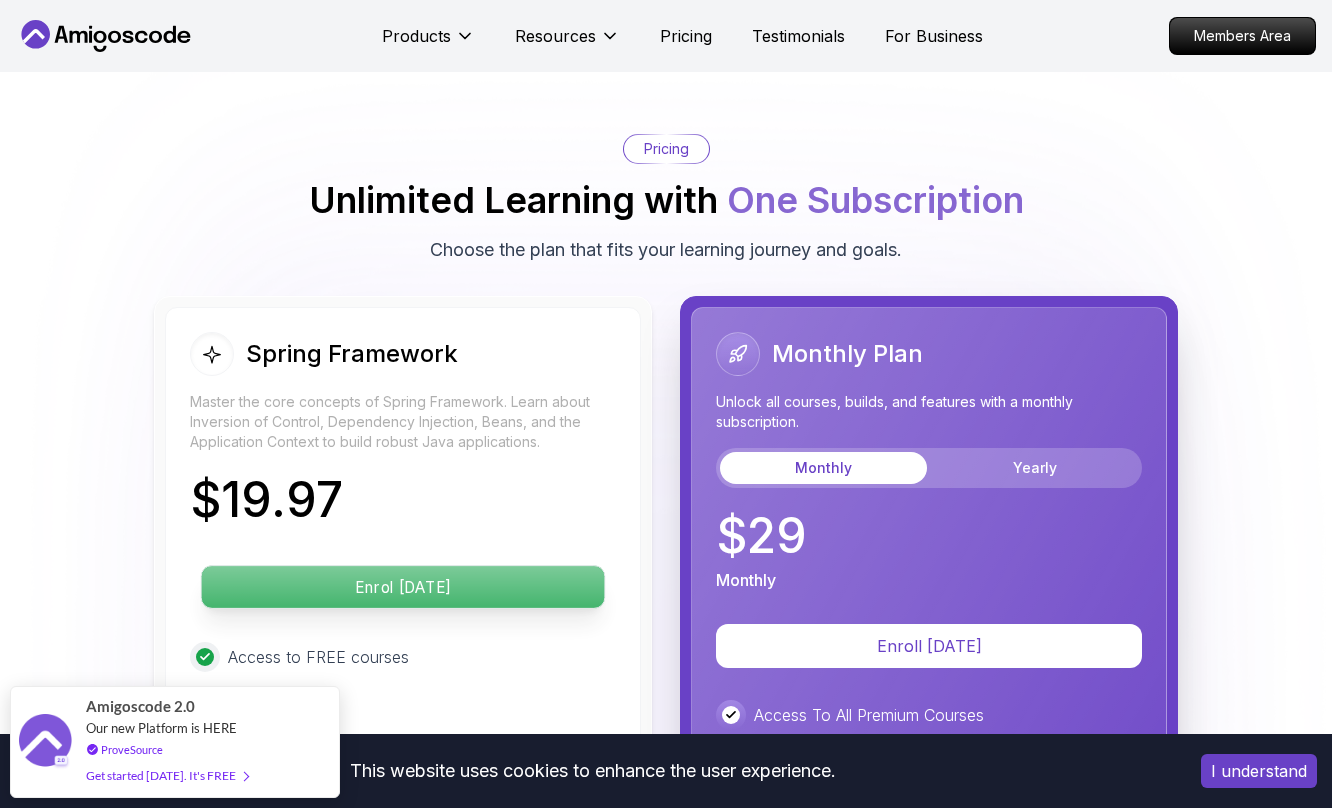 click on "Enrol [DATE]" at bounding box center [403, 587] 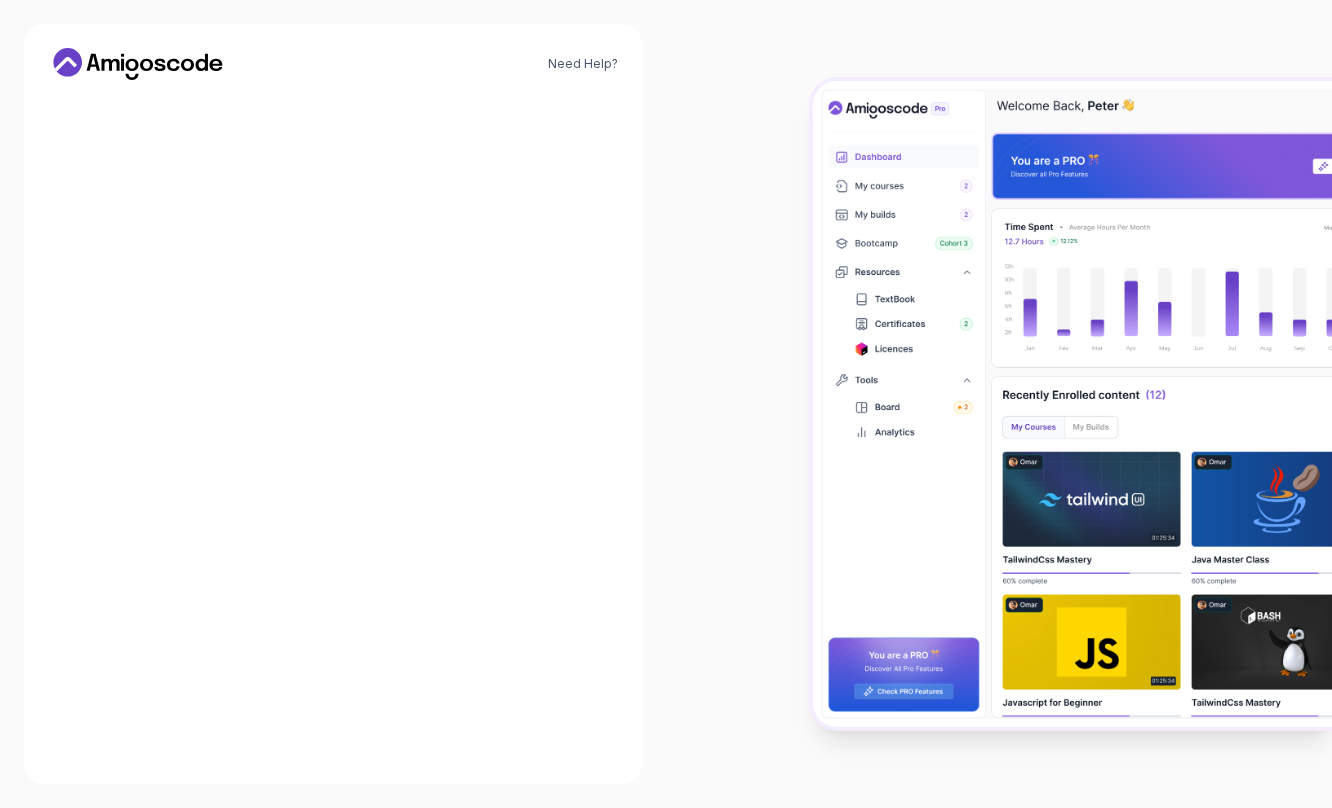 scroll, scrollTop: 0, scrollLeft: 0, axis: both 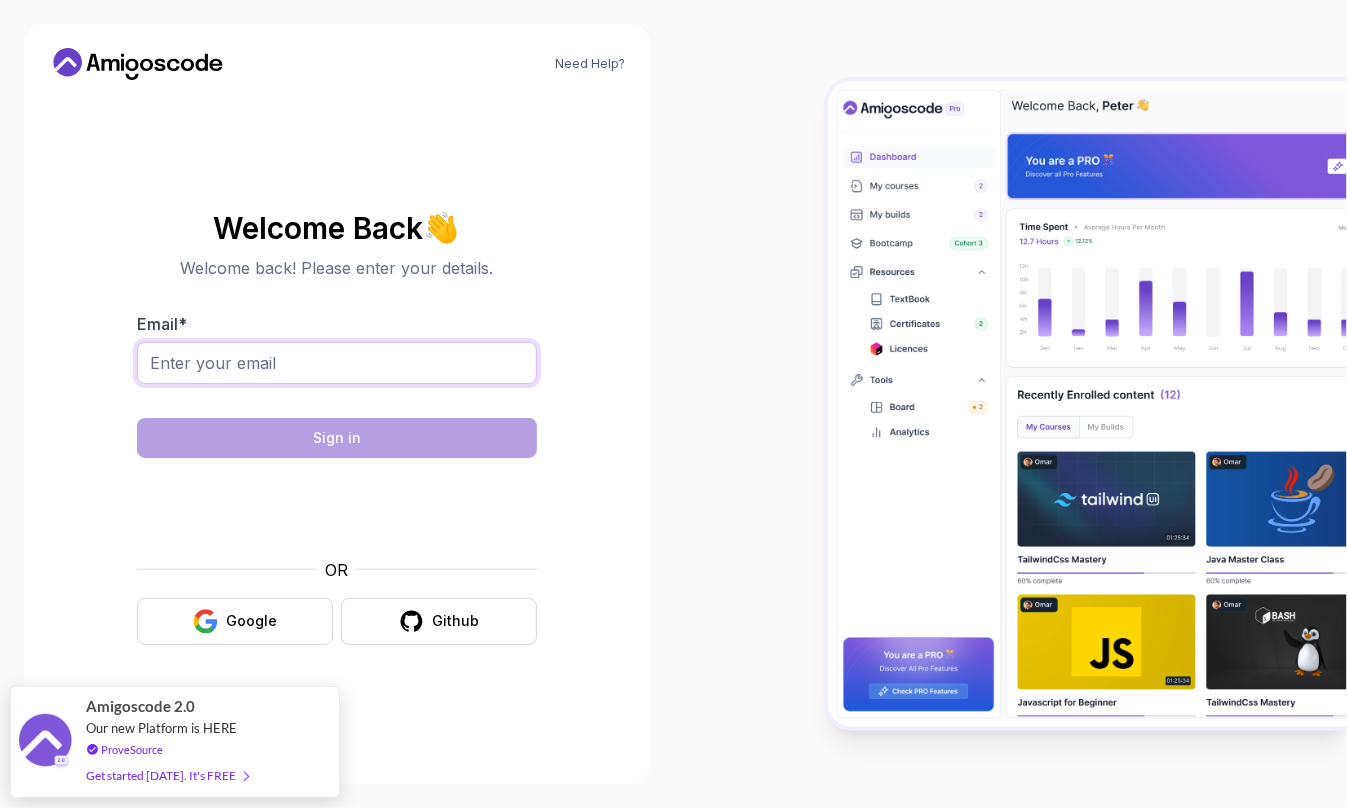 click on "Email *" at bounding box center [337, 363] 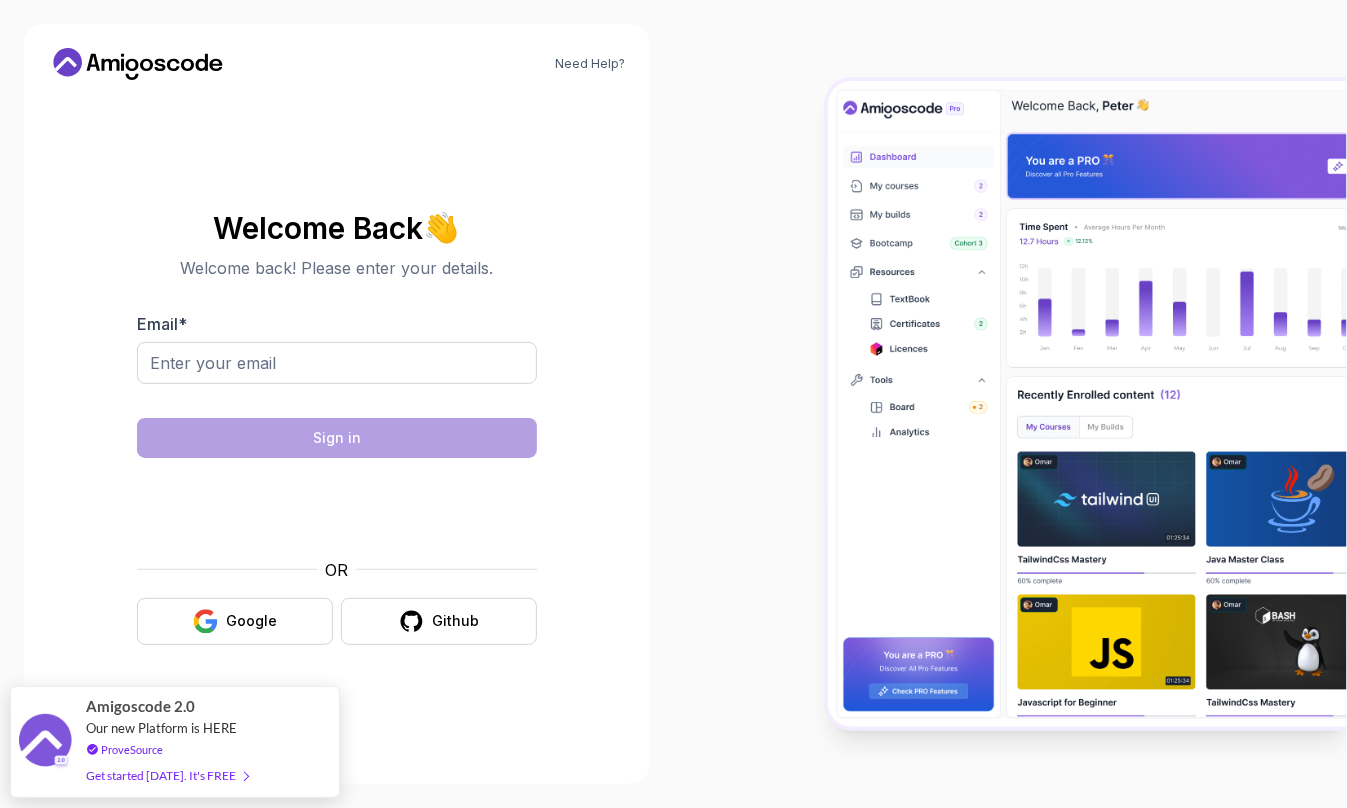 click on "Welcome Back 👋 Welcome back! Please enter your details. Email * Sign in OR Google Github" at bounding box center [337, 428] 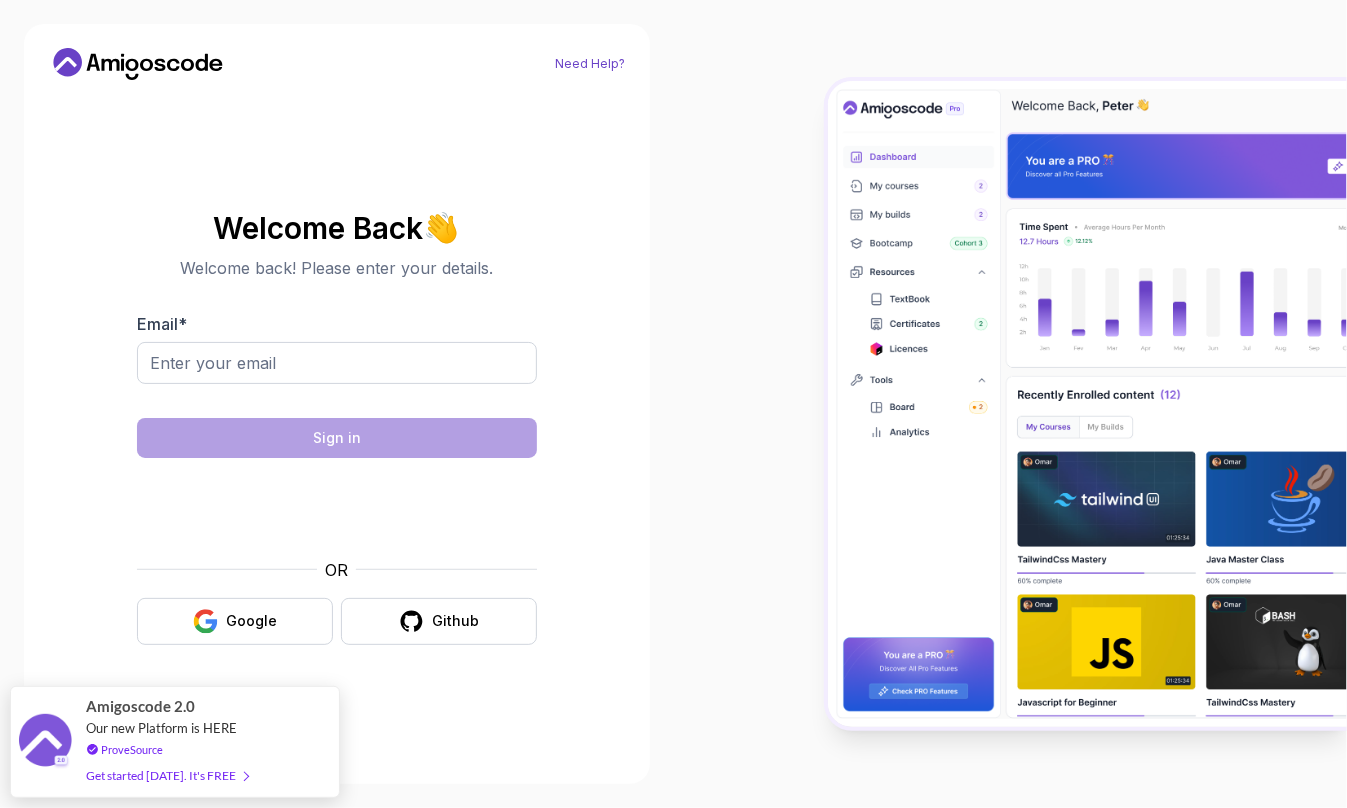 click on "Need Help?" at bounding box center (591, 64) 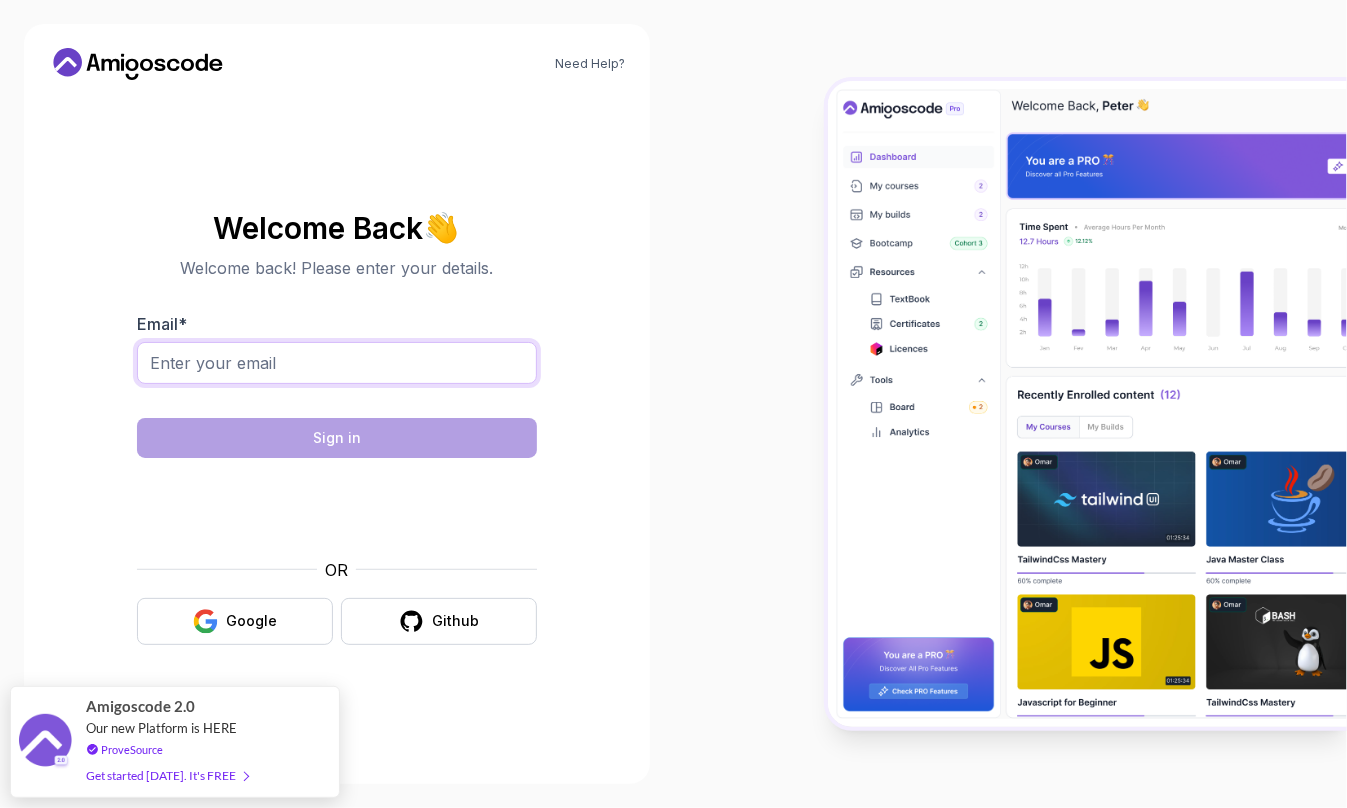 click on "Email *" at bounding box center (337, 363) 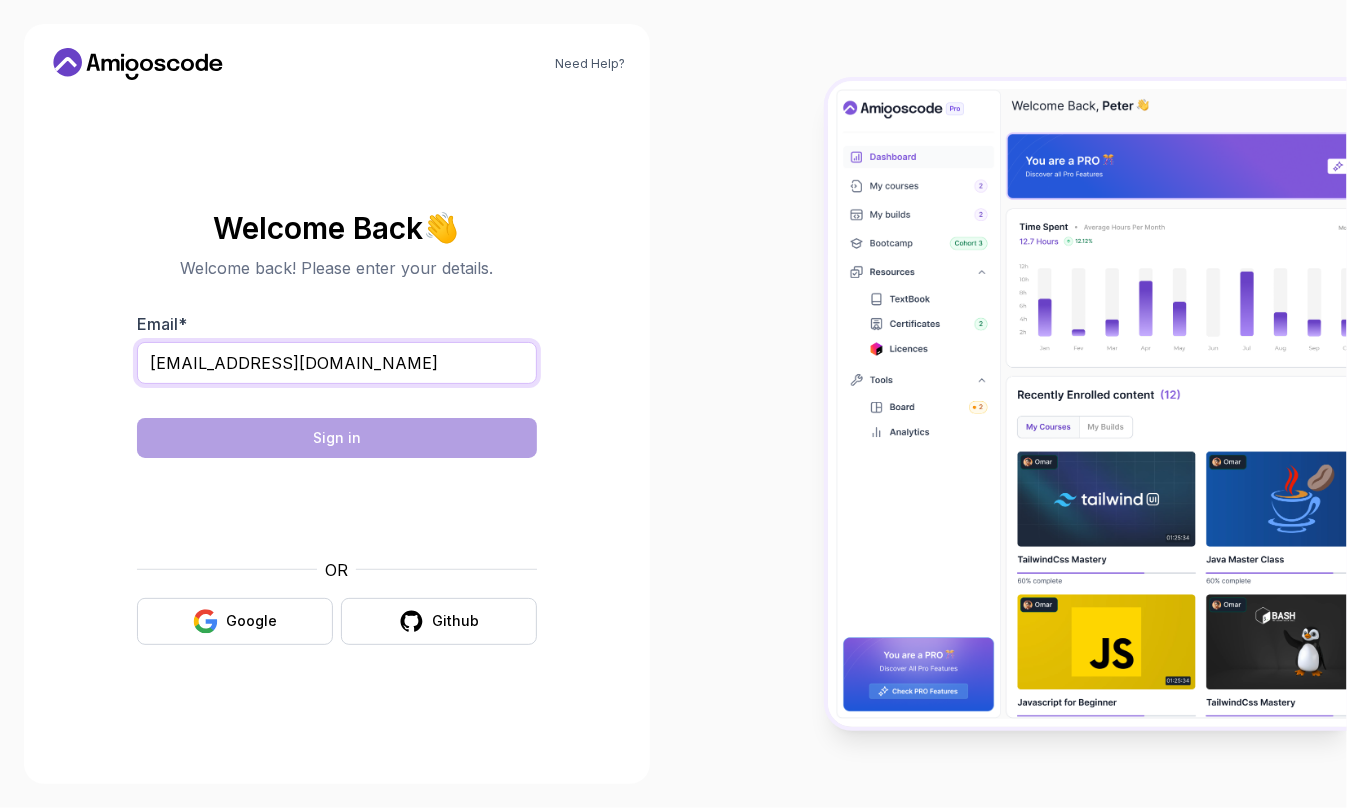 click on "[EMAIL_ADDRESS][DOMAIN_NAME]" at bounding box center [337, 363] 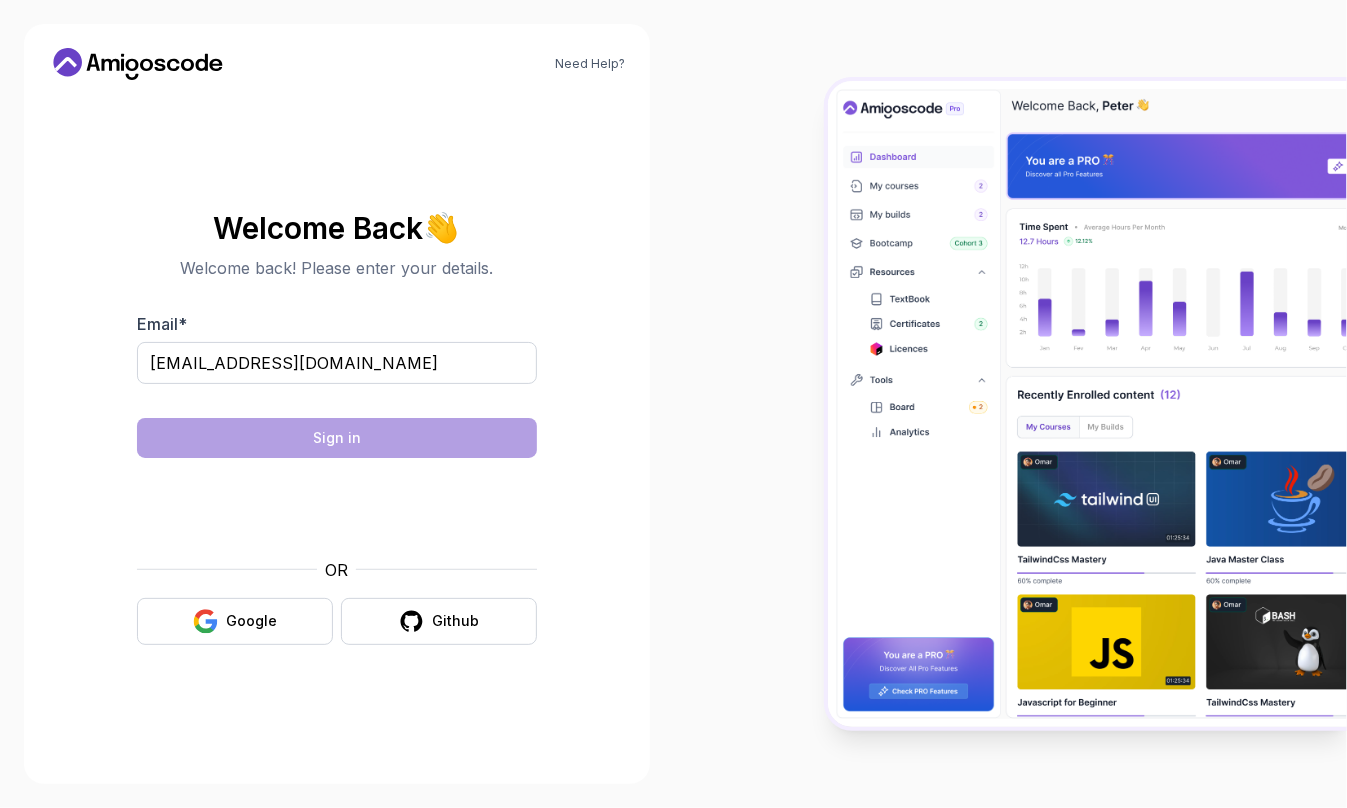click 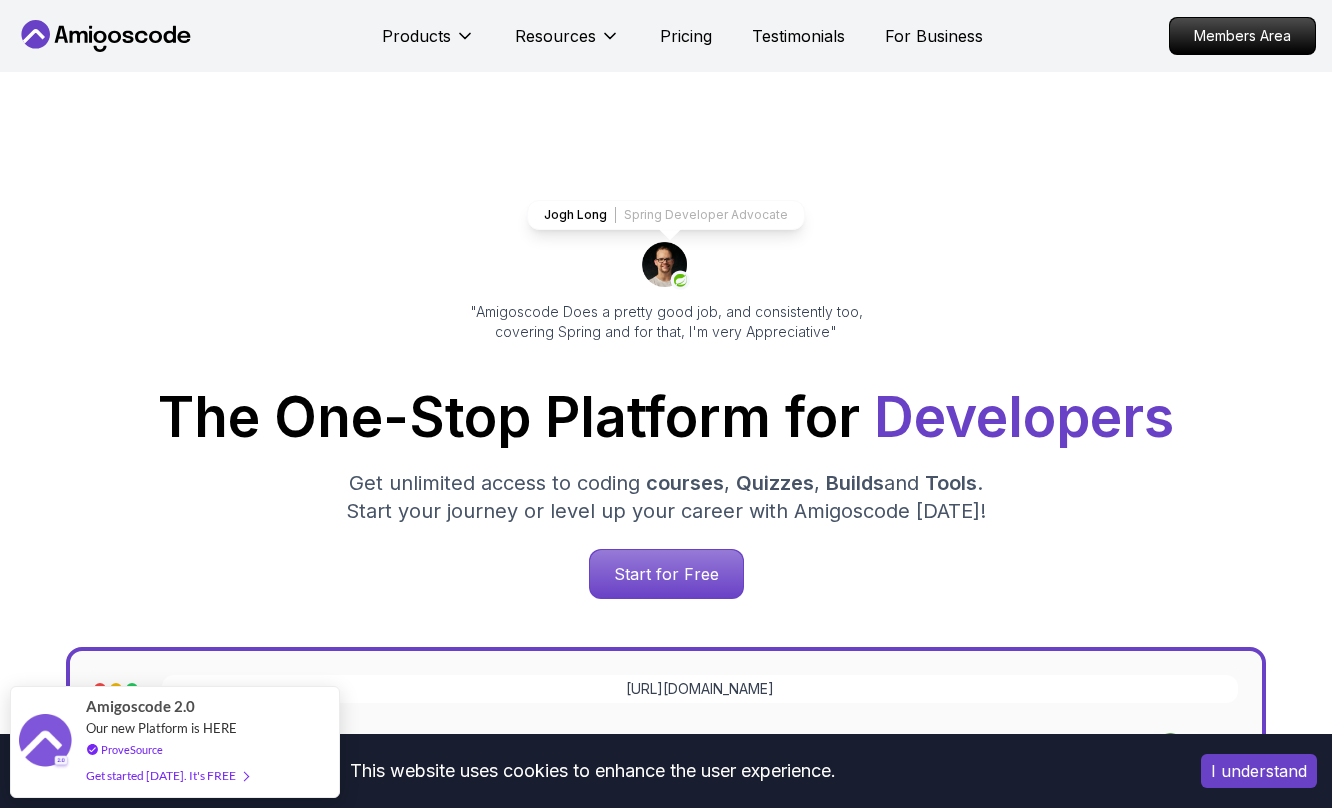 scroll, scrollTop: 100, scrollLeft: 0, axis: vertical 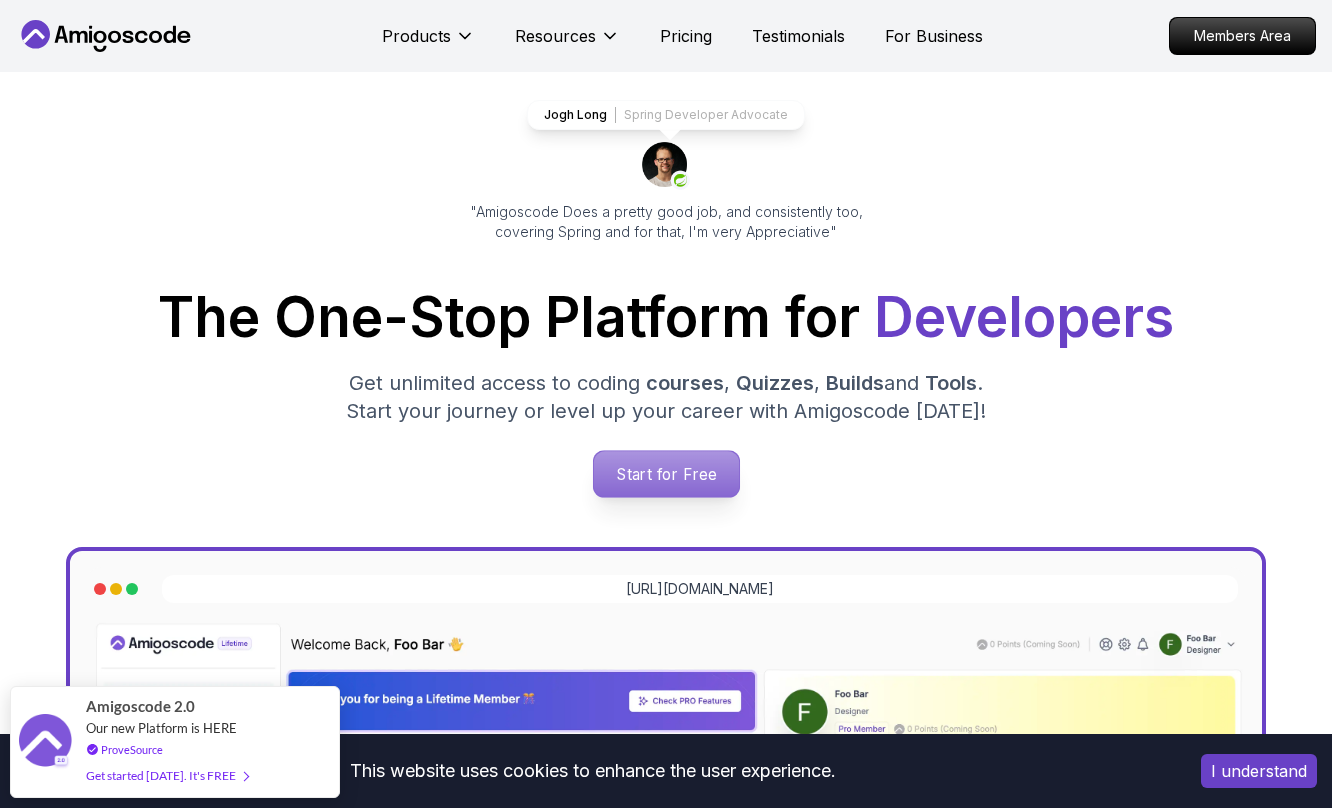 click on "Start for Free" at bounding box center (665, 474) 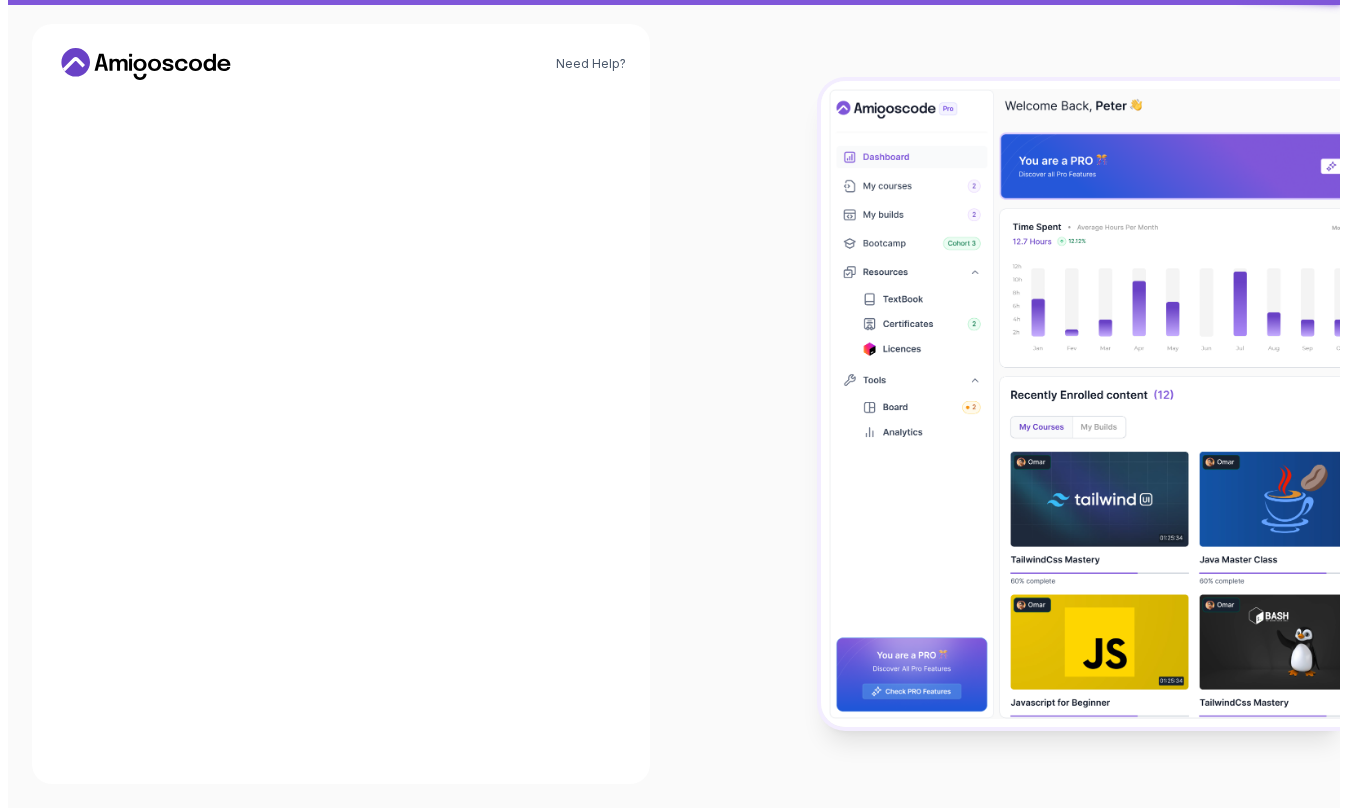 scroll, scrollTop: 0, scrollLeft: 0, axis: both 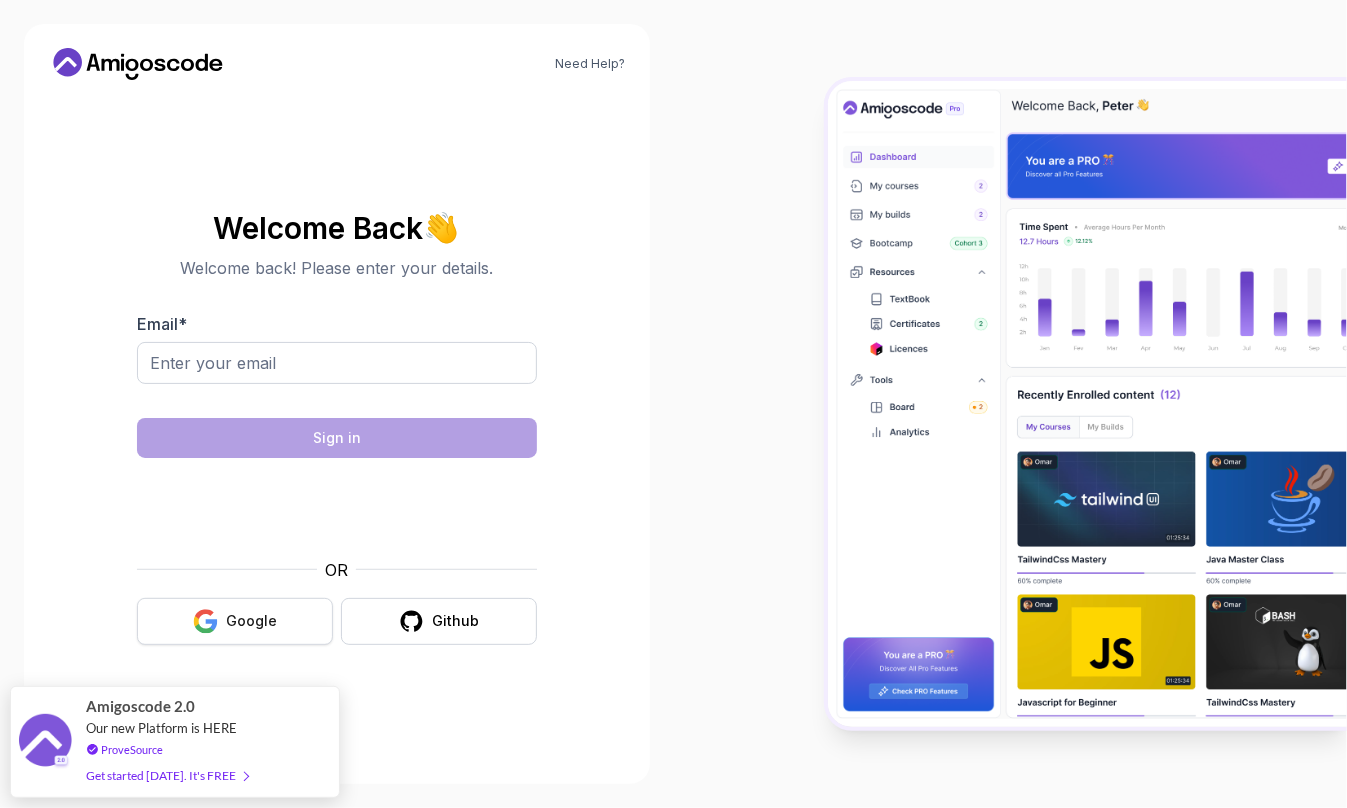click on "Google" at bounding box center [235, 621] 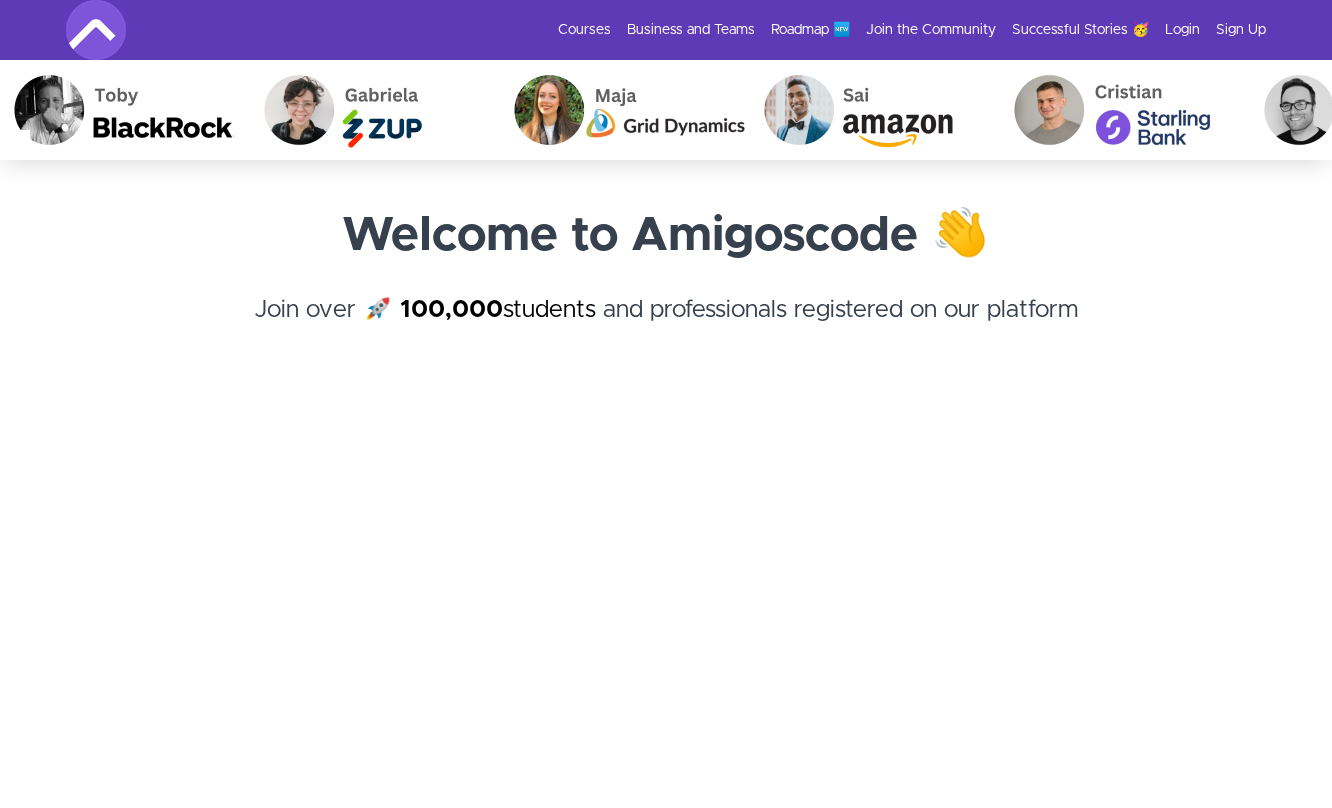 scroll, scrollTop: 0, scrollLeft: 0, axis: both 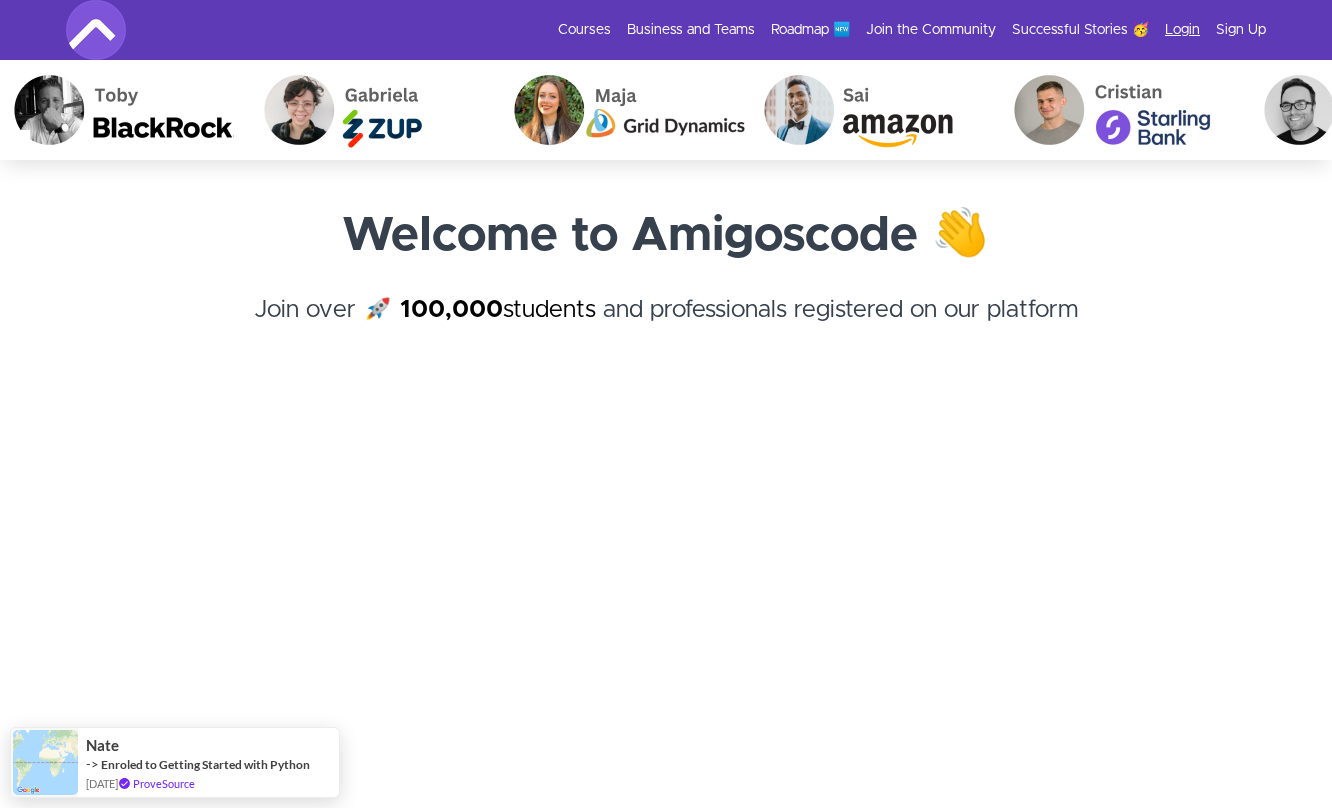 click on "Login" at bounding box center (1182, 30) 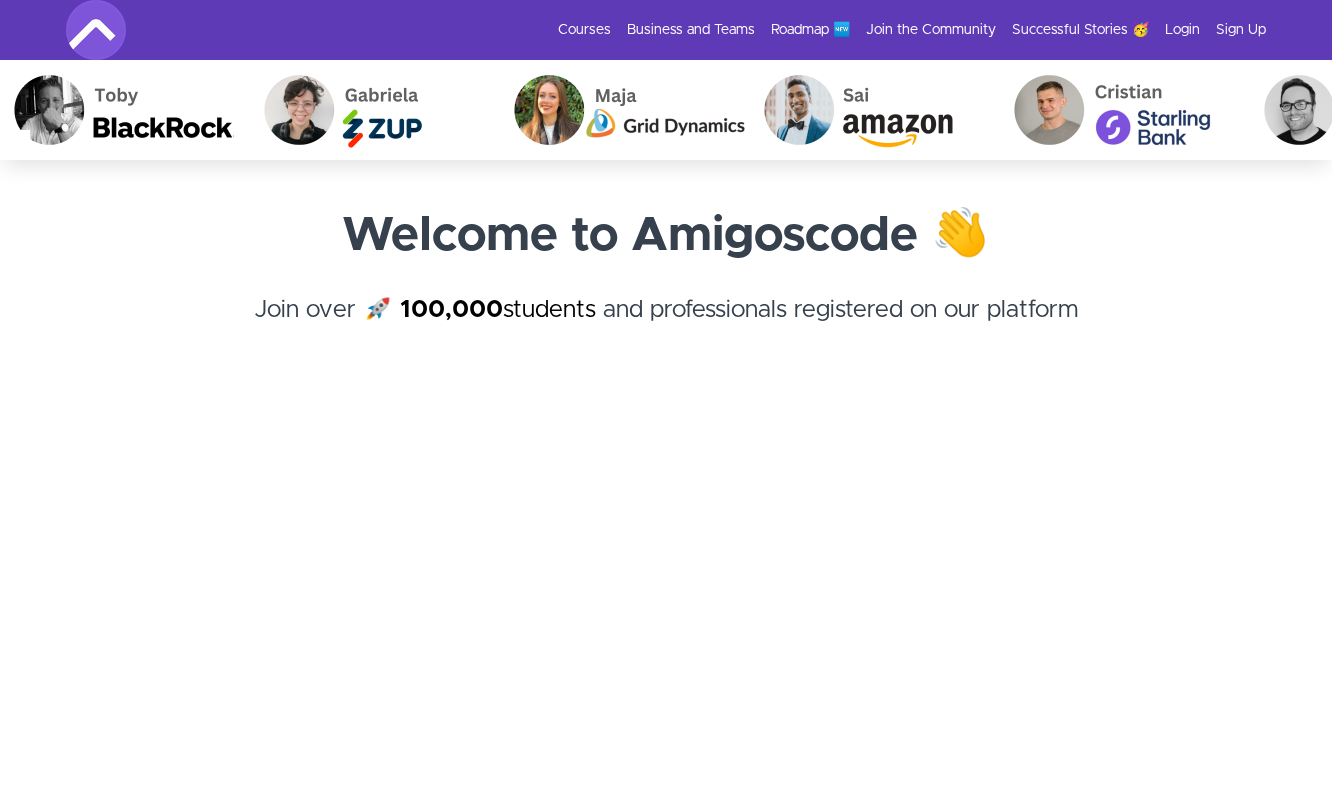 scroll, scrollTop: 0, scrollLeft: 0, axis: both 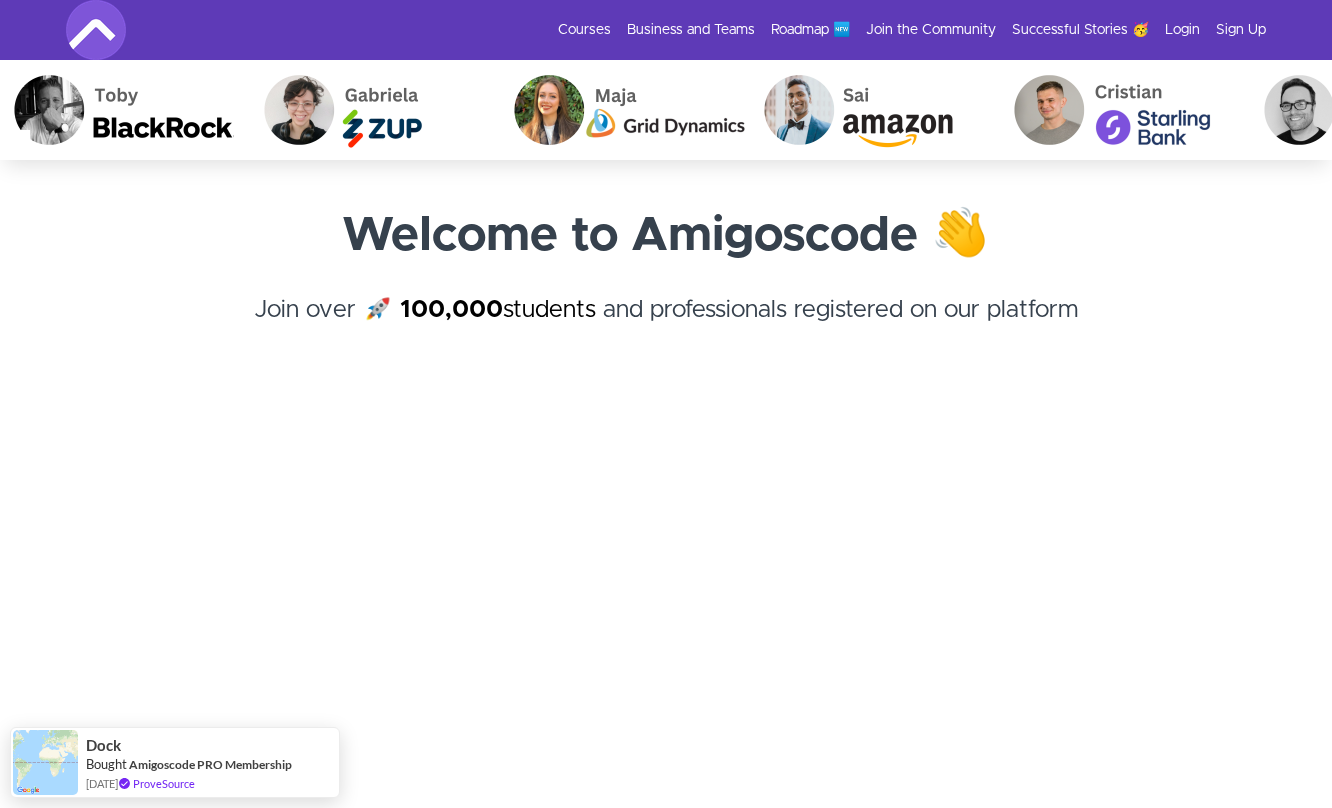 click on "Courses
Business and Teams
Roadmap 🆕
Join the Community
Successful Stories 🥳
Login
Sign Up" at bounding box center (666, 30) 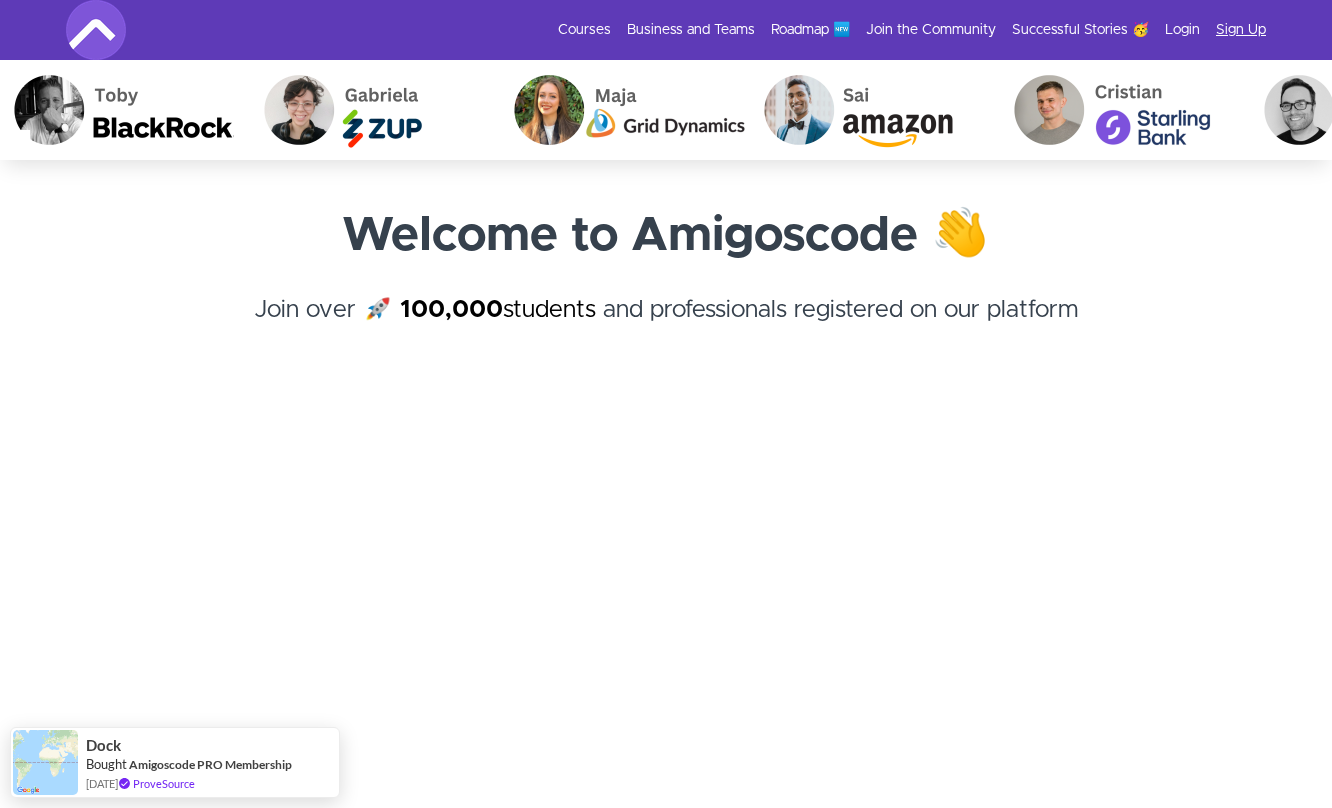 click on "Sign Up" at bounding box center [1241, 30] 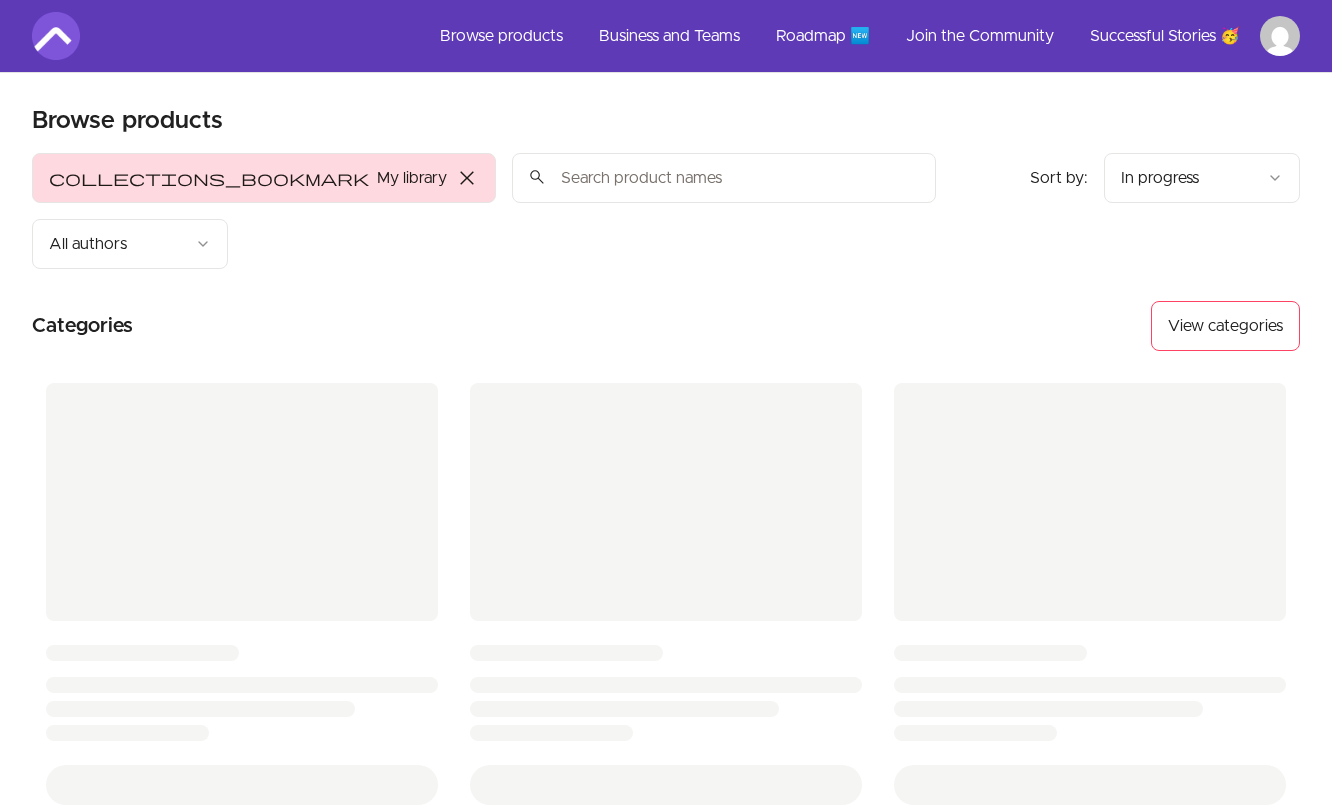 scroll, scrollTop: 0, scrollLeft: 0, axis: both 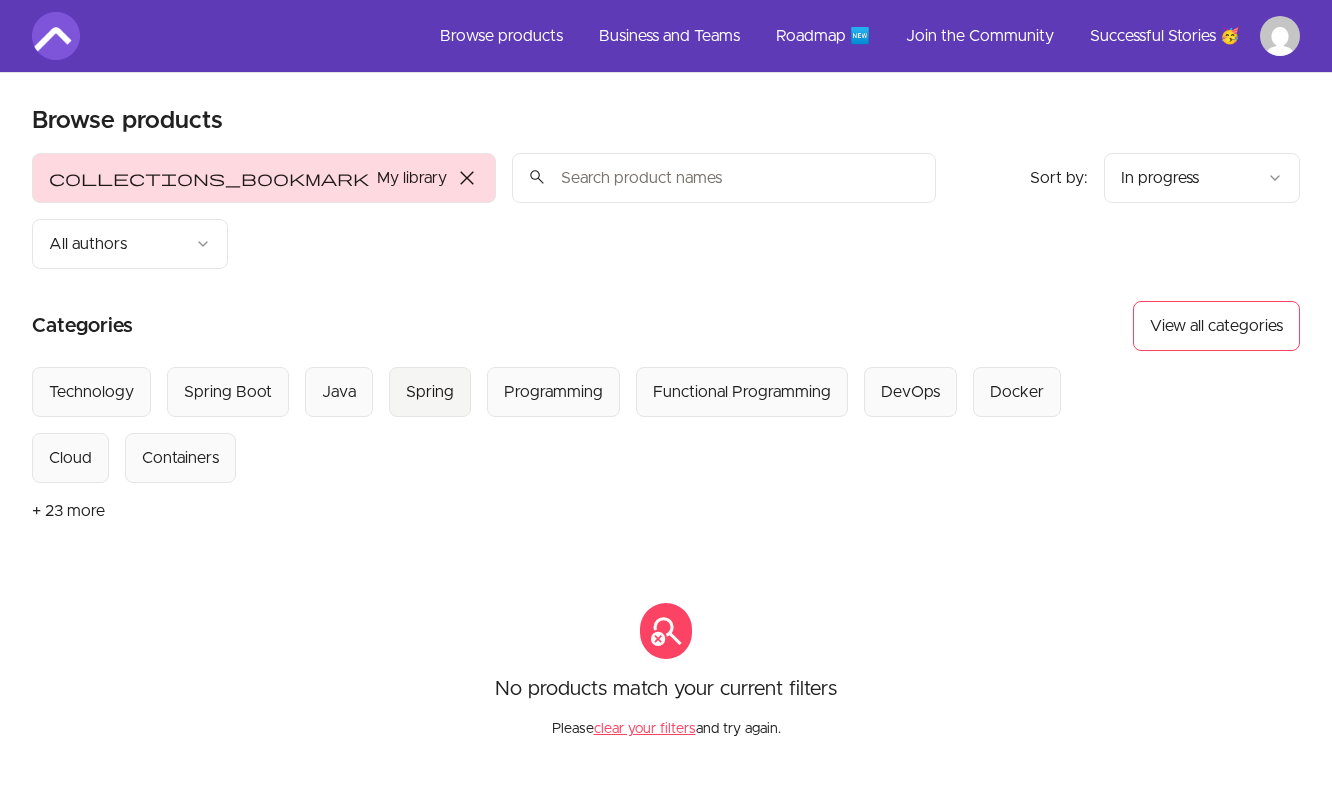 click on "Spring" at bounding box center (430, 392) 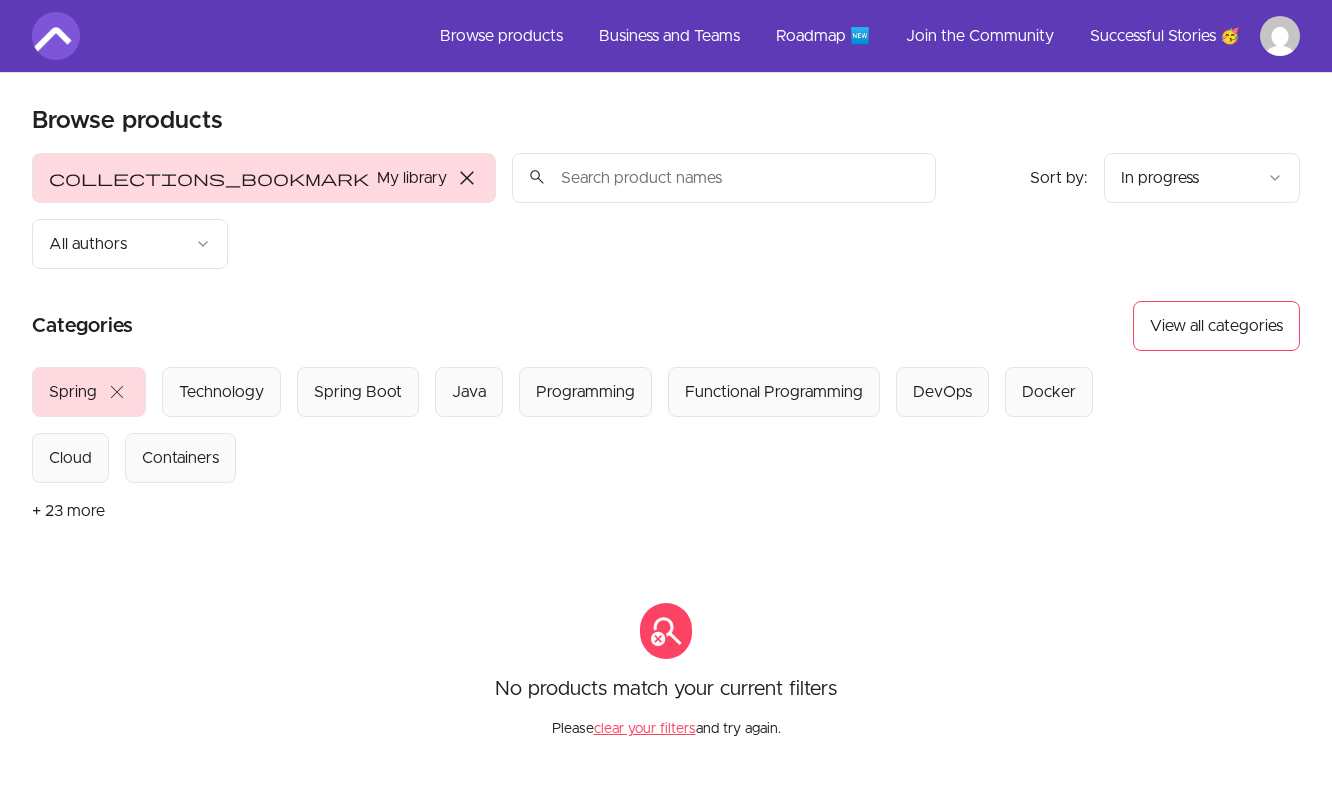 click on "clear your filters" at bounding box center [645, 729] 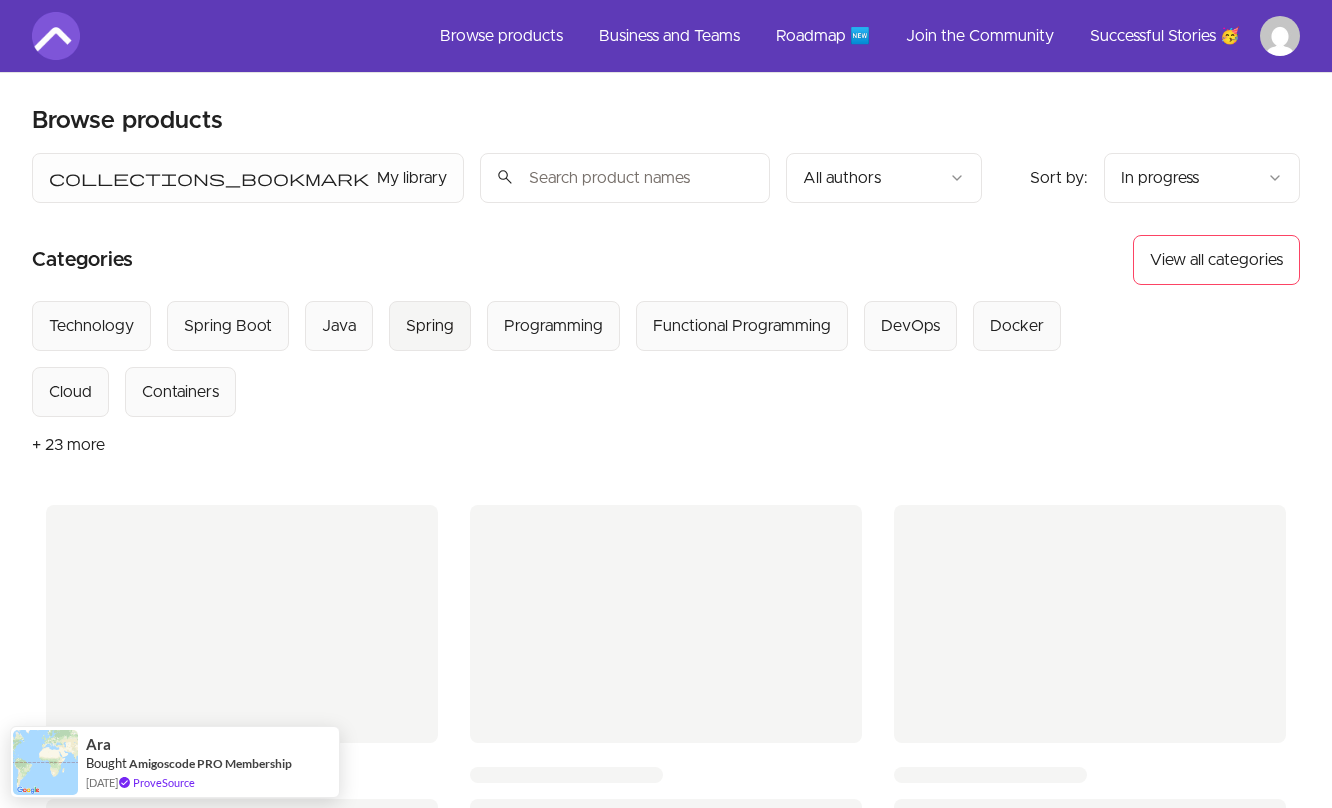 click on "Spring" at bounding box center [430, 326] 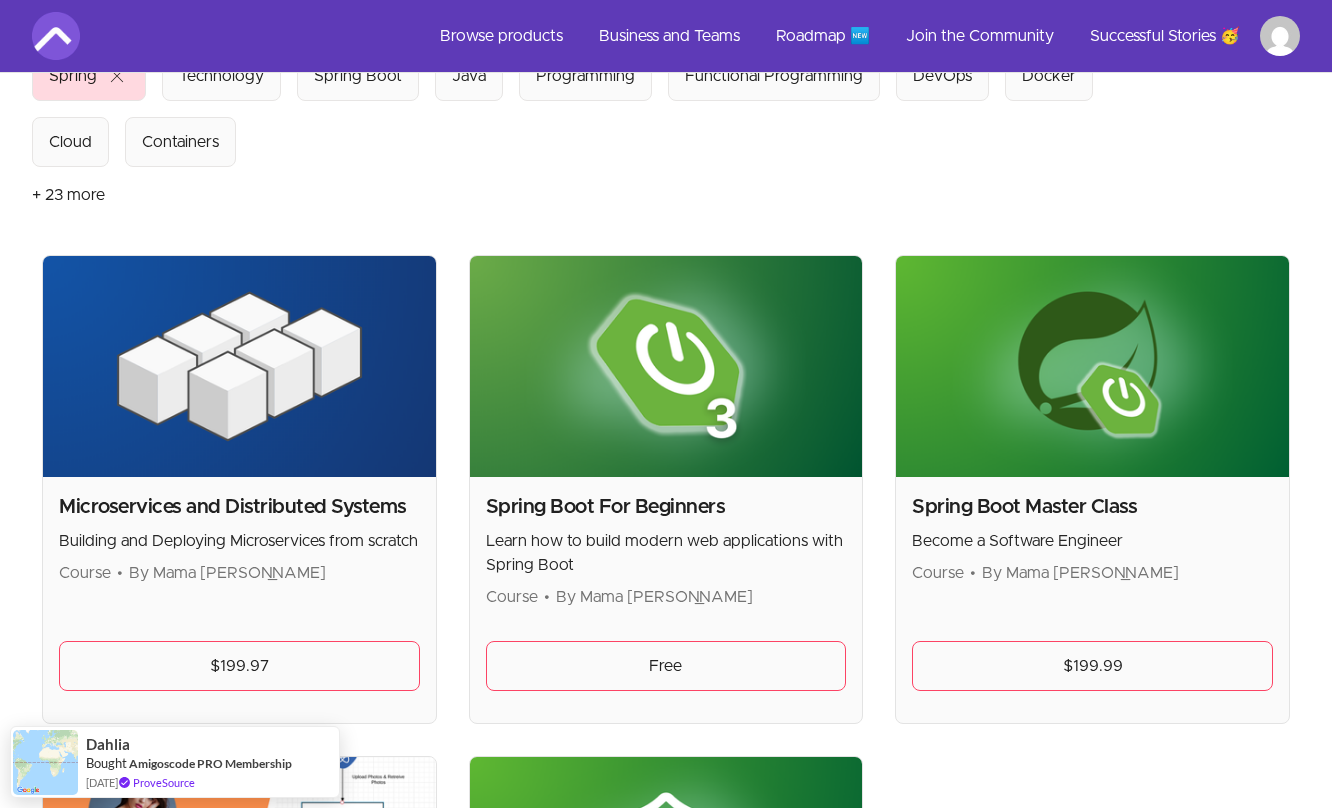 scroll, scrollTop: 244, scrollLeft: 0, axis: vertical 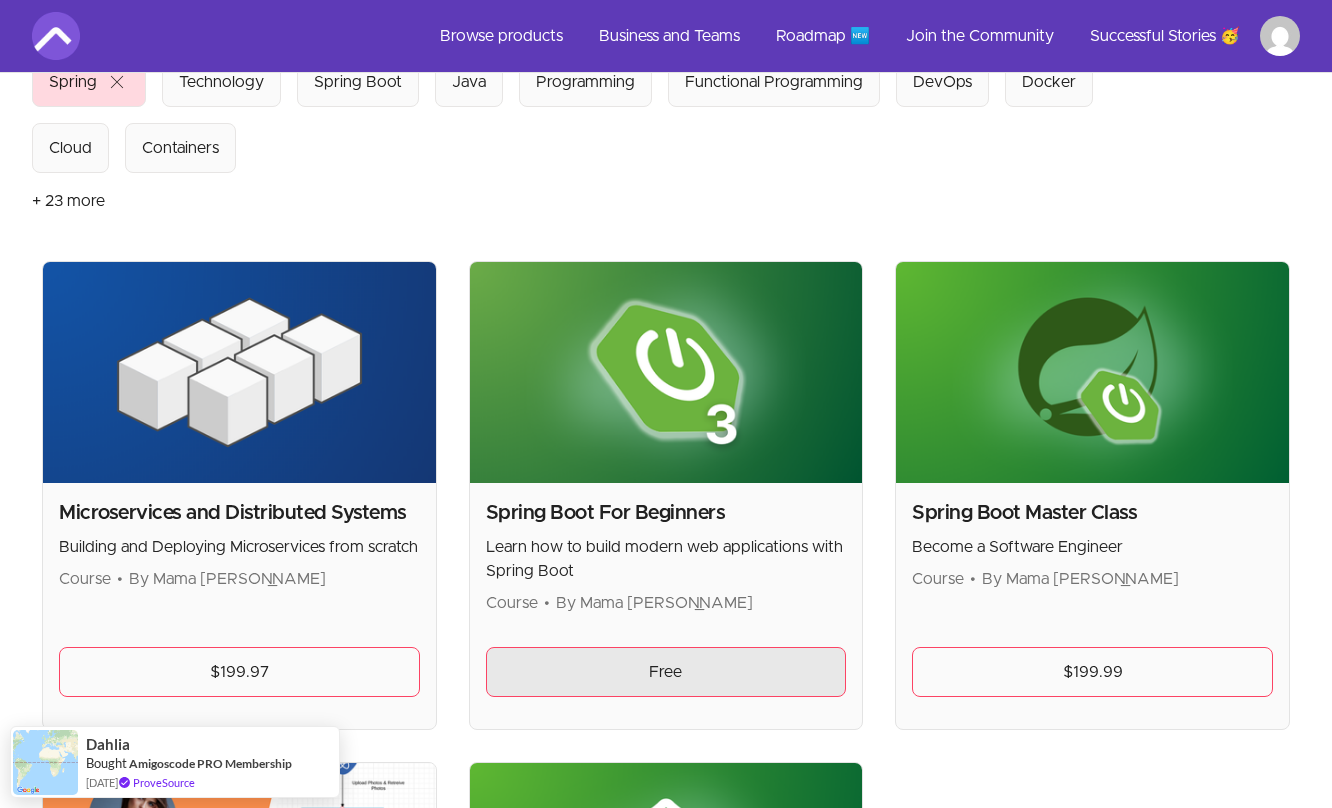 click on "Free" at bounding box center [666, 672] 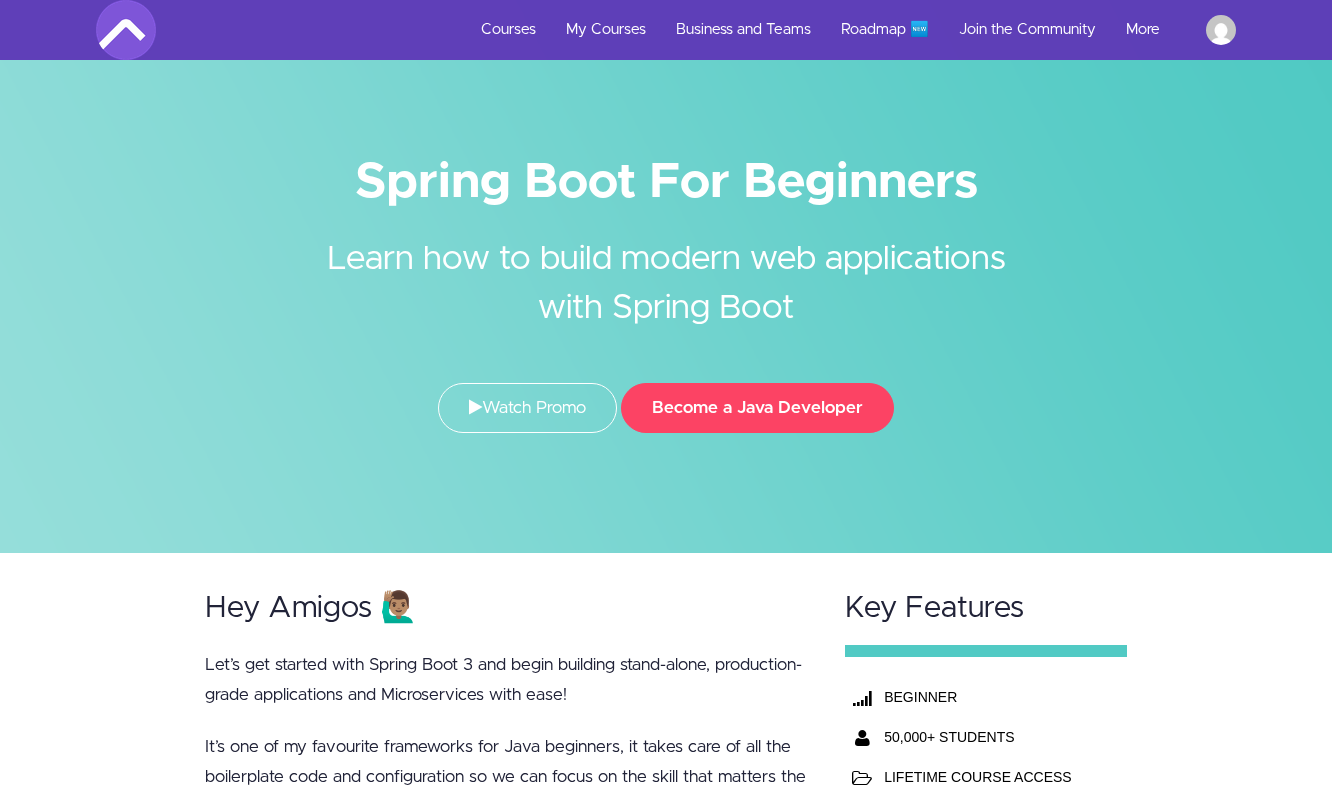 scroll, scrollTop: 0, scrollLeft: 0, axis: both 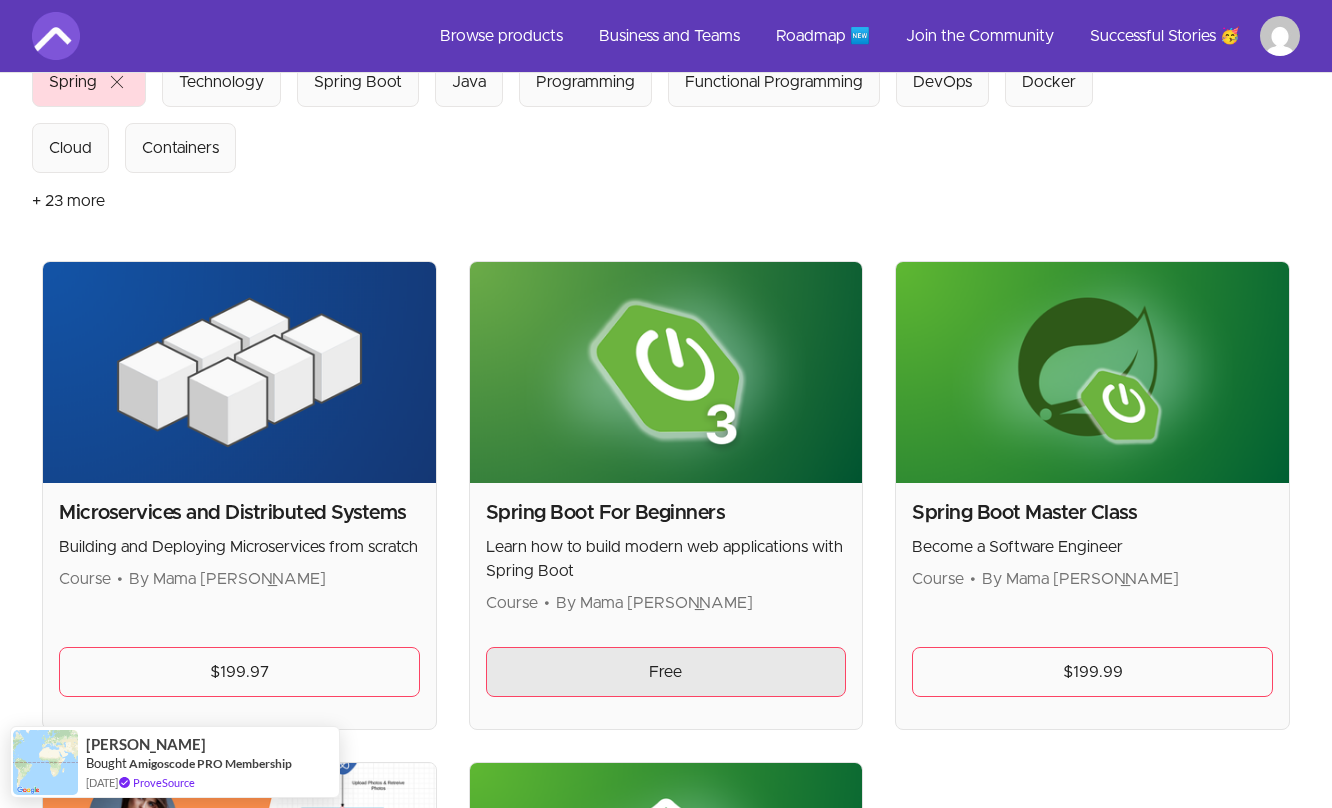 click on "Free" at bounding box center [666, 672] 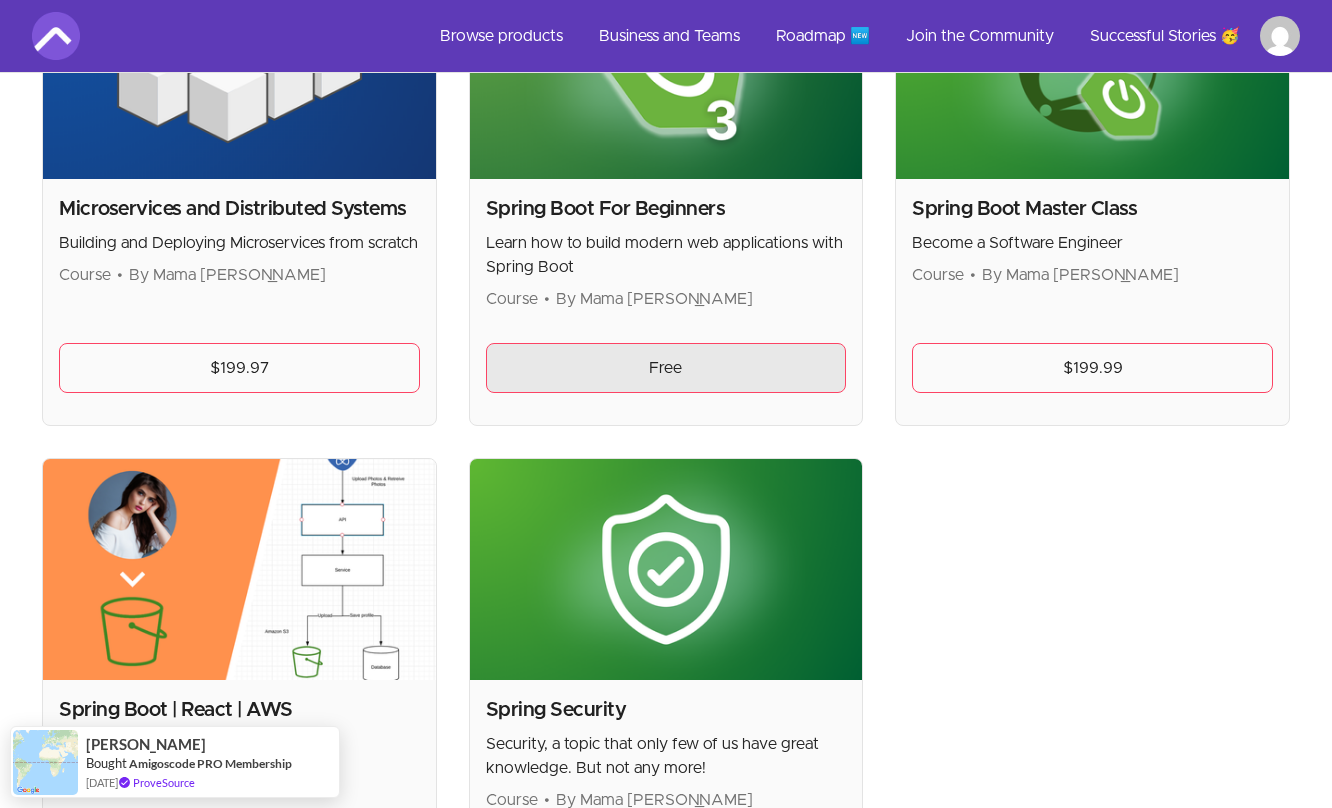 scroll, scrollTop: 550, scrollLeft: 0, axis: vertical 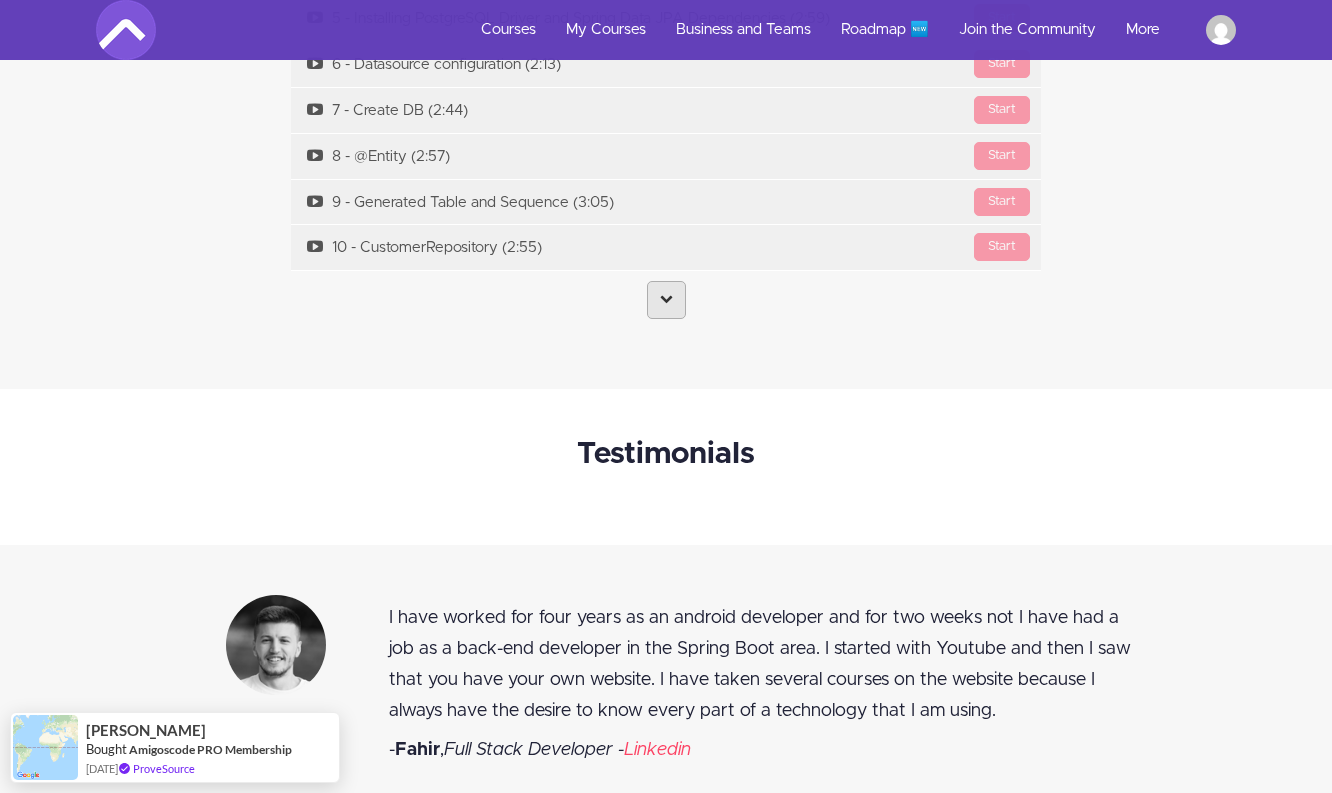click at bounding box center (666, 300) 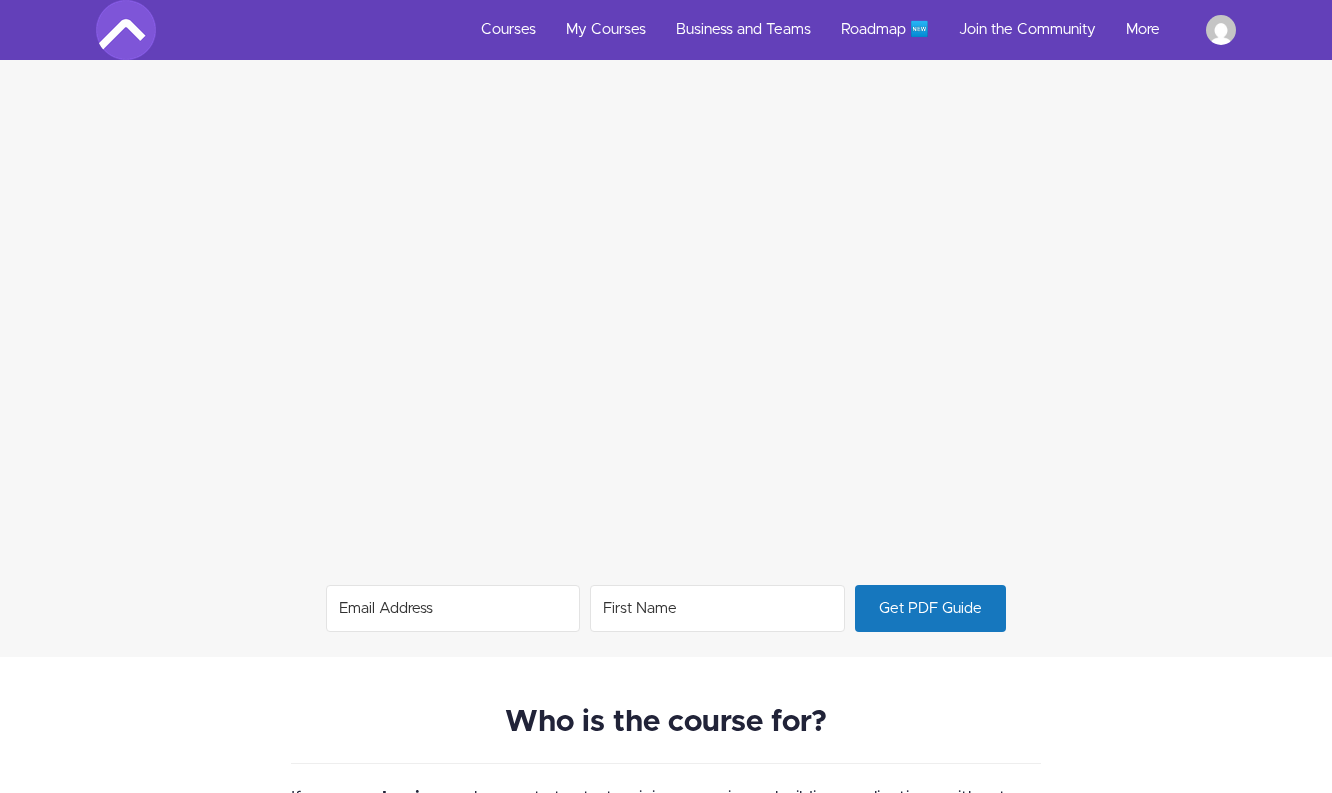 scroll, scrollTop: 1235, scrollLeft: 0, axis: vertical 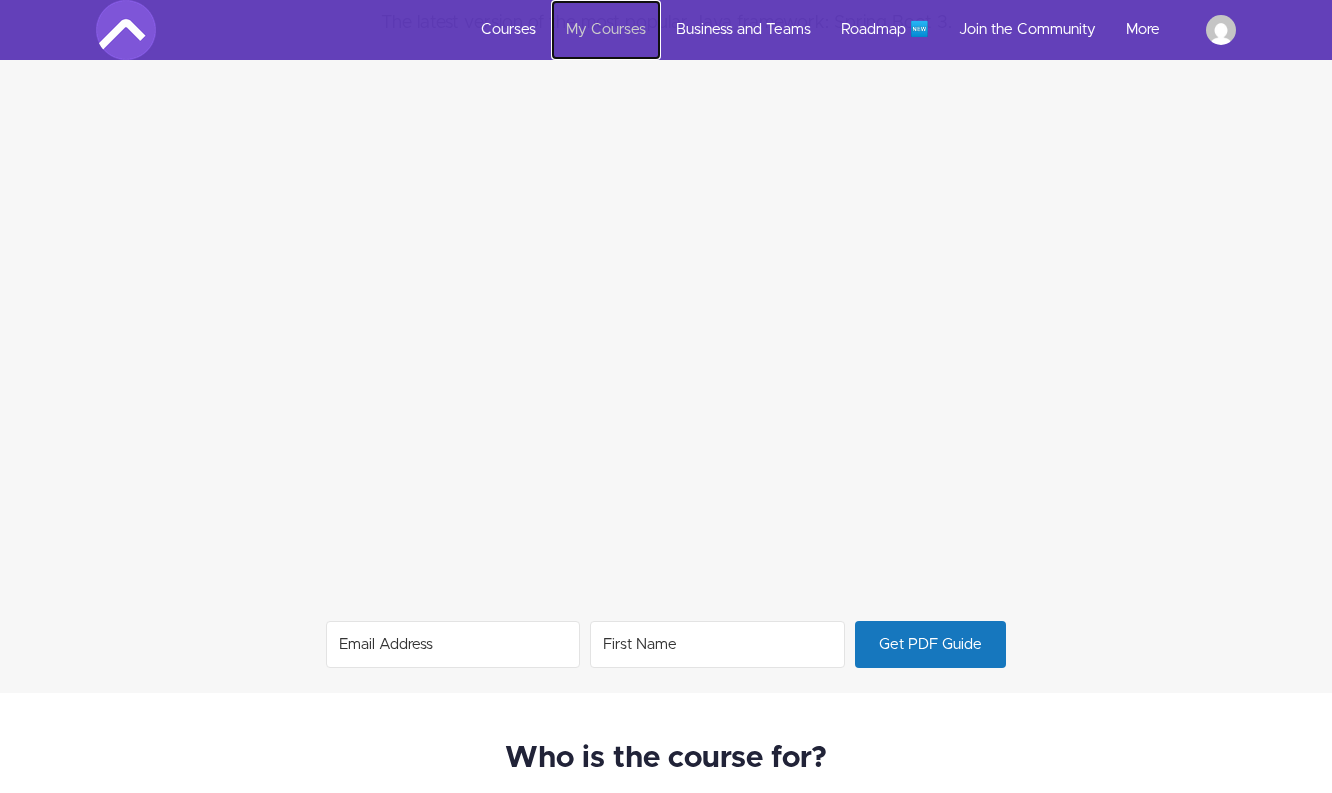 click on "My Courses" at bounding box center [606, 30] 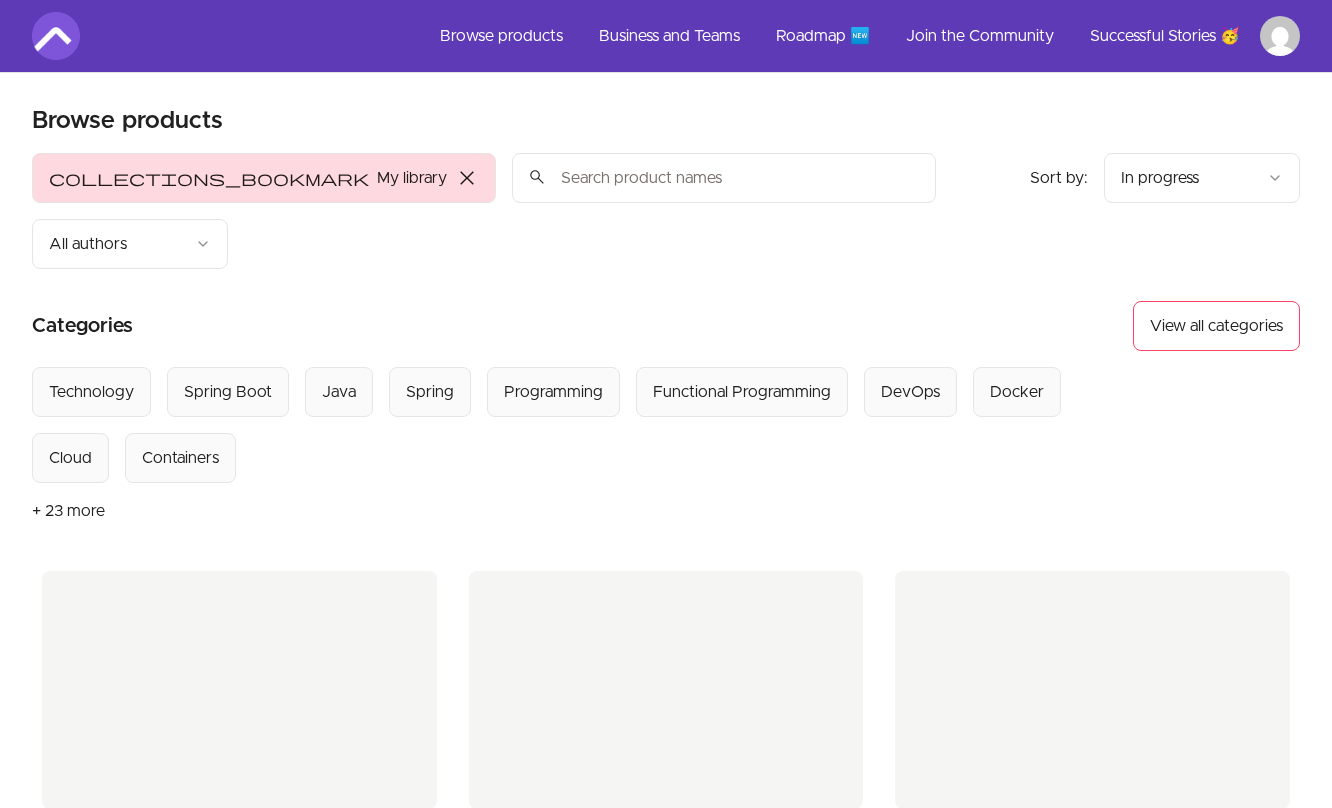 scroll, scrollTop: 0, scrollLeft: 0, axis: both 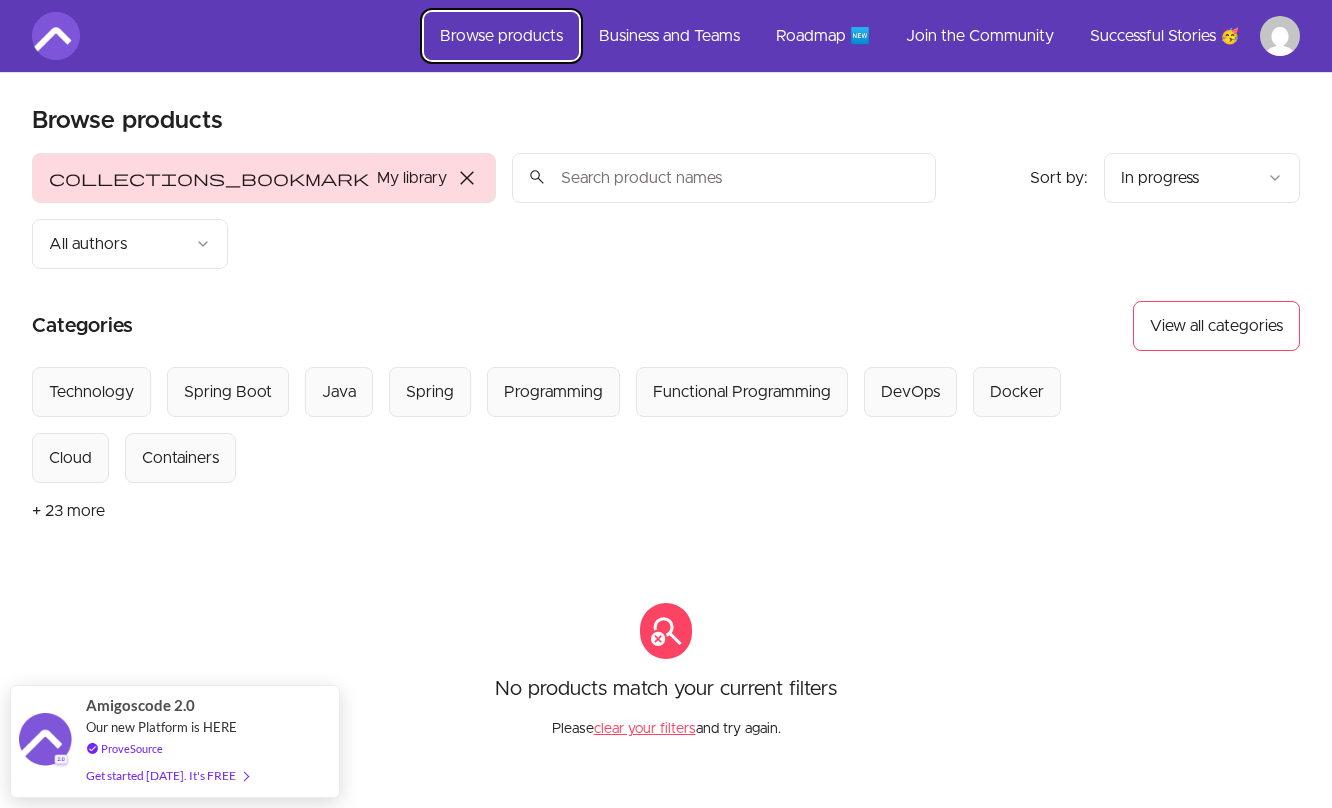 click on "Browse products" at bounding box center (501, 36) 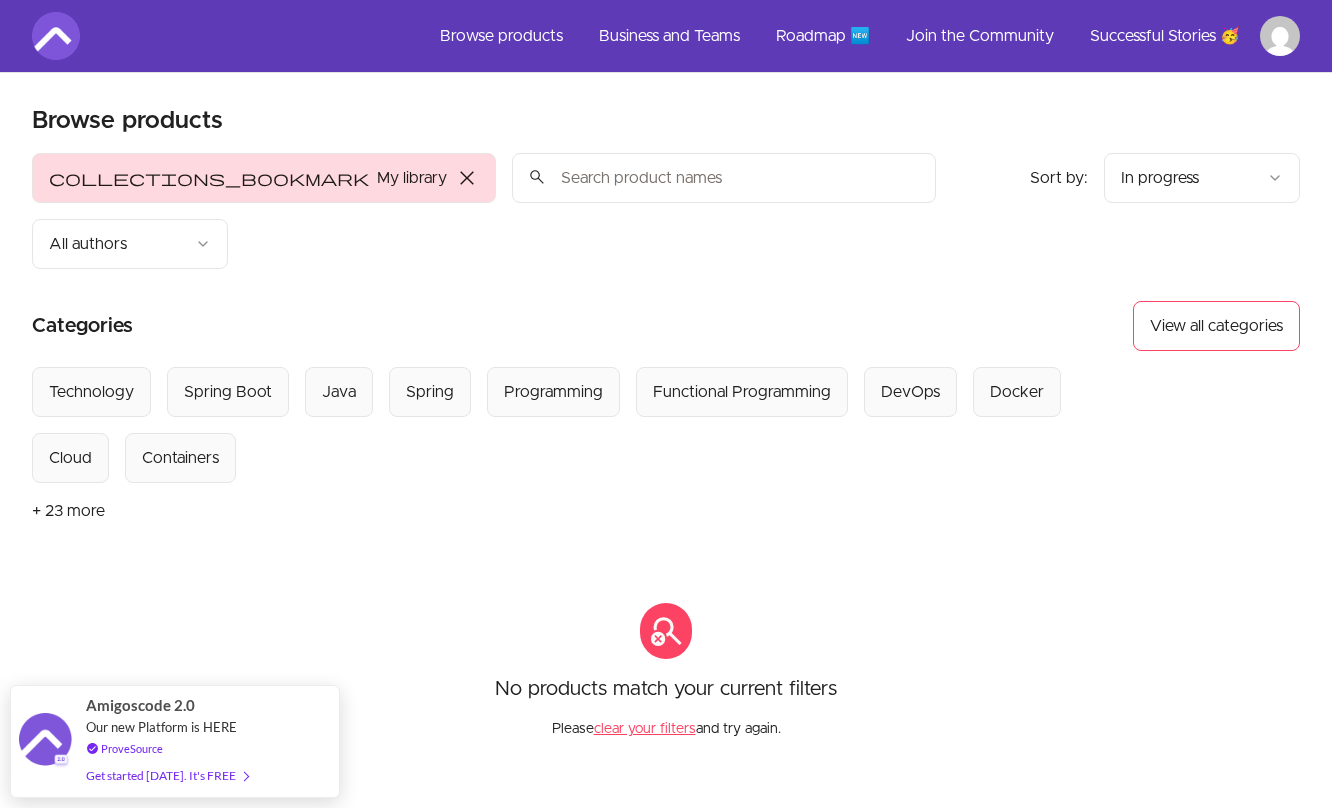 click on "close" at bounding box center [467, 178] 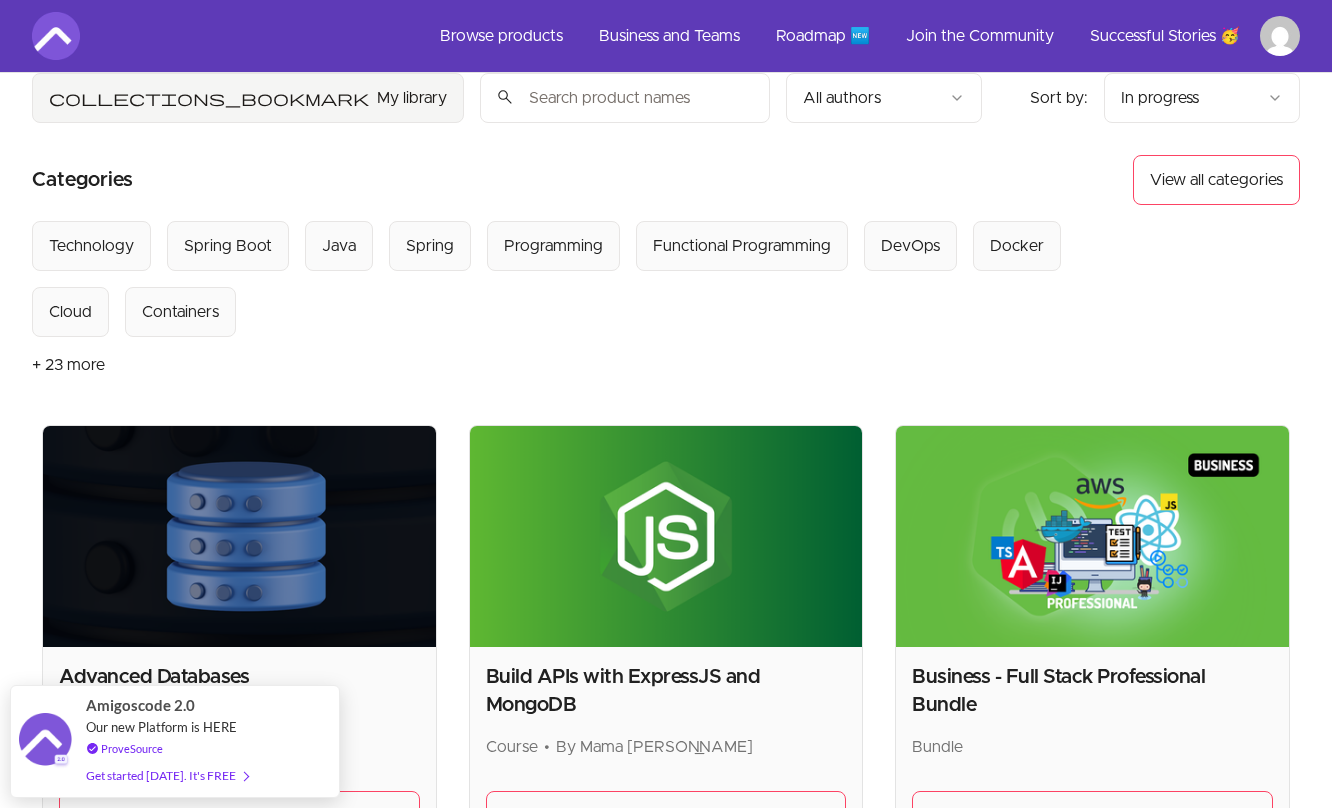scroll, scrollTop: 0, scrollLeft: 0, axis: both 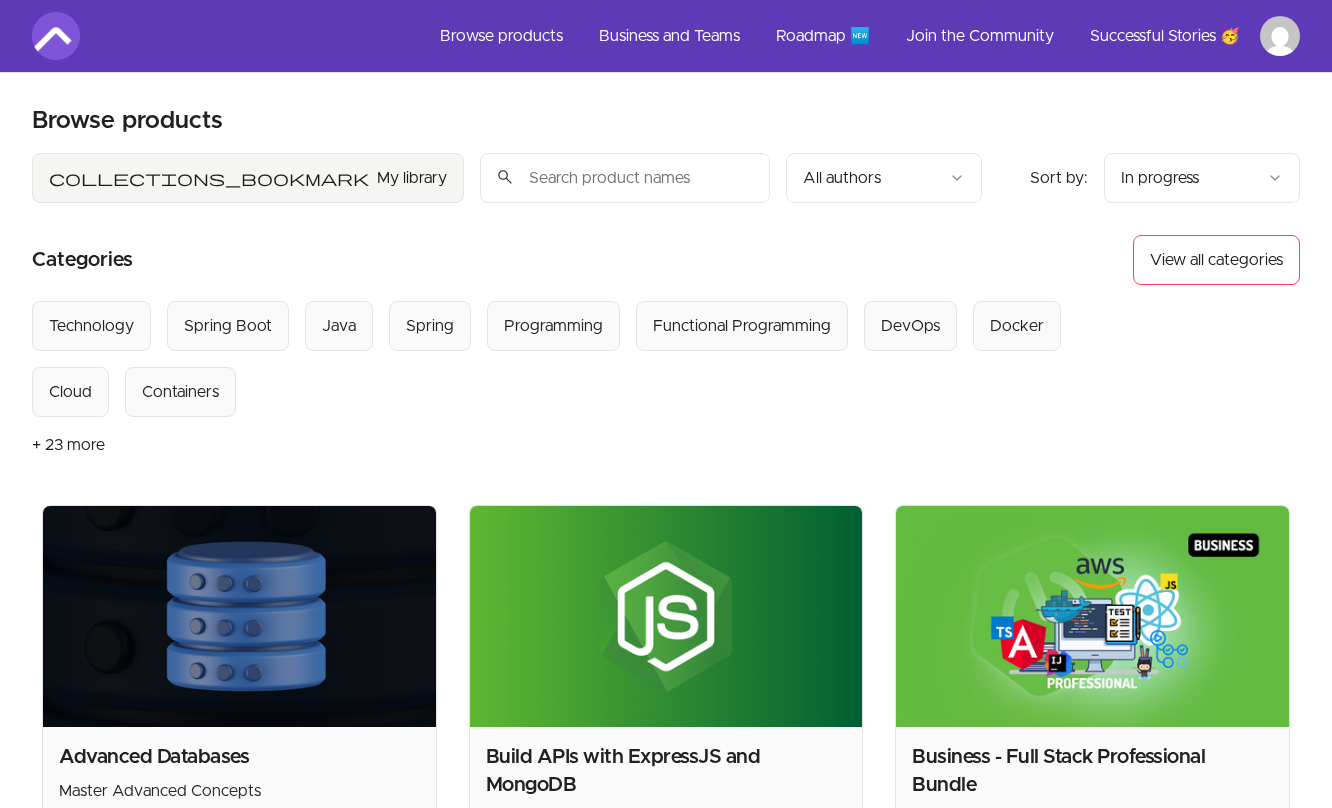 click at bounding box center (56, 36) 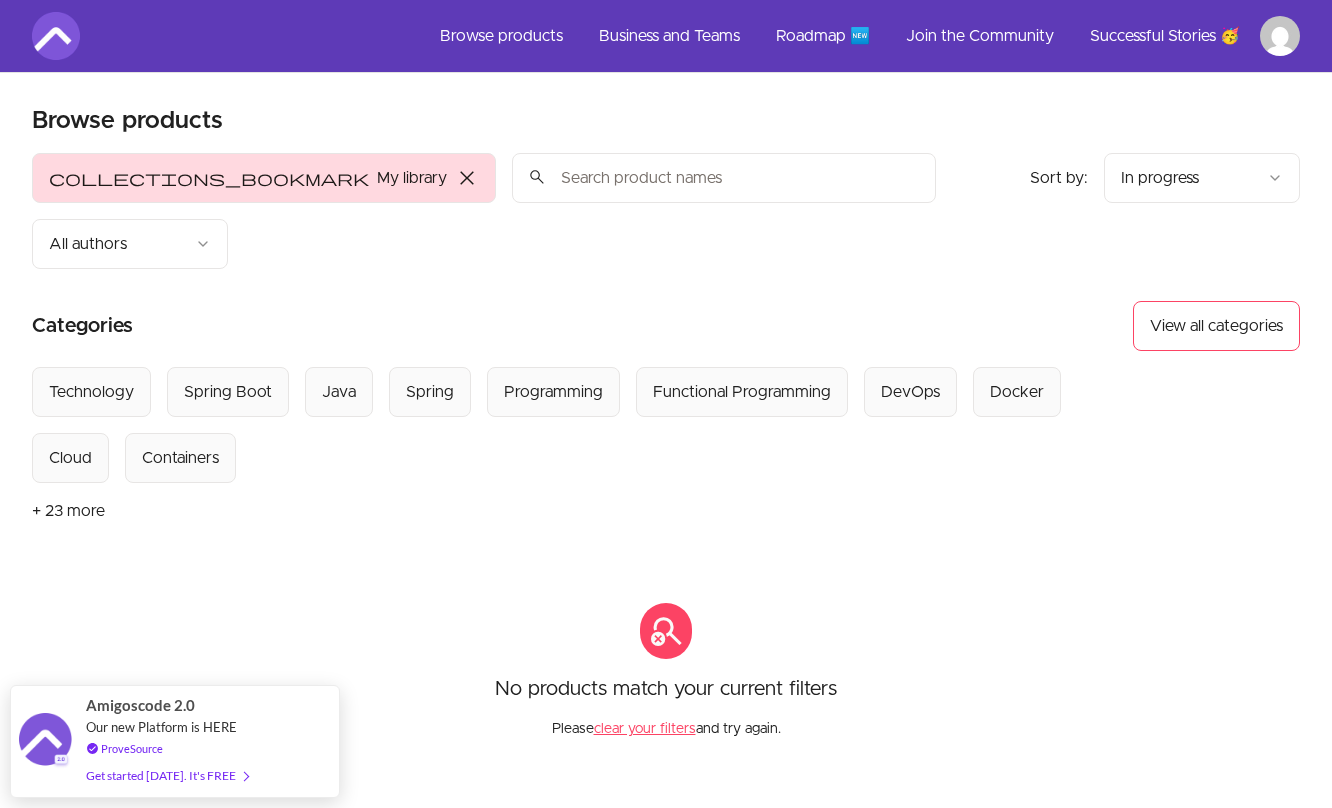 scroll, scrollTop: 0, scrollLeft: 0, axis: both 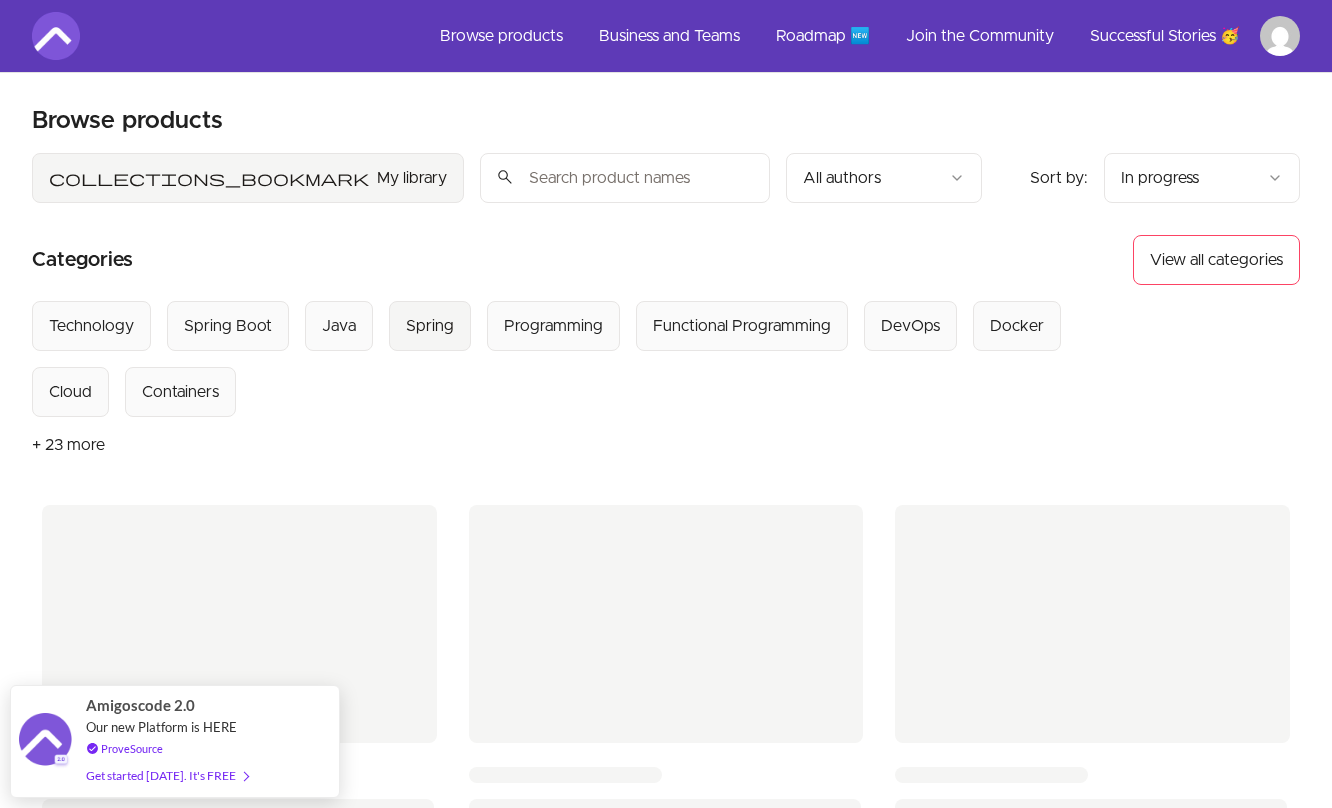 click on "Spring" at bounding box center [430, 326] 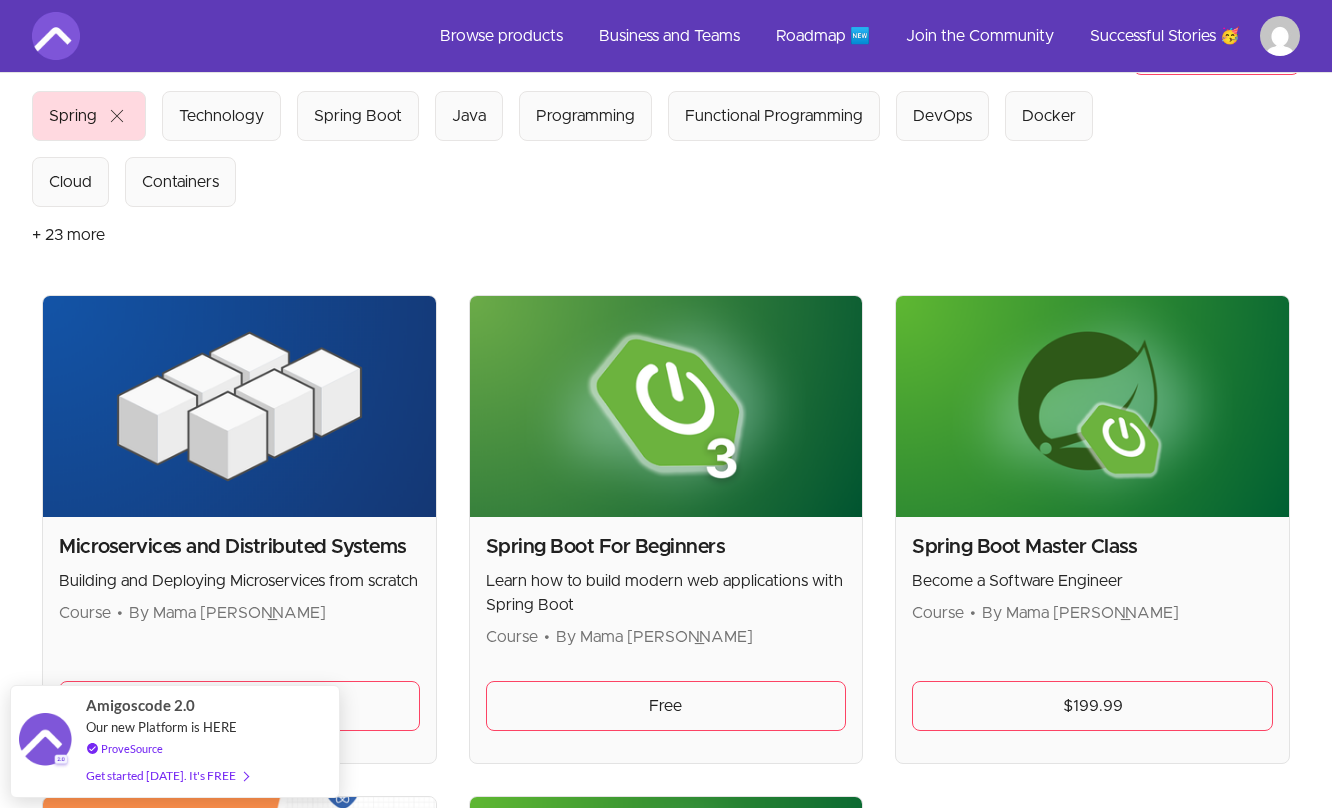 scroll, scrollTop: 189, scrollLeft: 0, axis: vertical 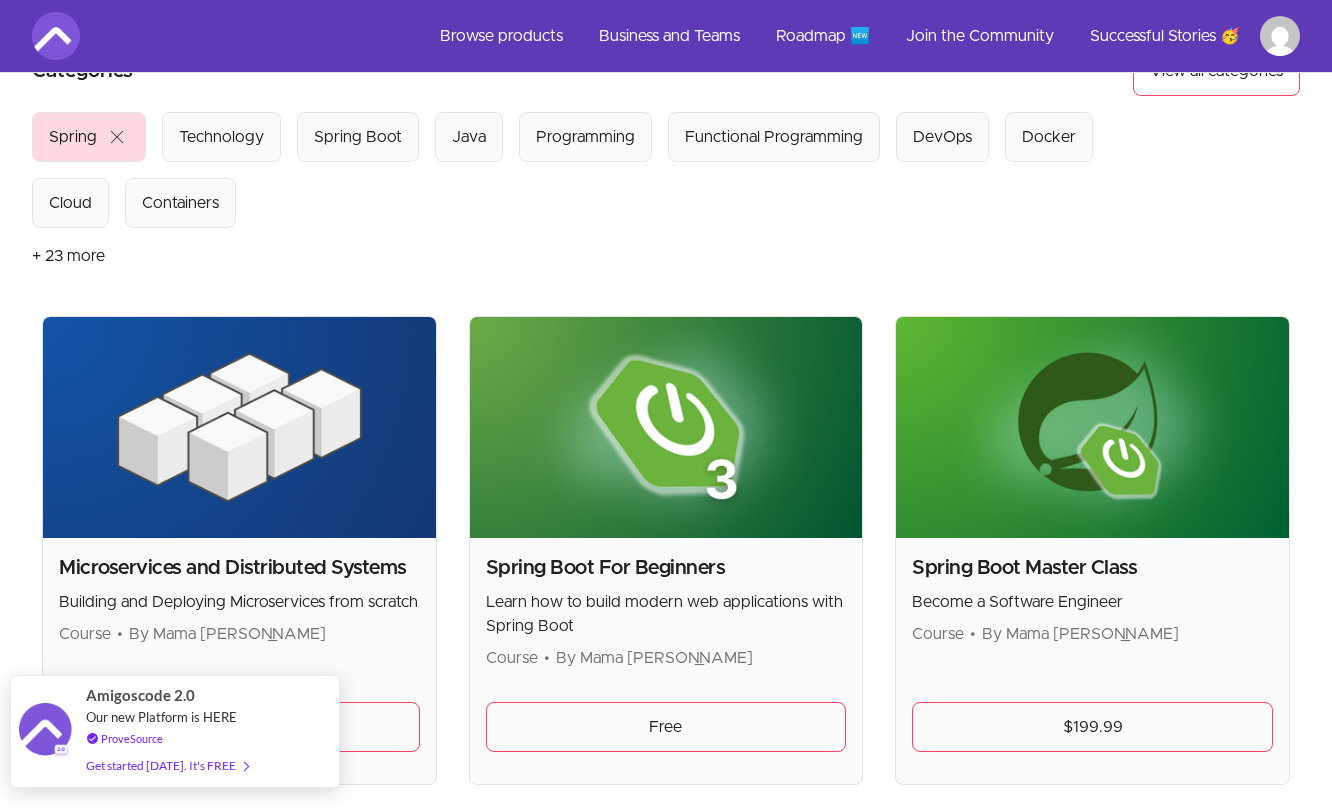 click on "ProveSource" at bounding box center (167, 739) 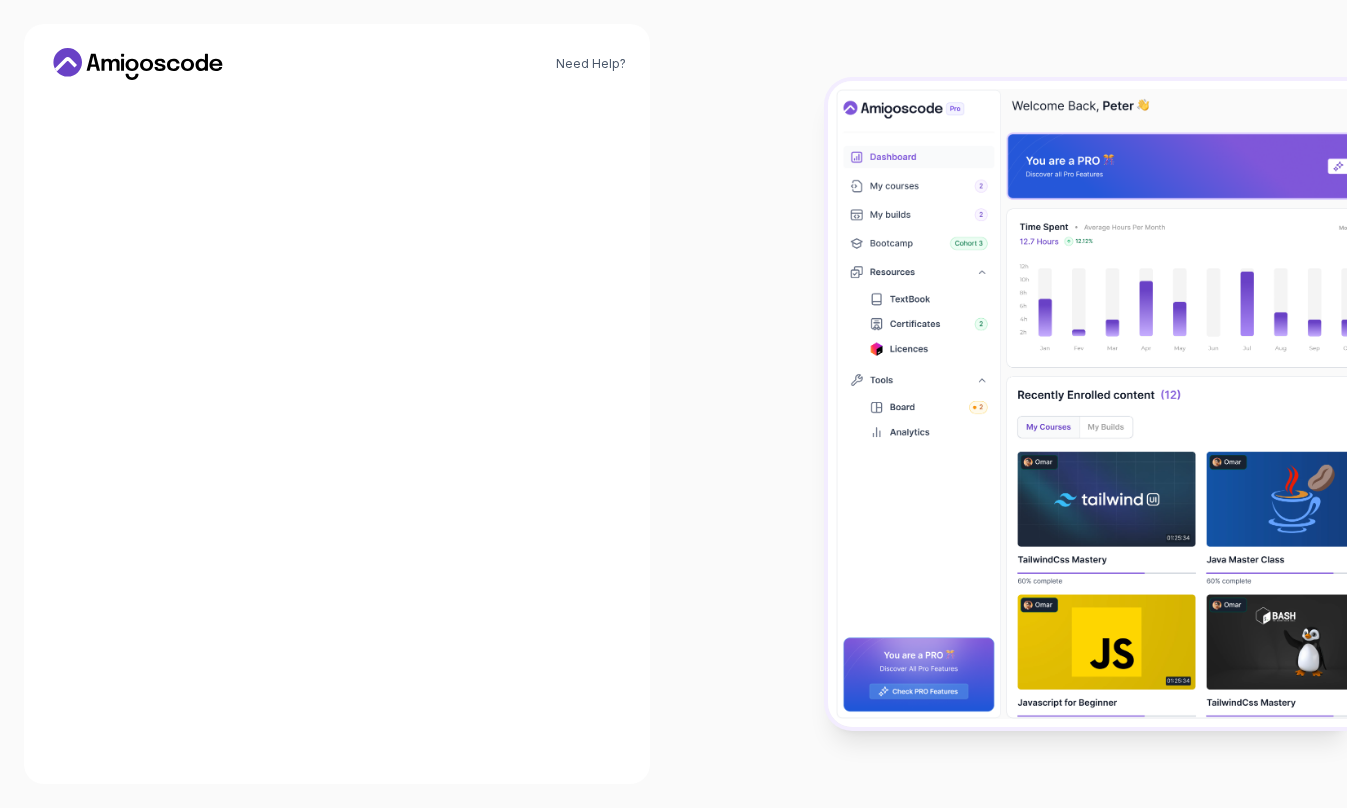 scroll, scrollTop: 0, scrollLeft: 0, axis: both 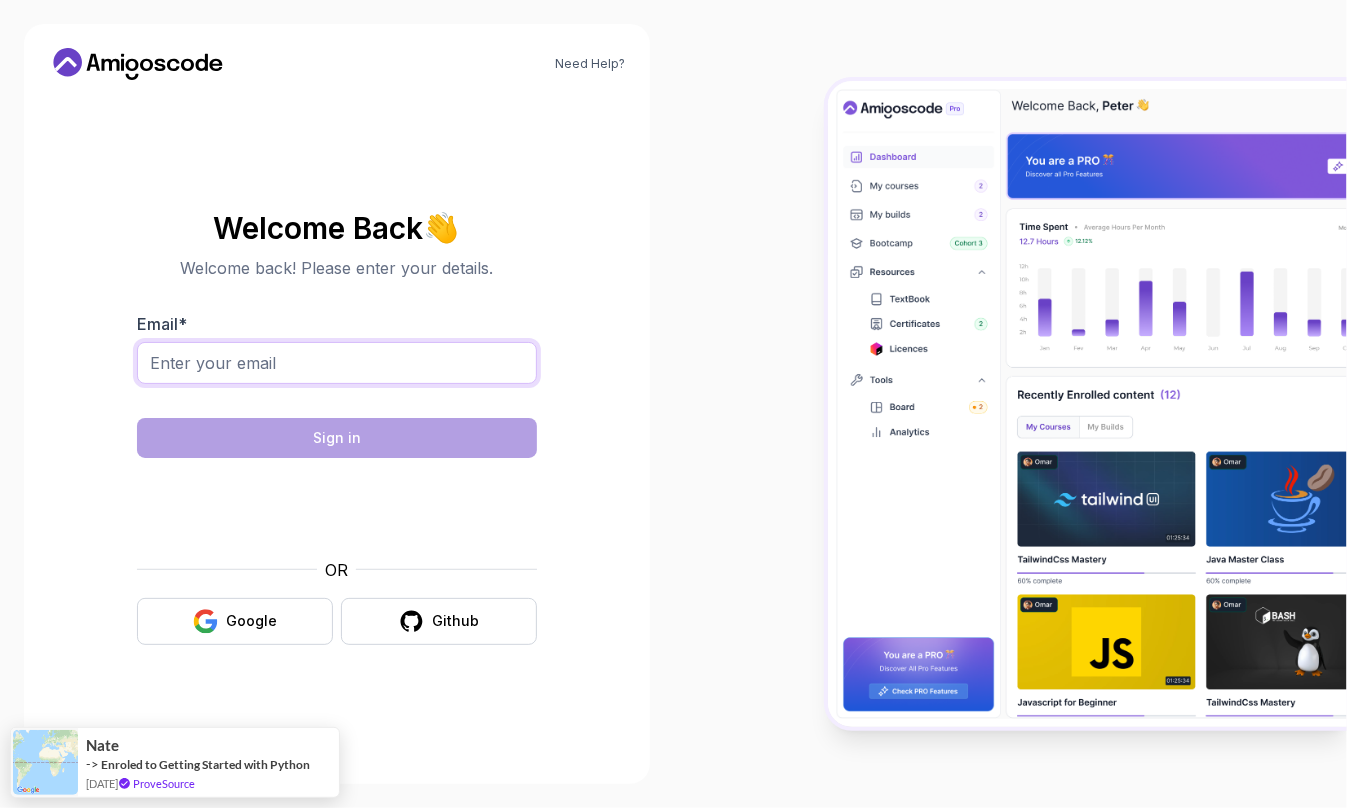 click on "Email *" at bounding box center (337, 363) 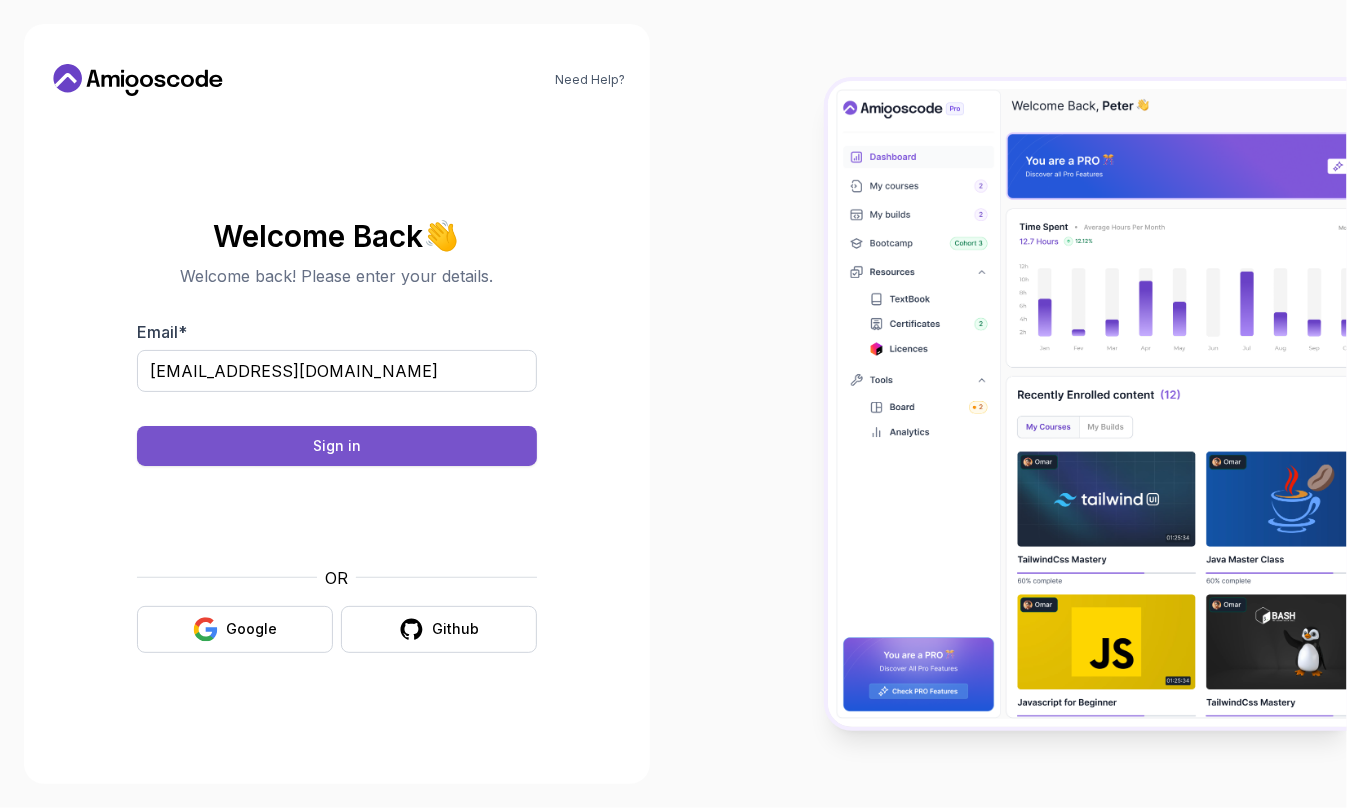 click on "Sign in" at bounding box center (337, 446) 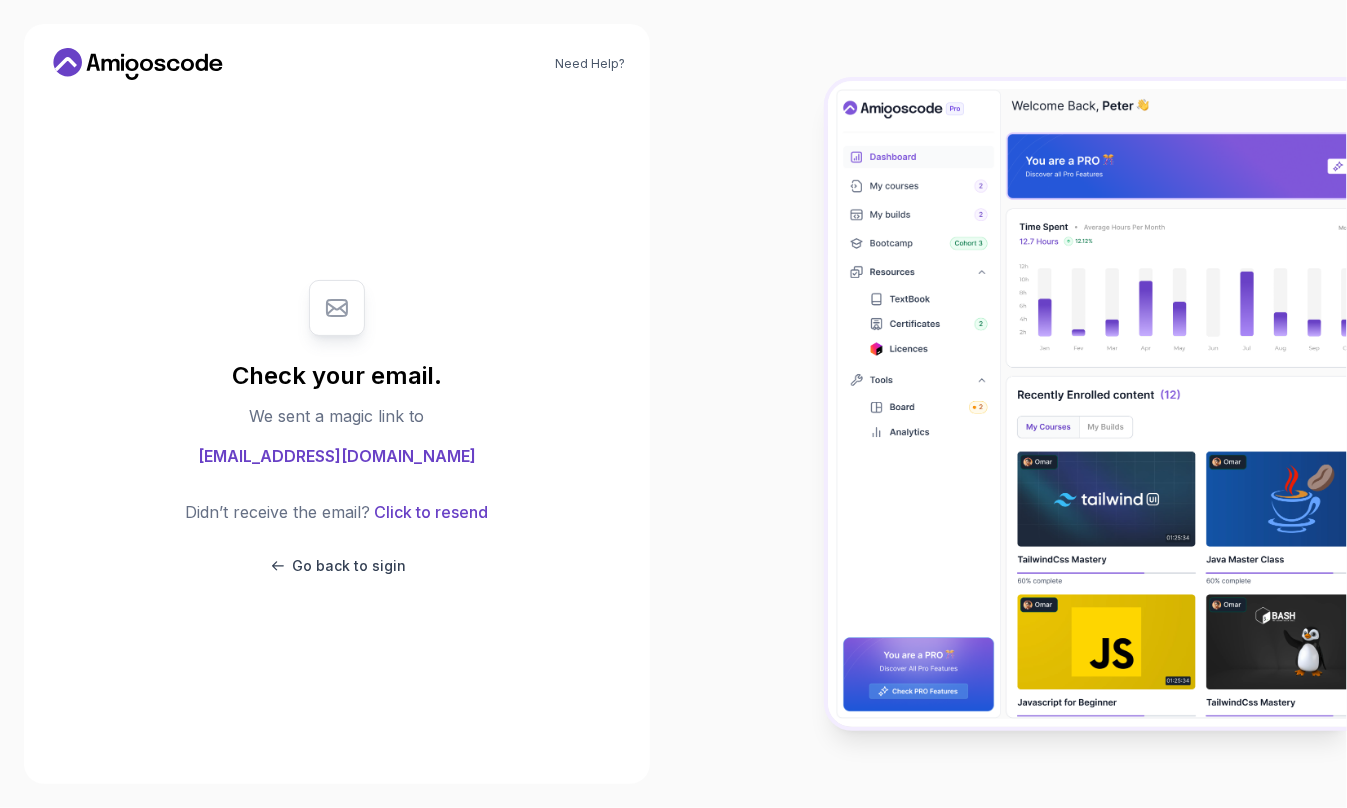 click on "Need Help? Check your email. We sent a magic link to hakancoffee123@gmail.com Didn’t receive the email? Click to resend Go back to sigin
Furkan Bought   Amigoscode PRO Membership 7 hours ago     ProveSource" at bounding box center (673, 404) 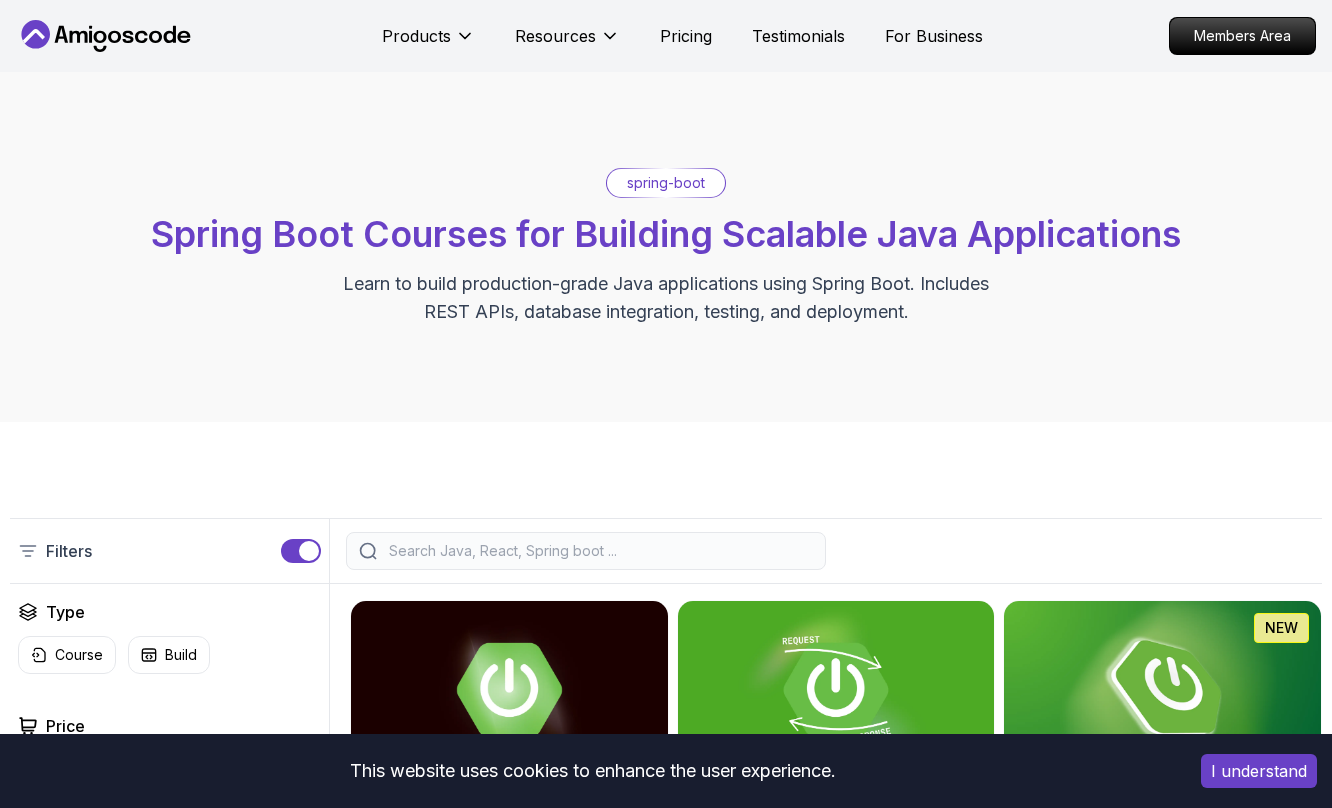 scroll, scrollTop: 0, scrollLeft: 0, axis: both 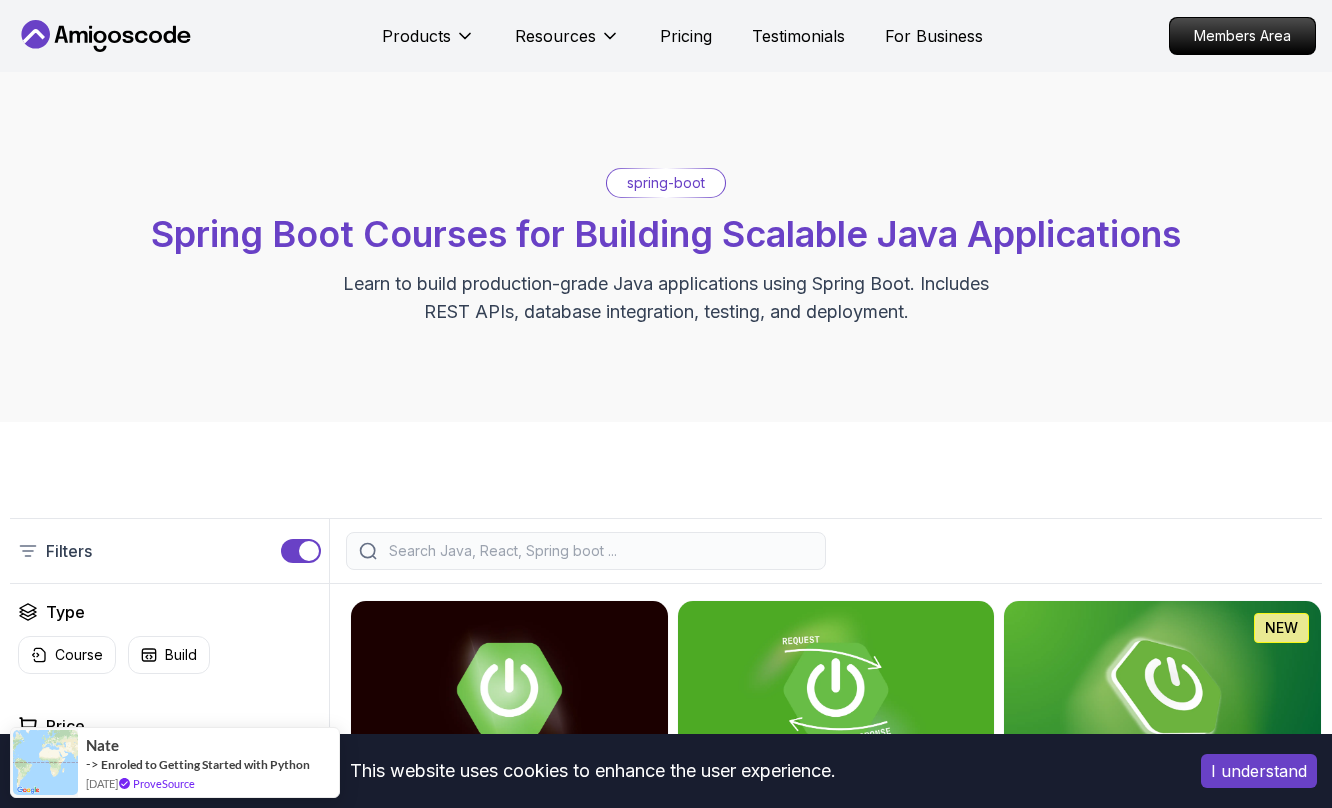 click on "This website uses cookies to enhance the user experience. I understand Products Resources Pricing Testimonials For Business Members Area Products Resources Pricing Testimonials For Business Members Area spring-boot Spring Boot Courses for Building Scalable Java Applications Learn to build production-grade Java applications using Spring Boot. Includes REST APIs, database integration, testing, and deployment. Filters Filters Type Course Build Price Pro Free Instructors [PERSON_NAME] [PERSON_NAME] Duration 0-1 Hour 1-3 Hours +3 Hours Track Front End Back End Dev Ops Full Stack Level Junior Mid-level Senior 5.18h Advanced Spring Boot Pro Dive deep into Spring Boot with our advanced course, designed to take your skills from intermediate to expert level. 3.30h Building APIs with Spring Boot Pro Learn to build robust, scalable APIs with Spring Boot, mastering REST principles, JSON handling, and embedded server configuration. 1.67h NEW Spring Boot for Beginners 6.65h NEW Spring Data JPA Pro 2.73h JUST RELEASED Pro 1.45h" at bounding box center (666, 1591) 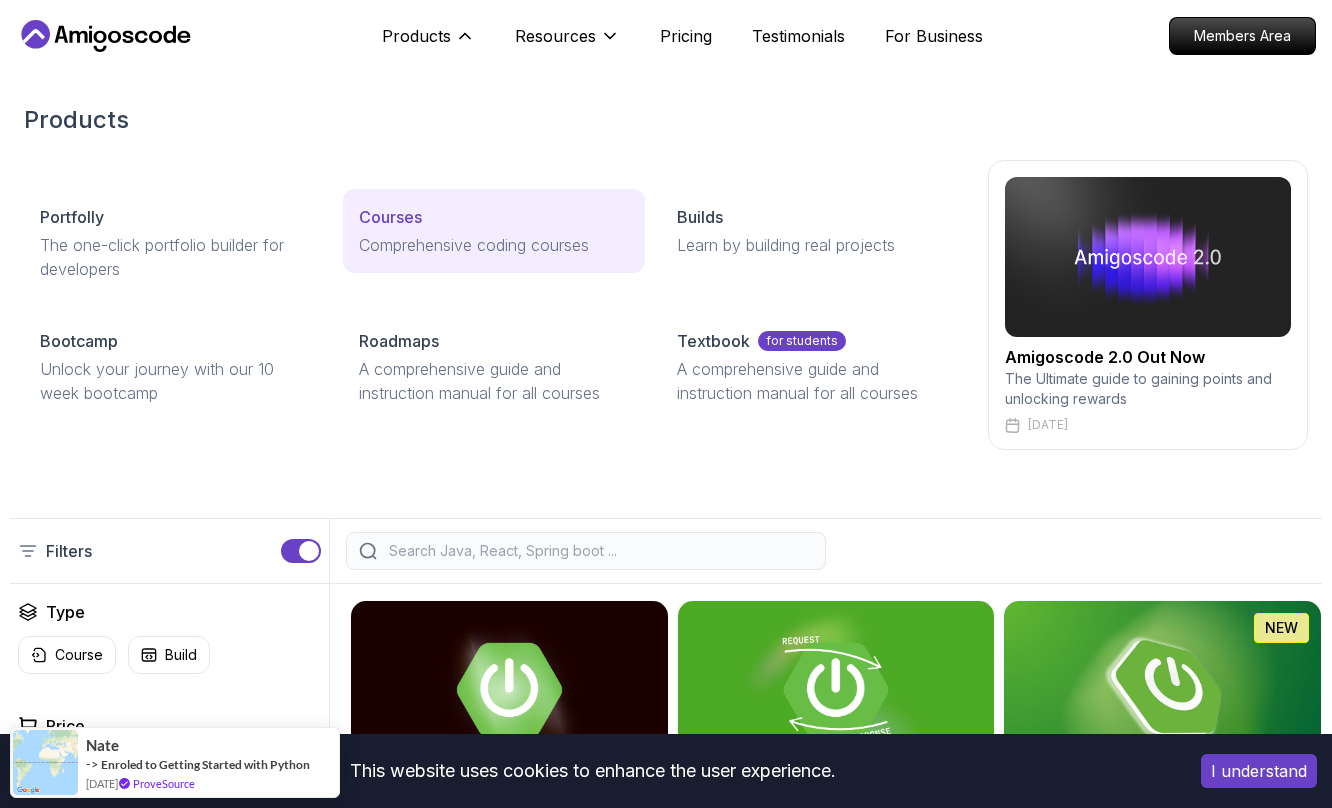 click on "Courses" at bounding box center [390, 217] 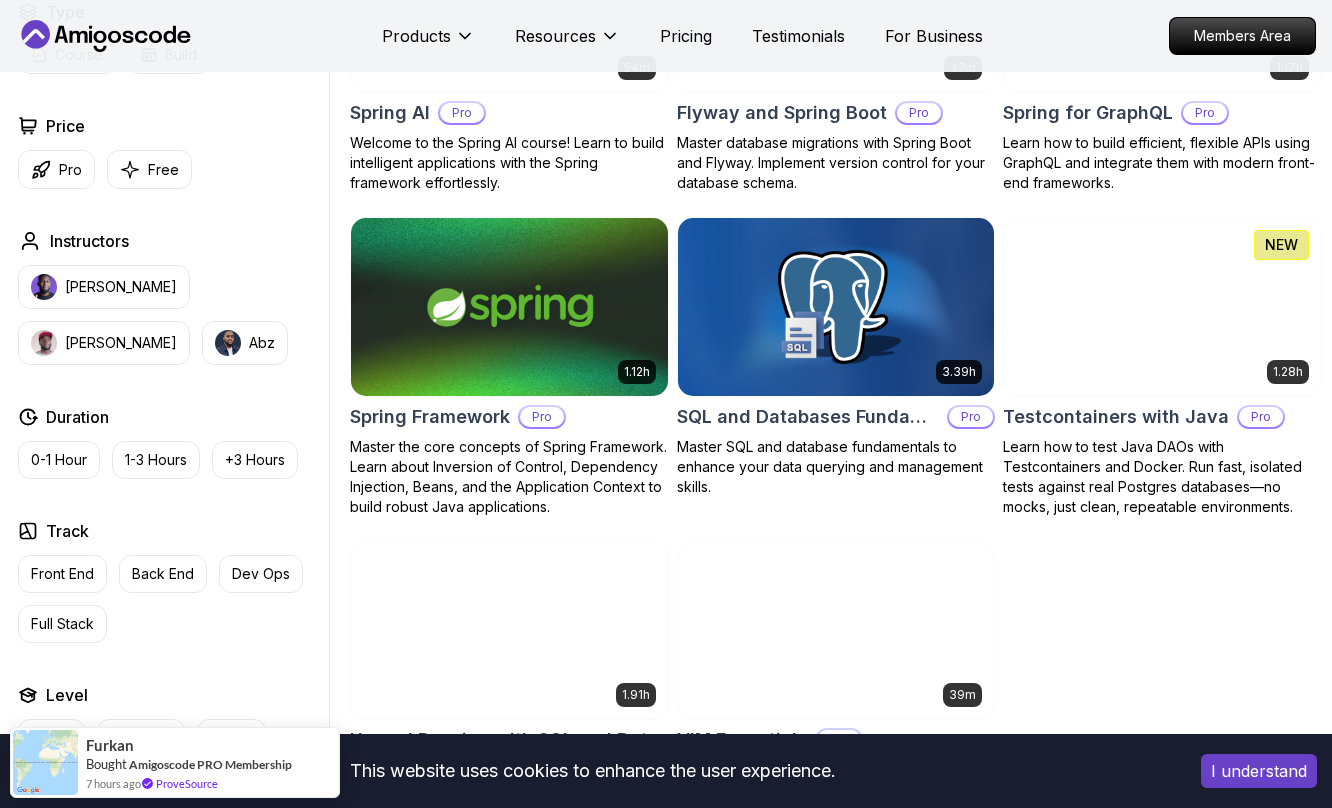 scroll, scrollTop: 4698, scrollLeft: 0, axis: vertical 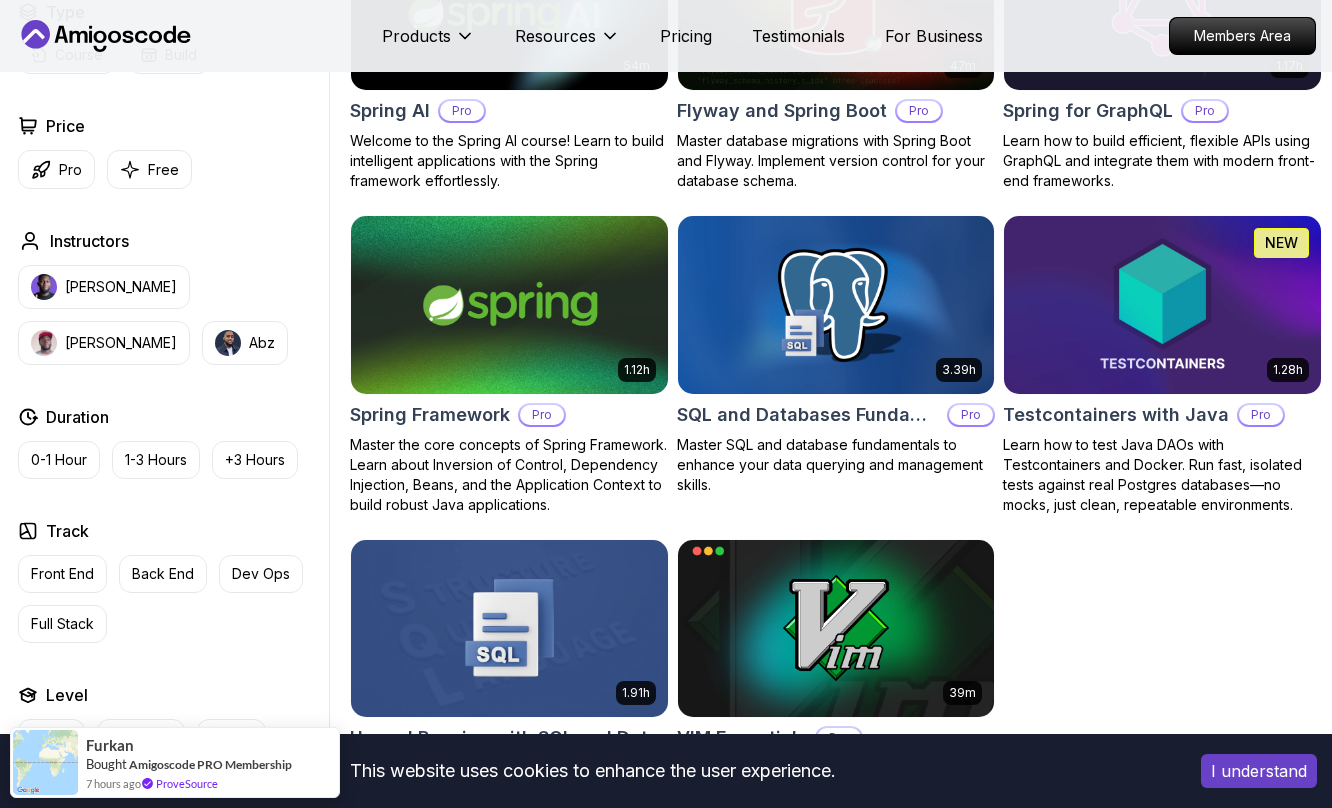 click at bounding box center (509, 305) 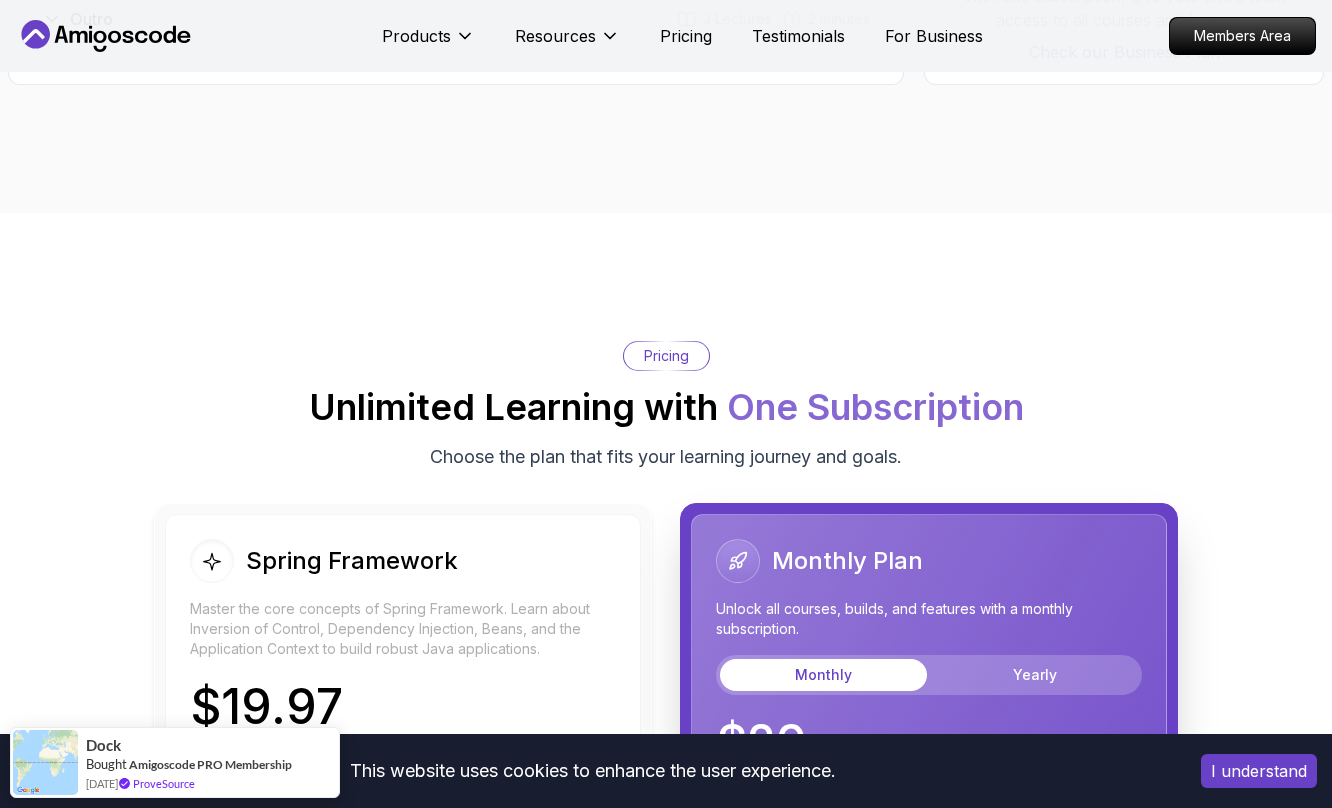 scroll, scrollTop: 3666, scrollLeft: 0, axis: vertical 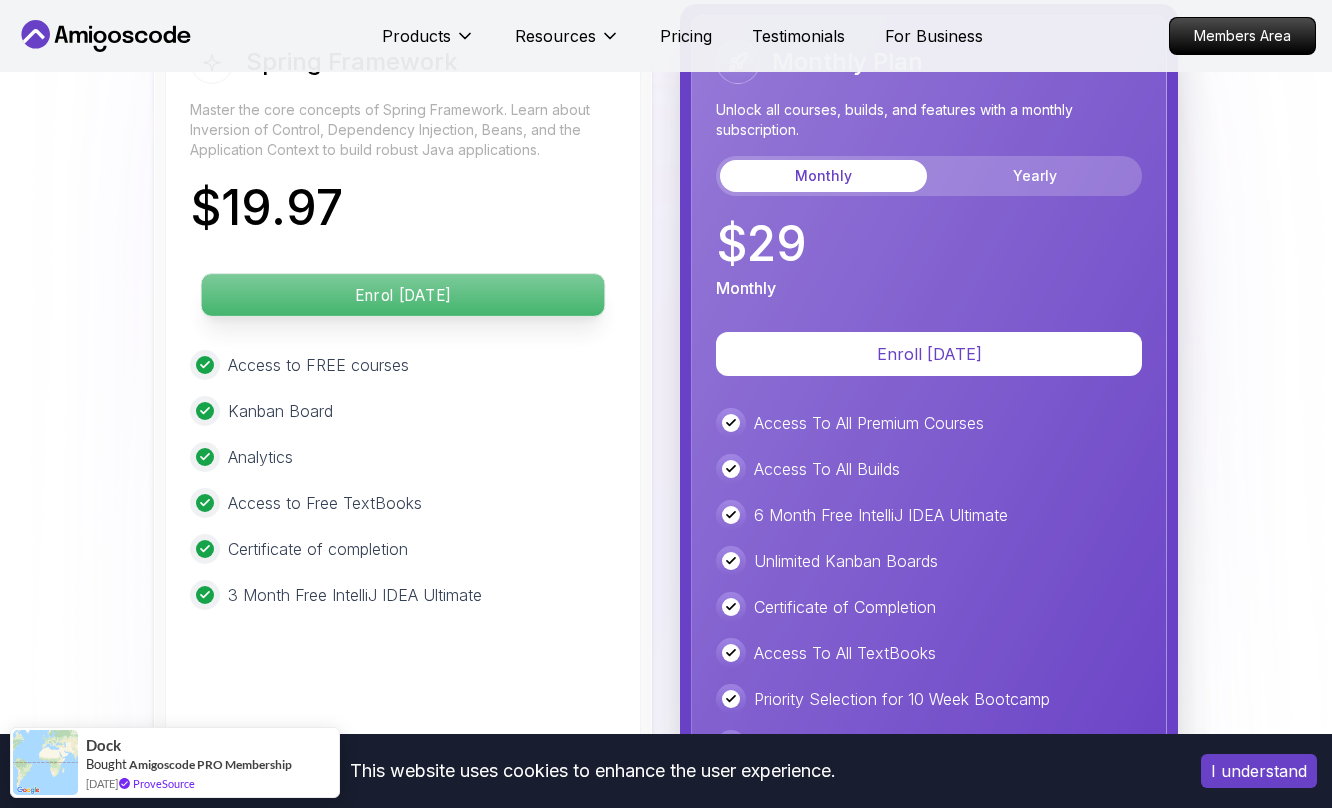 click on "Enrol [DATE]" at bounding box center [403, 295] 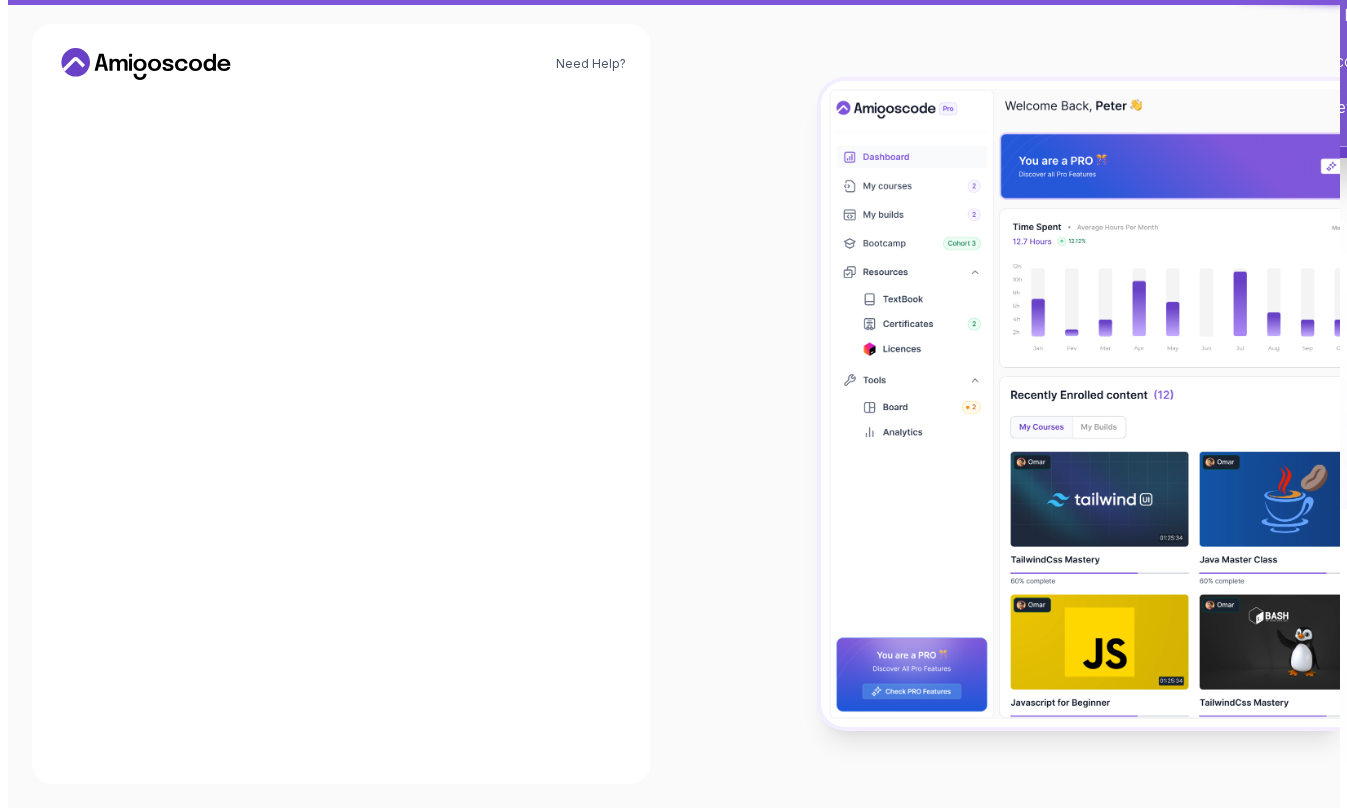 scroll, scrollTop: 0, scrollLeft: 0, axis: both 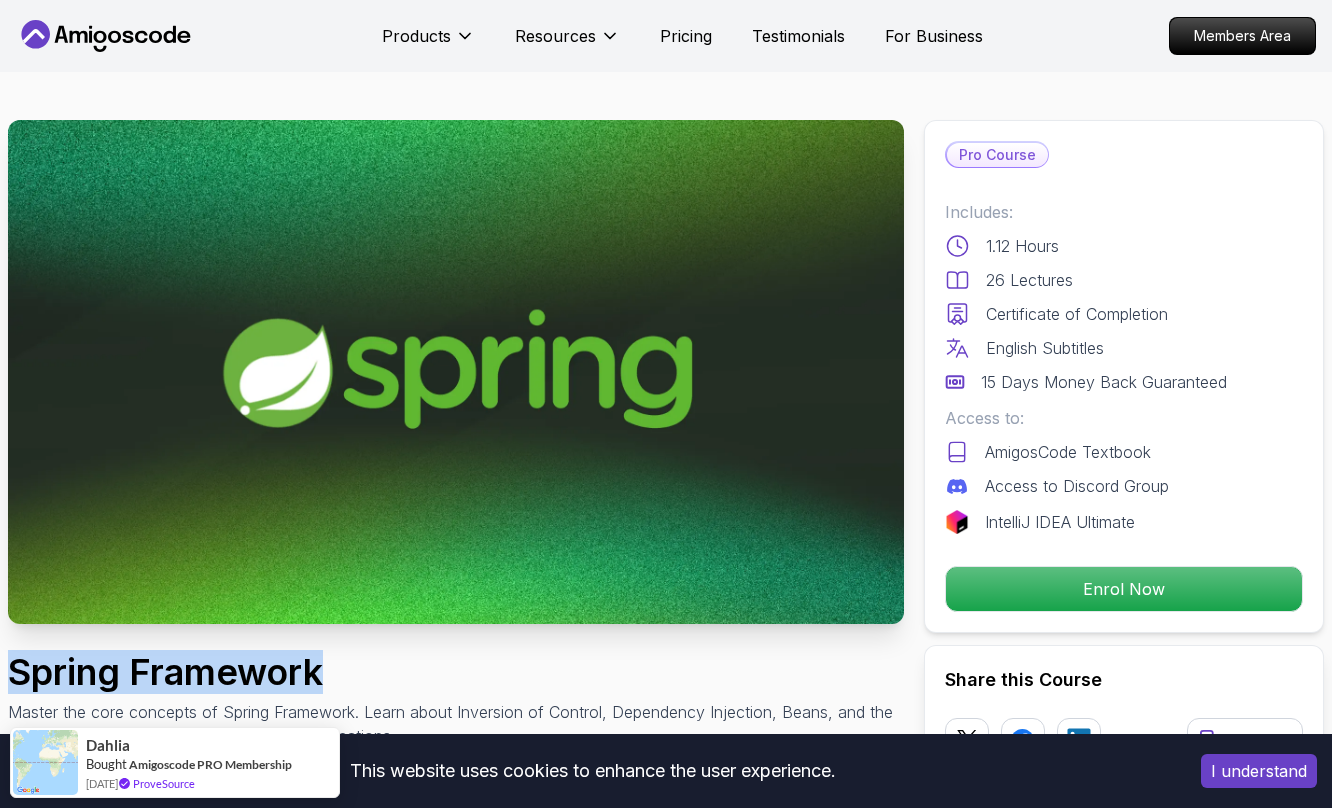 drag, startPoint x: 334, startPoint y: 664, endPoint x: -1, endPoint y: 675, distance: 335.18054 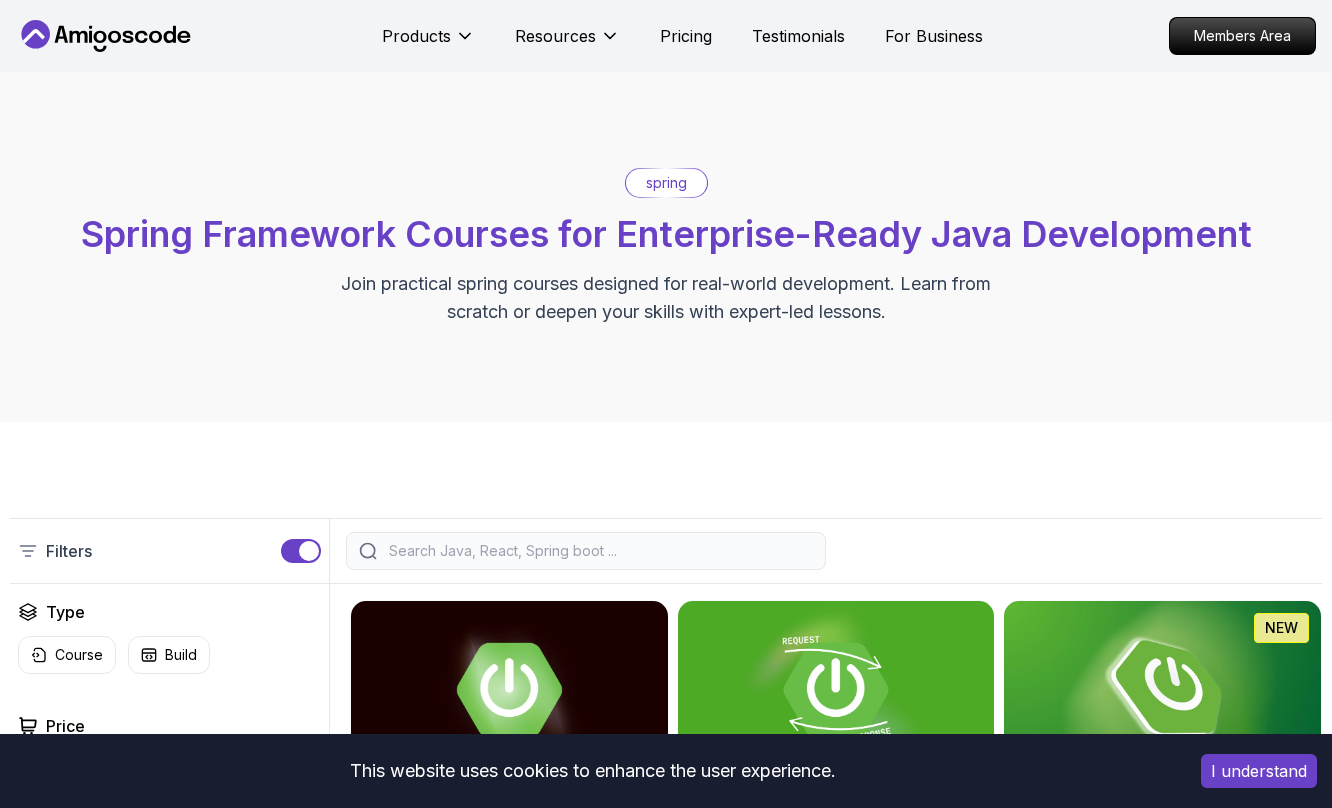 scroll, scrollTop: 0, scrollLeft: 0, axis: both 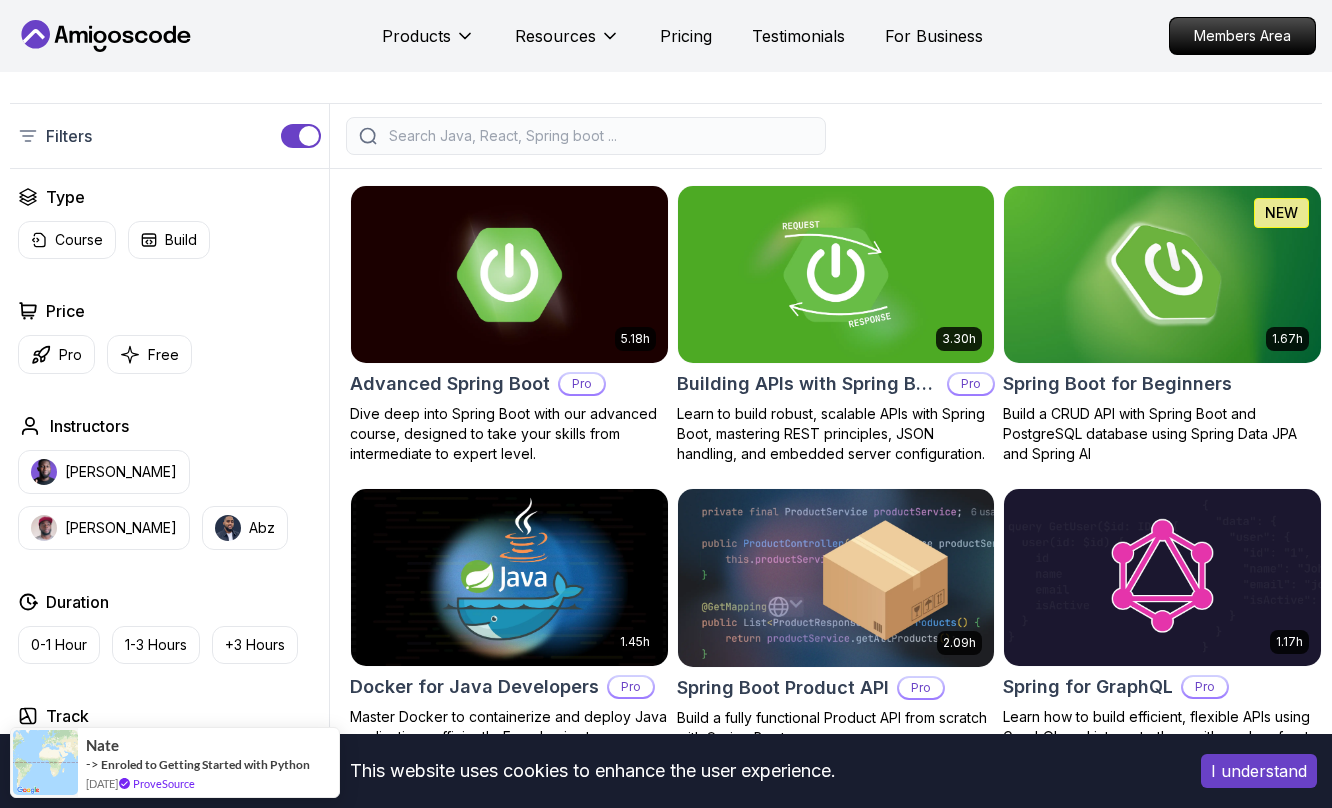 click at bounding box center [301, 136] 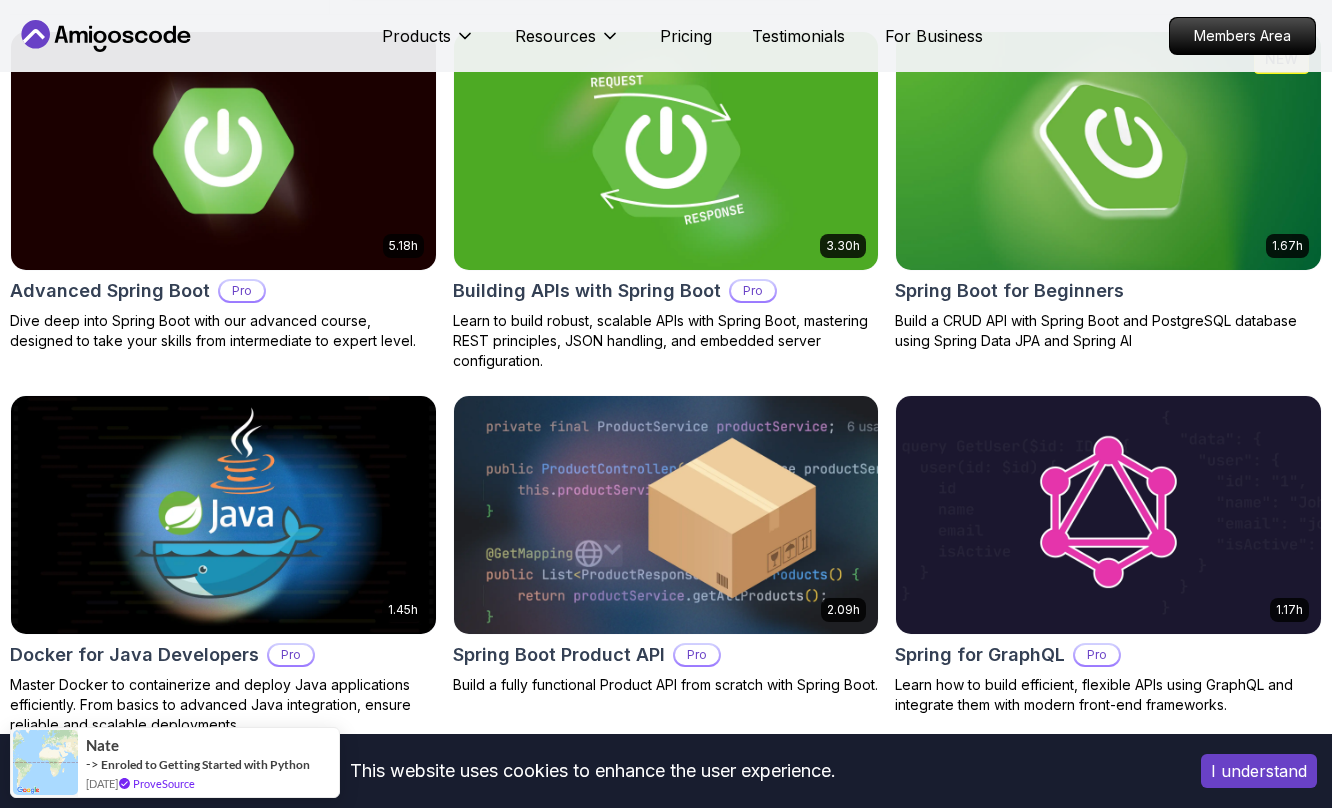 scroll, scrollTop: 0, scrollLeft: 0, axis: both 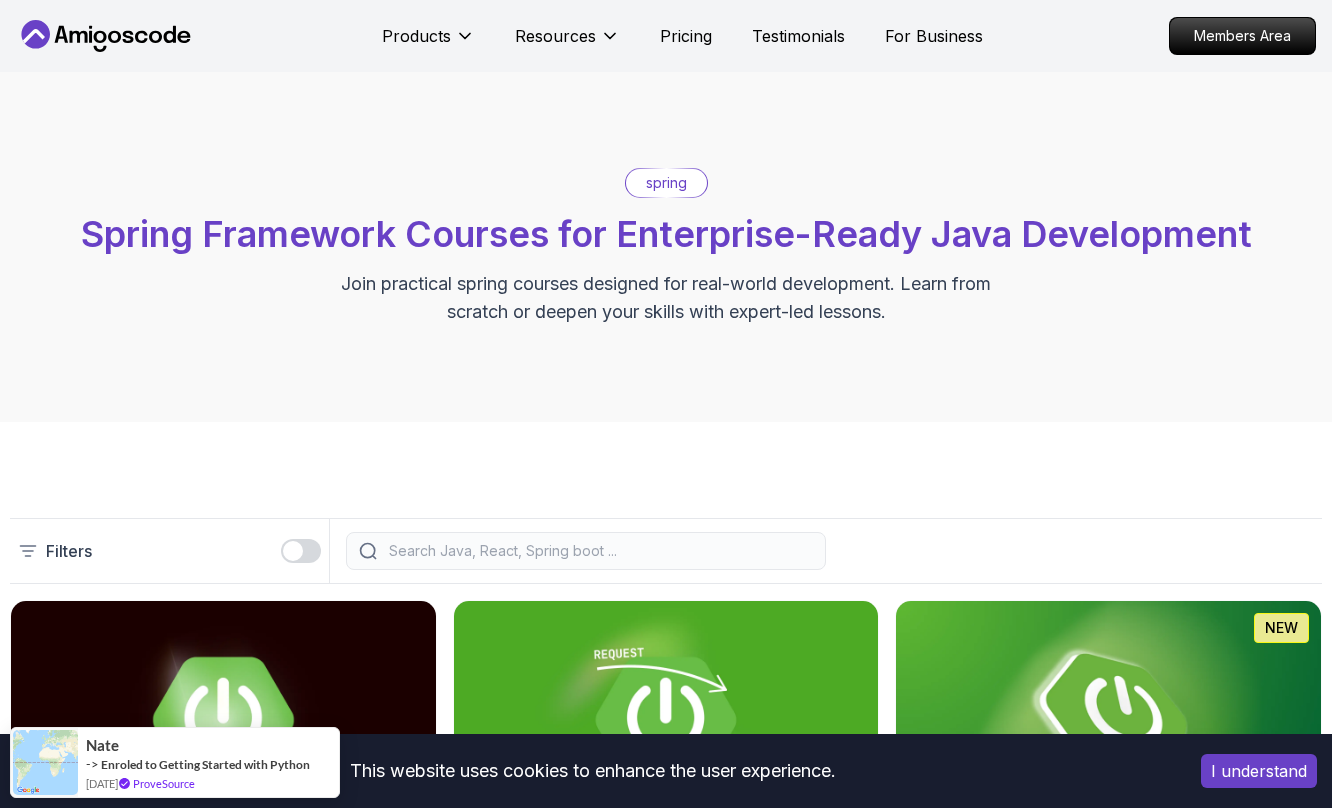 click at bounding box center [599, 551] 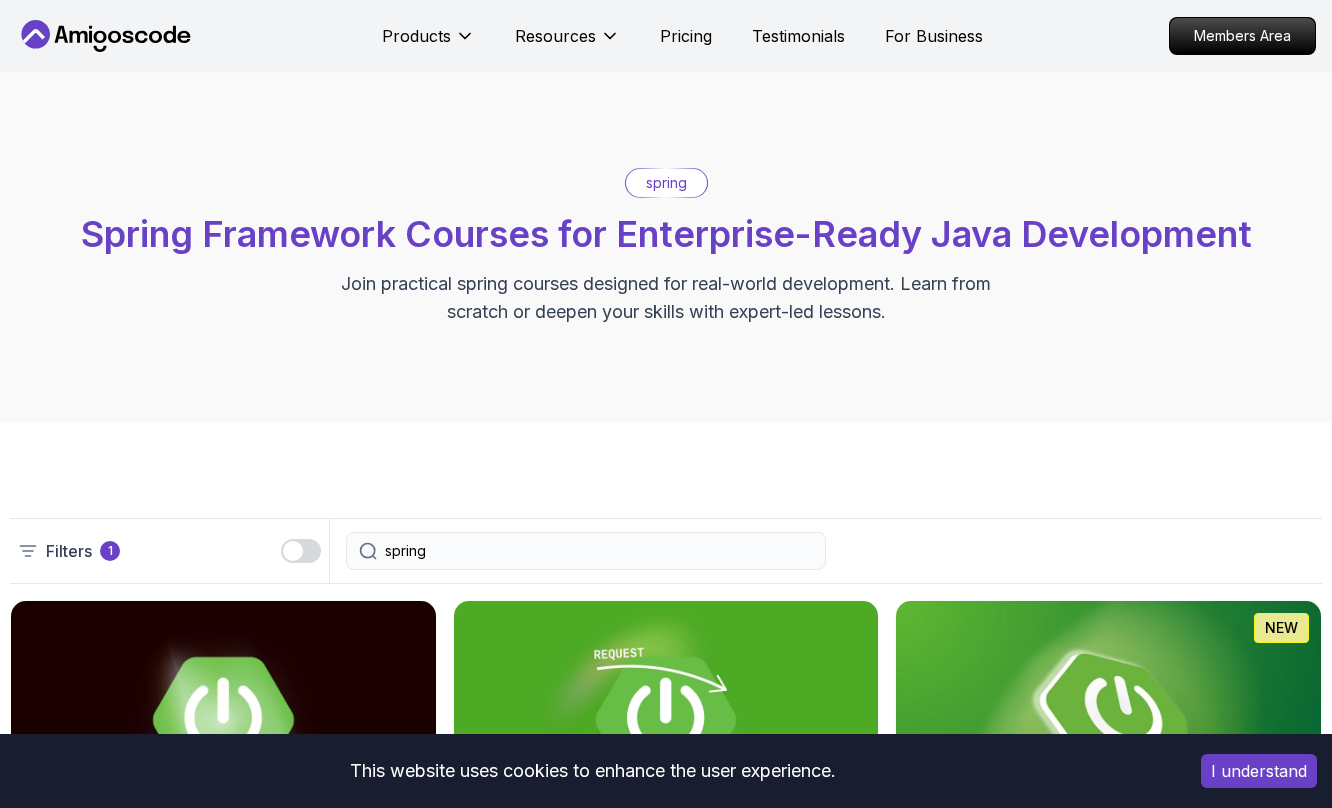type on "spring" 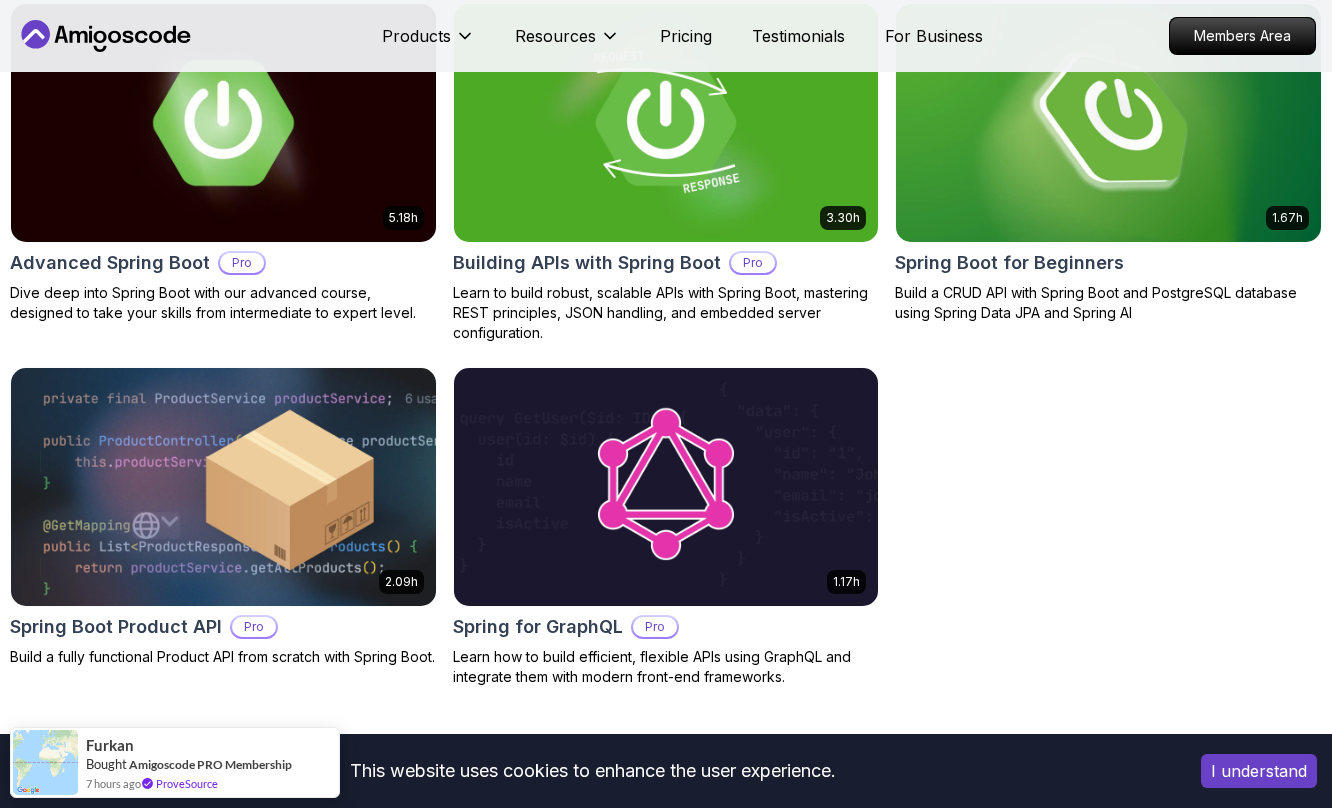 scroll, scrollTop: 598, scrollLeft: 0, axis: vertical 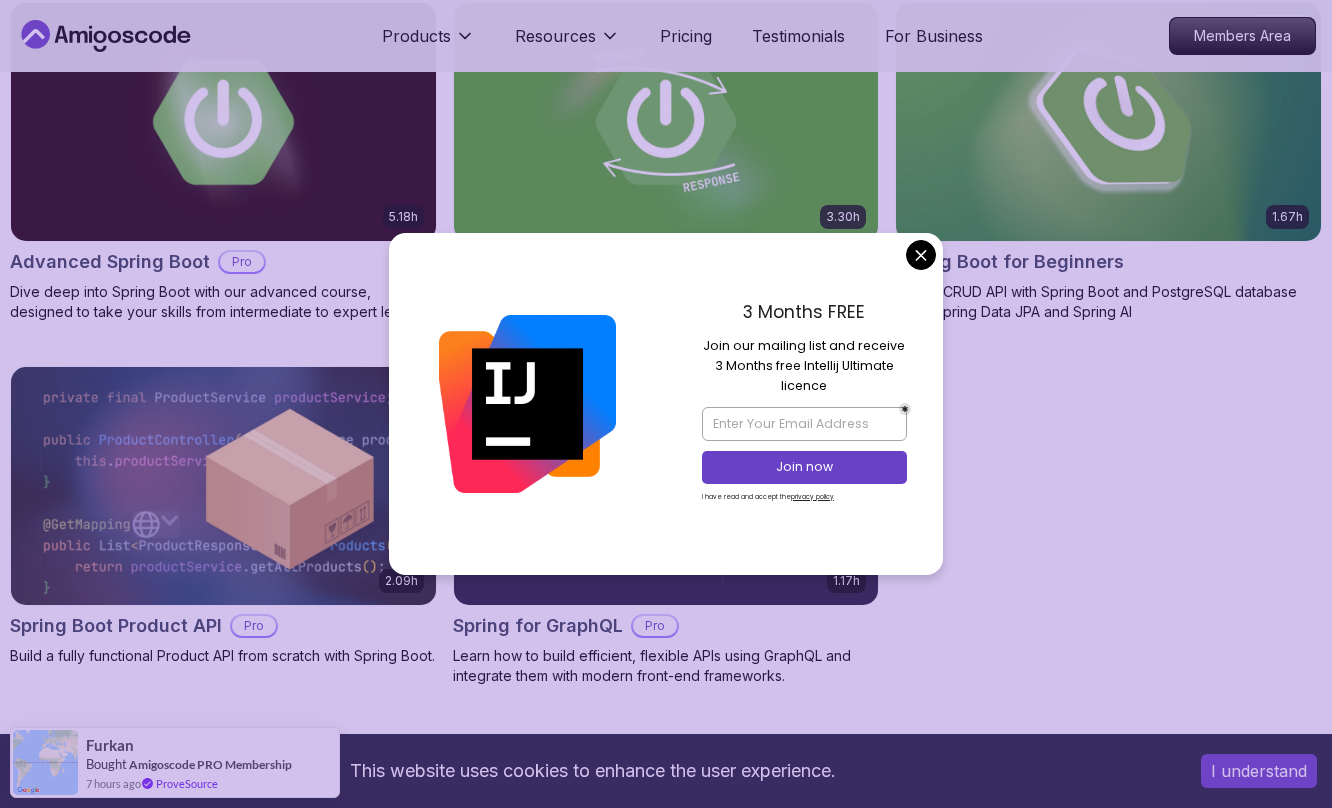 click on "This website uses cookies to enhance the user experience. I understand Products Resources Pricing Testimonials For Business Members Area Products Resources Pricing Testimonials For Business Members Area spring Spring Framework Courses for Enterprise-Ready Java Development Join practical spring courses designed for real-world development. Learn from scratch or deepen your skills with expert-led lessons. Filters 1 spring Filters 1 5.18h Advanced Spring Boot Pro Dive deep into Spring Boot with our advanced course, designed to take your skills from intermediate to expert level. 3.30h Building APIs with Spring Boot Pro Learn to build robust, scalable APIs with Spring Boot, mastering REST principles, JSON handling, and embedded server configuration. 1.67h NEW Spring Boot for Beginners Build a CRUD API with Spring Boot and PostgreSQL database using Spring Data JPA and Spring AI 2.09h Spring Boot Product API Pro Build a fully functional Product API from scratch with Spring Boot. 1.17h Spring for GraphQL Pro     ,   ," at bounding box center [666, 579] 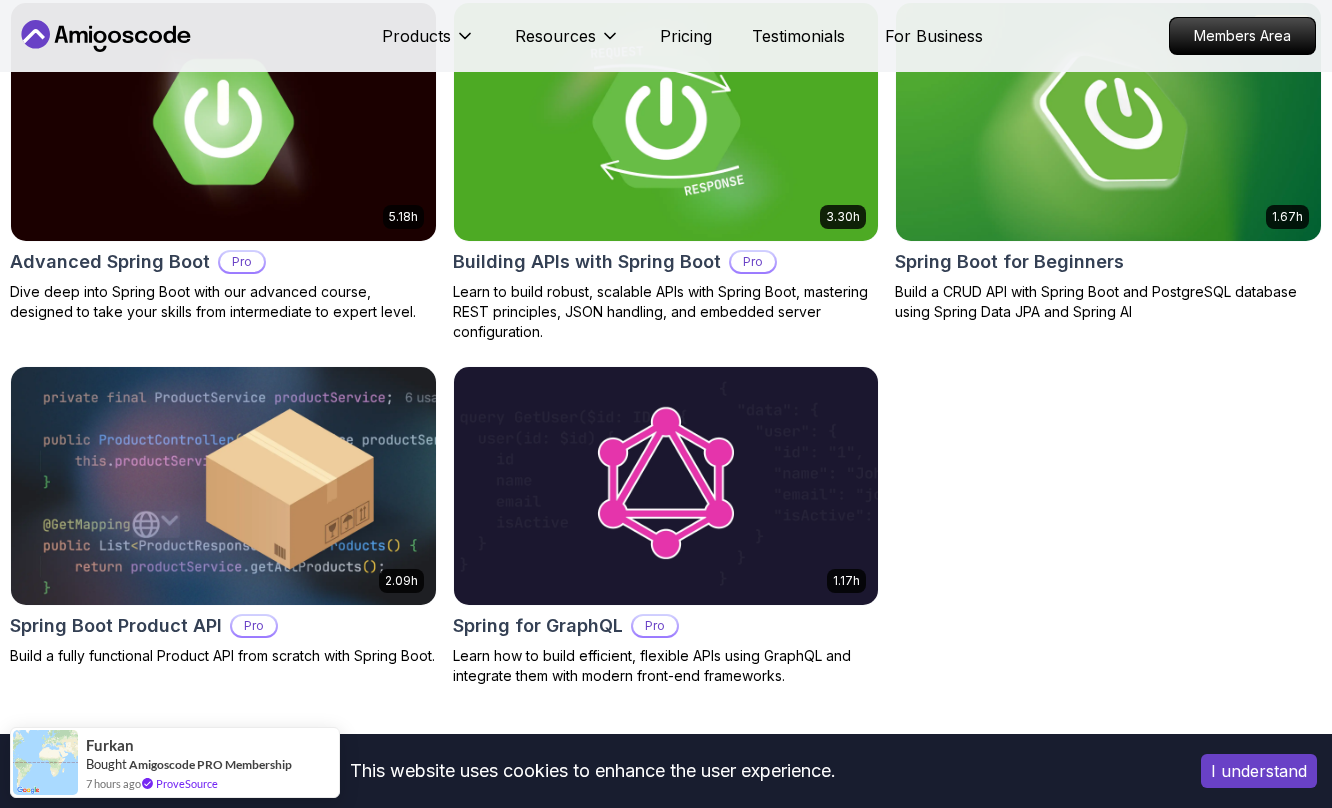 click at bounding box center (666, 122) 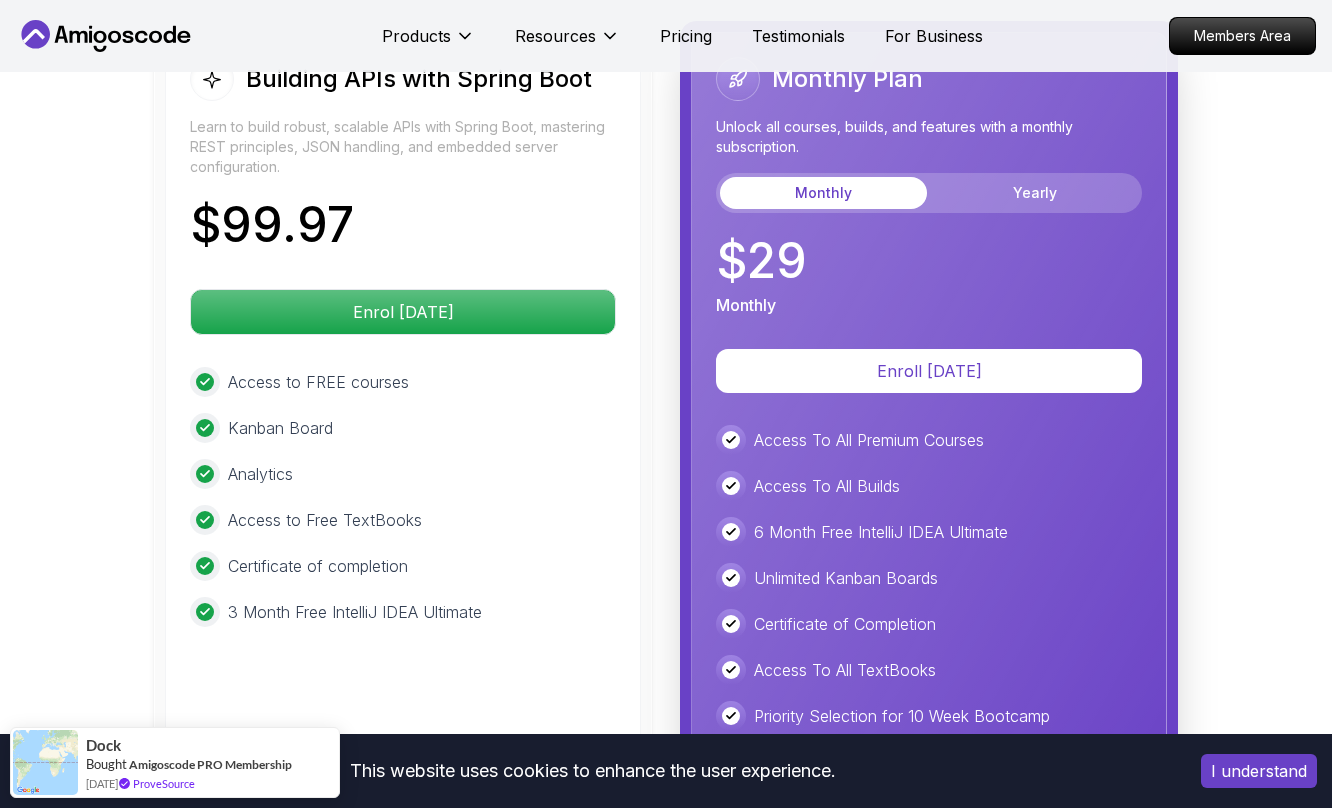 scroll, scrollTop: 4773, scrollLeft: 0, axis: vertical 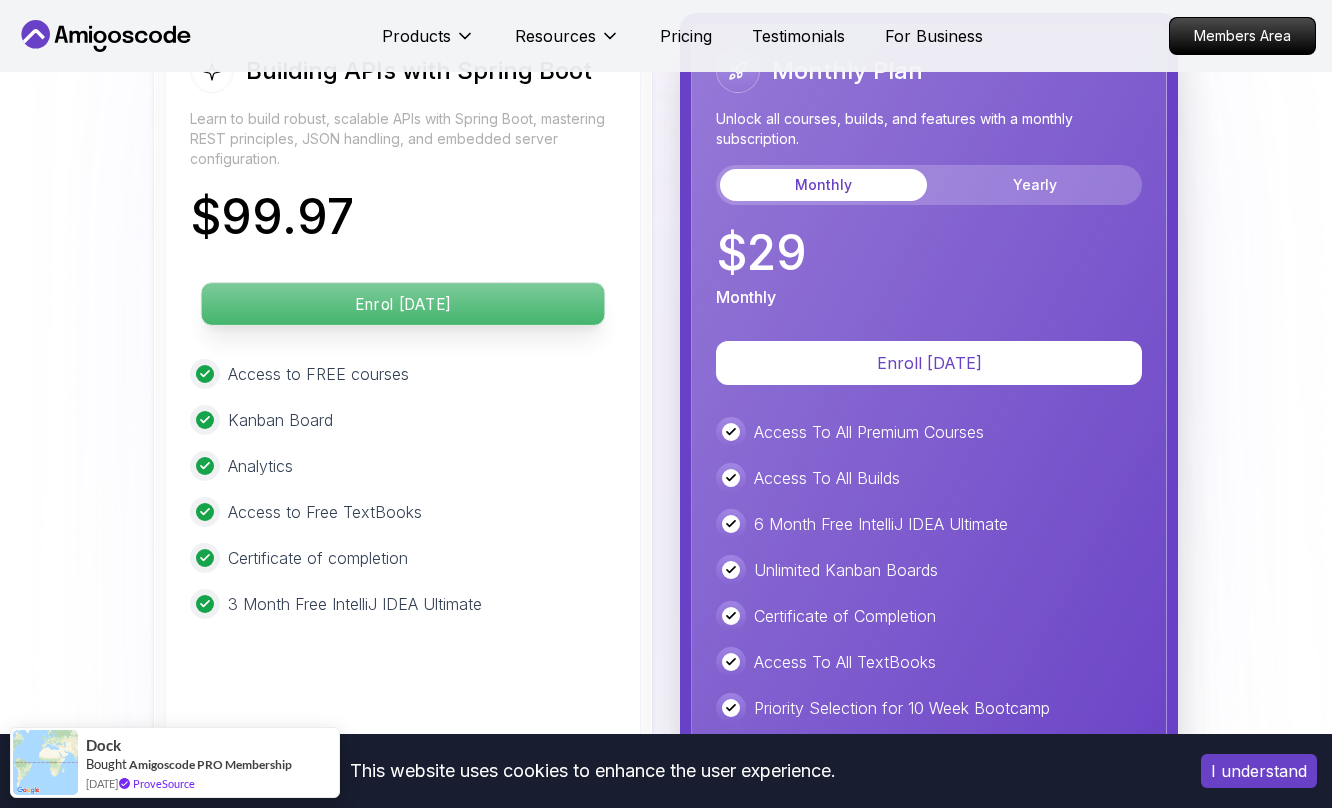 click on "Enrol [DATE]" at bounding box center [403, 304] 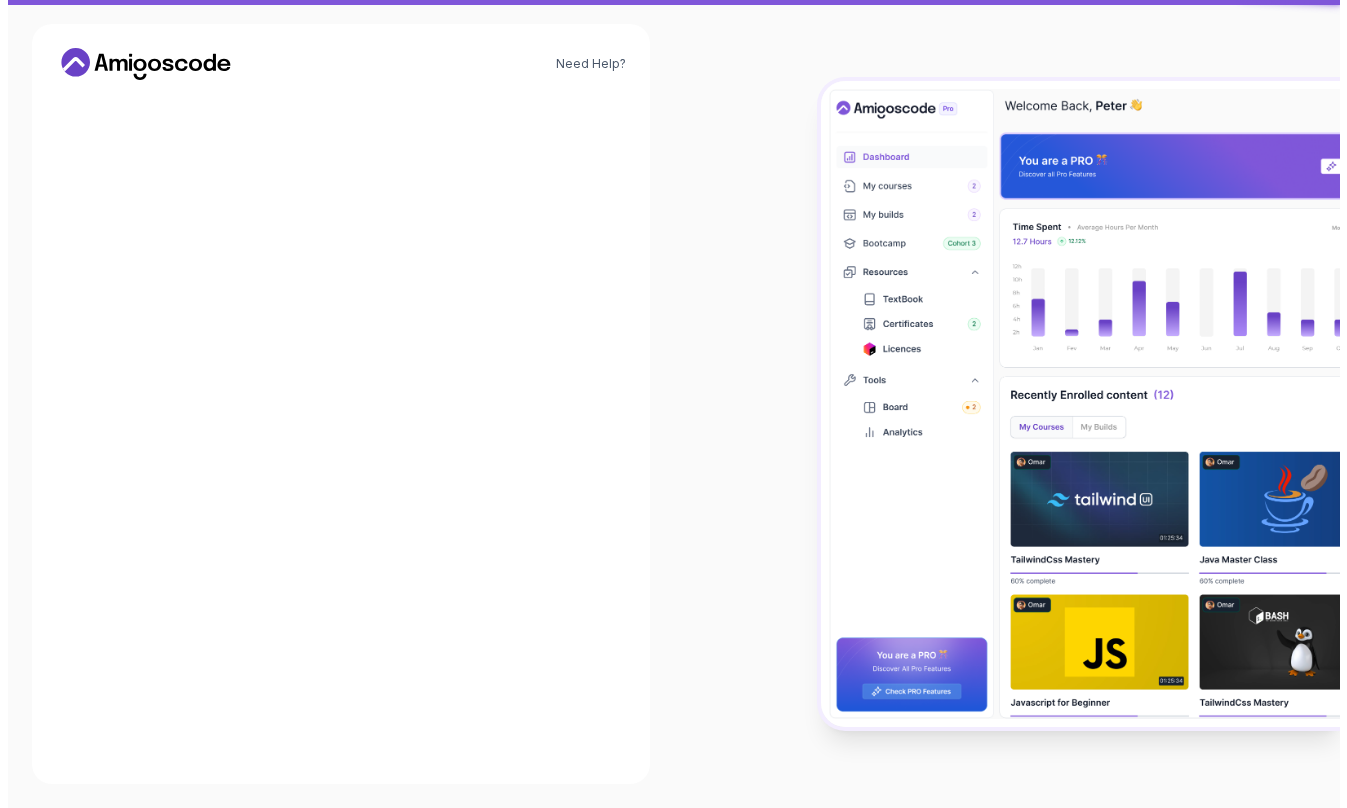 scroll, scrollTop: 0, scrollLeft: 0, axis: both 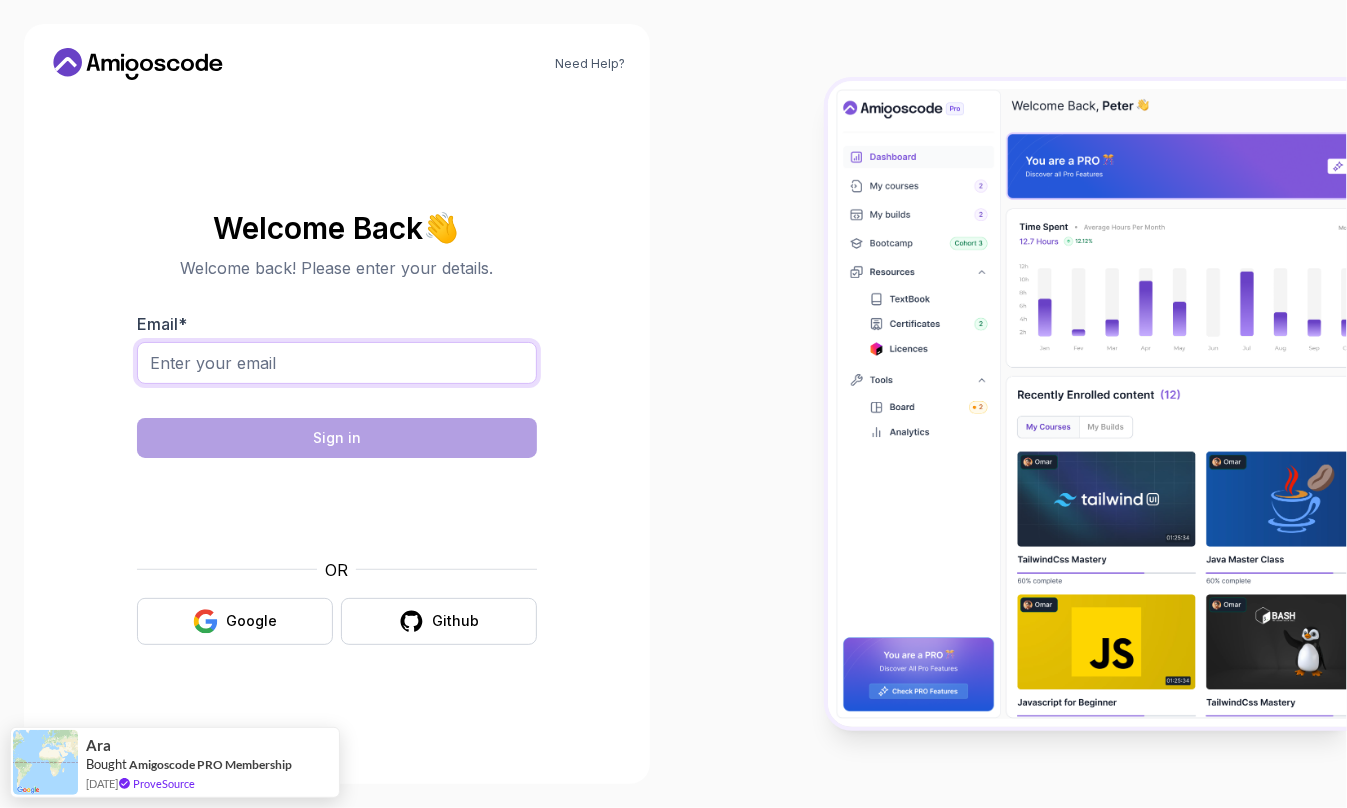 click on "Email *" at bounding box center (337, 363) 